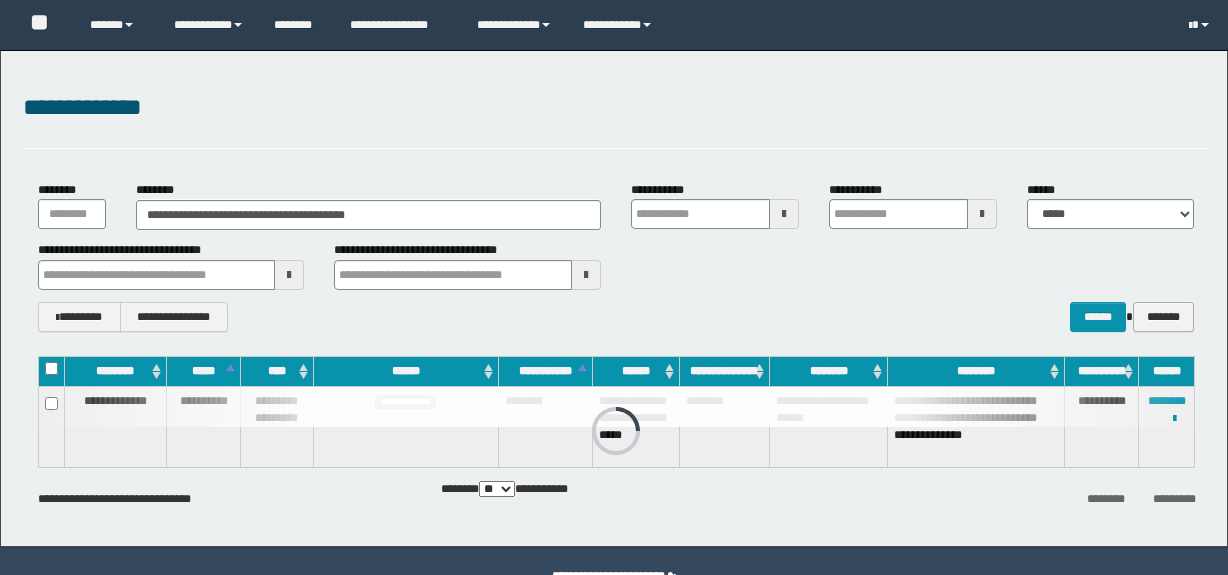 scroll, scrollTop: 0, scrollLeft: 0, axis: both 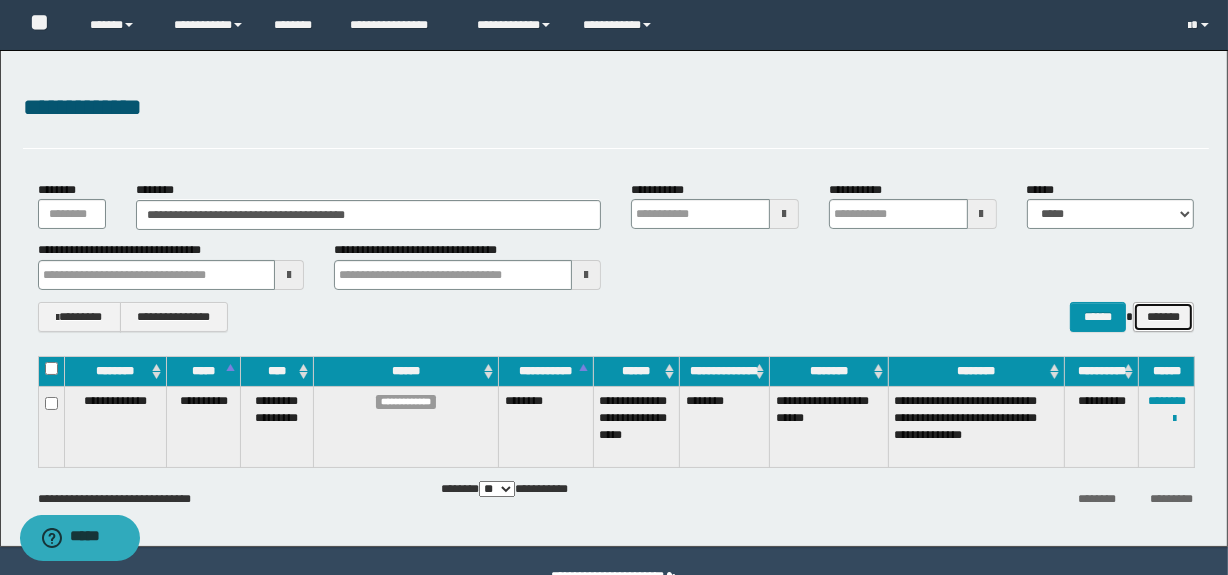 click on "*******" at bounding box center (1163, 317) 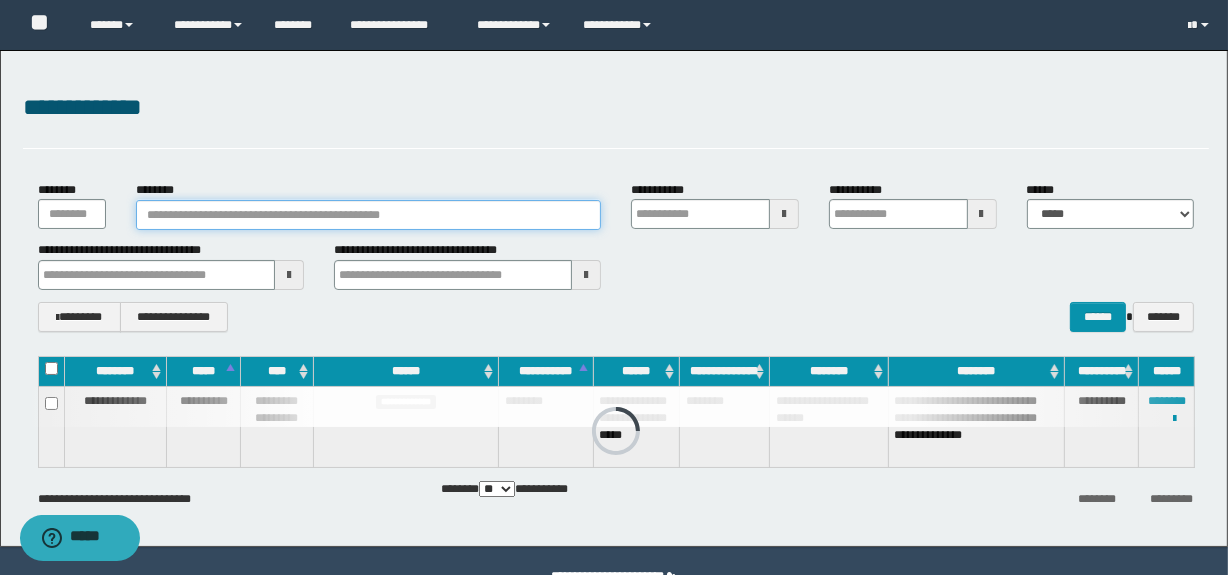 click on "********" at bounding box center (368, 215) 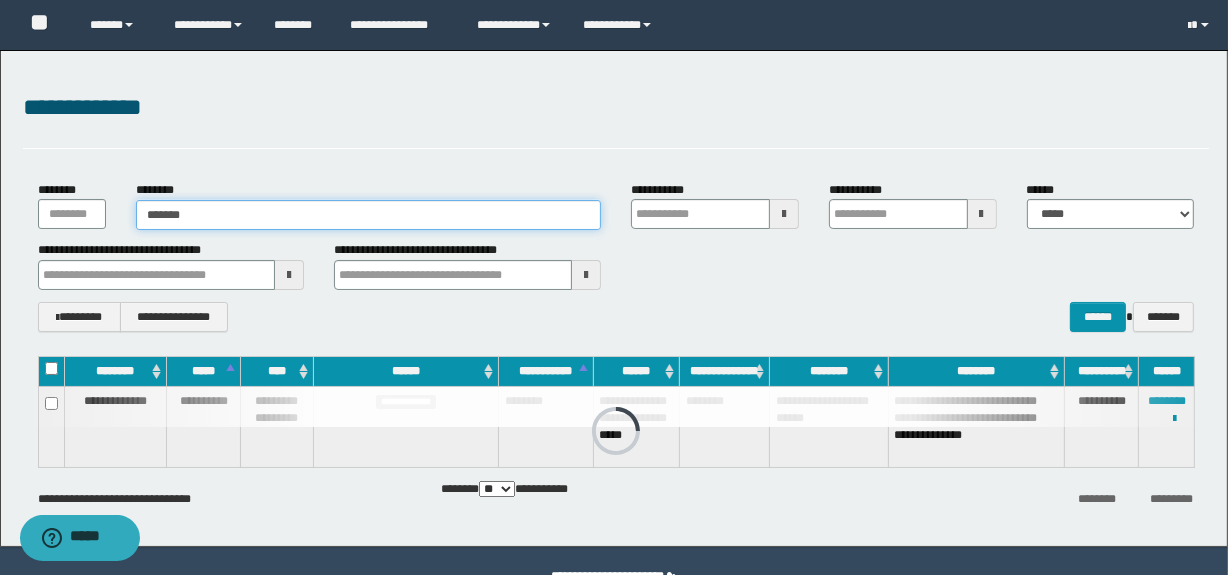 type on "*******" 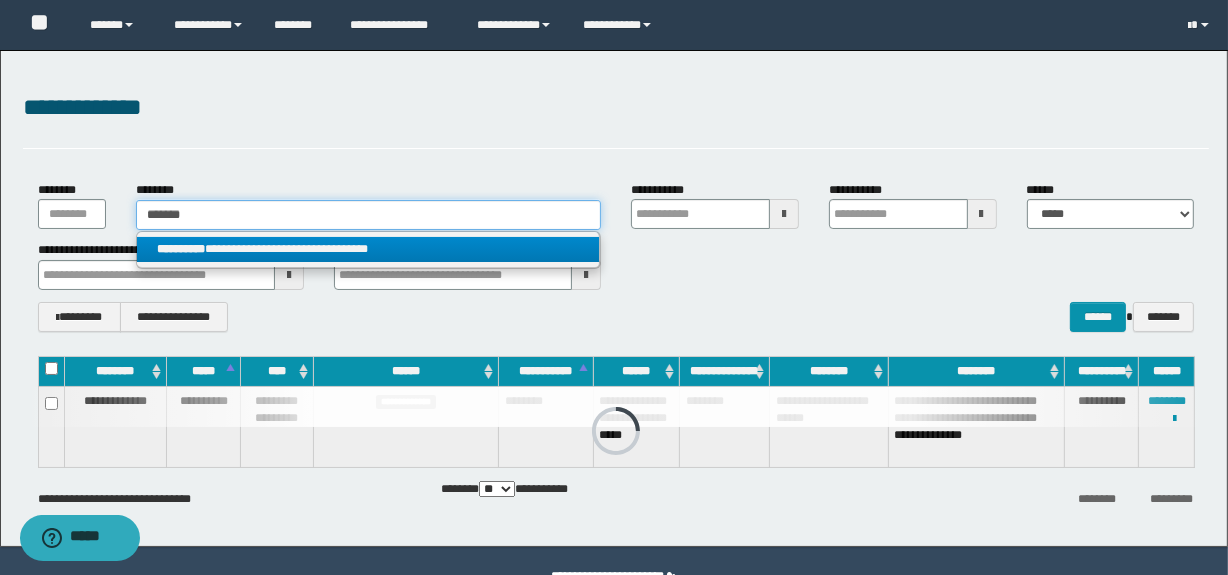 type on "*******" 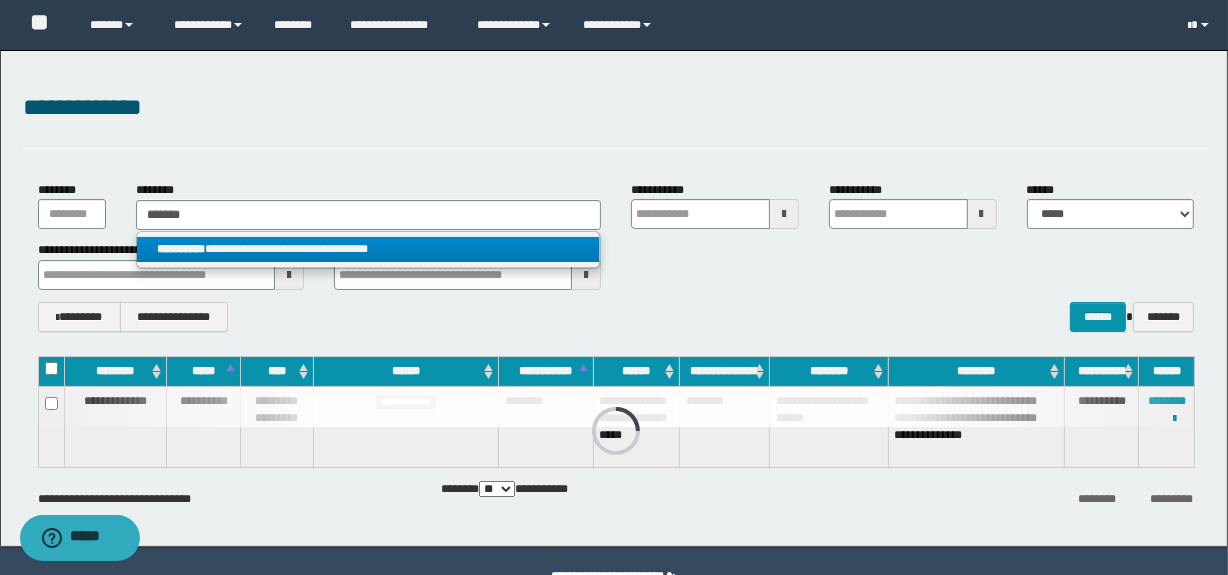 click on "**********" at bounding box center (368, 249) 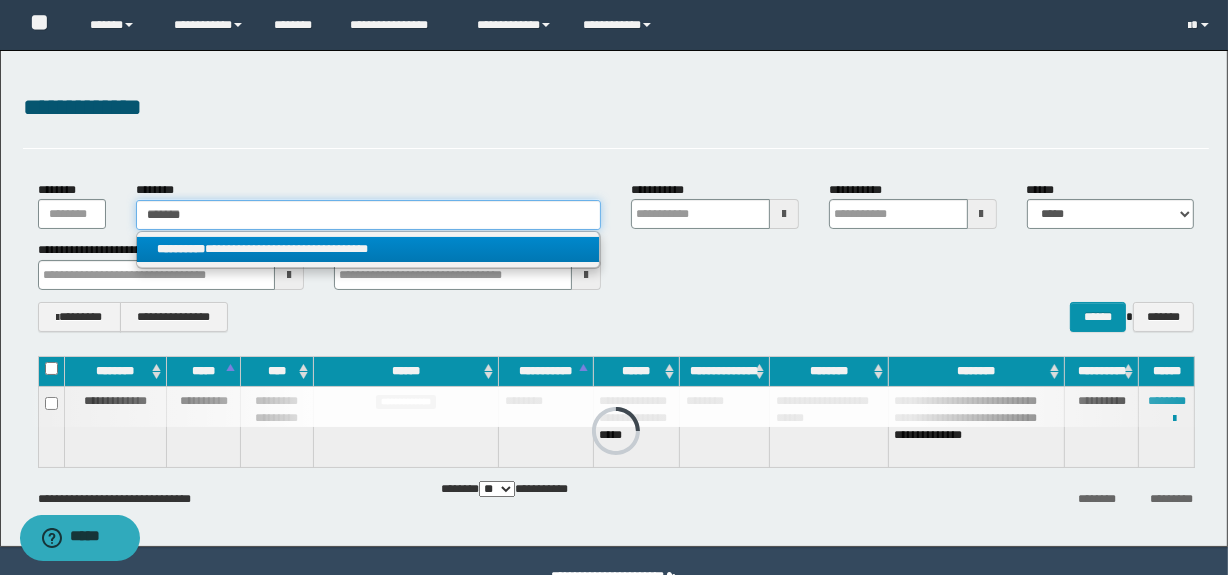 type 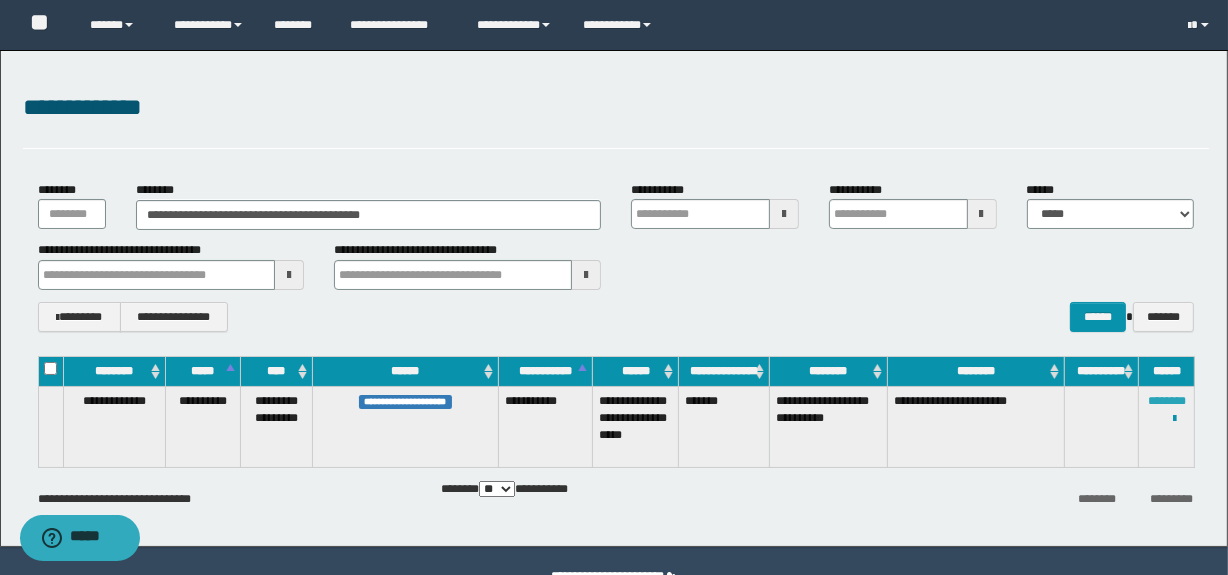 click on "********" at bounding box center (1167, 401) 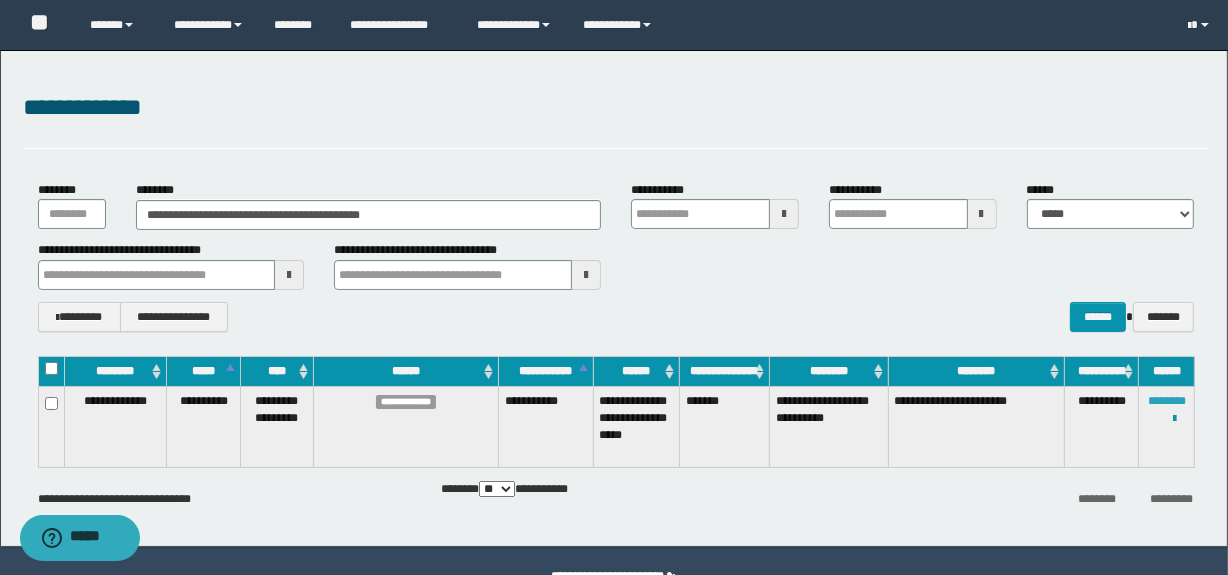 click on "********" at bounding box center (1167, 401) 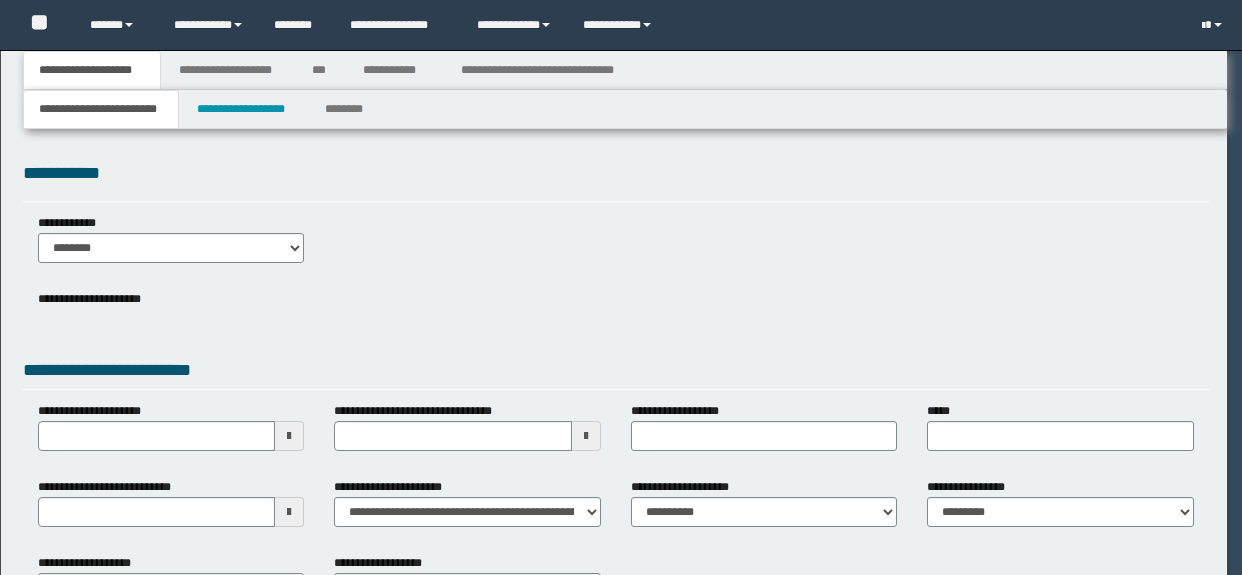 scroll, scrollTop: 0, scrollLeft: 0, axis: both 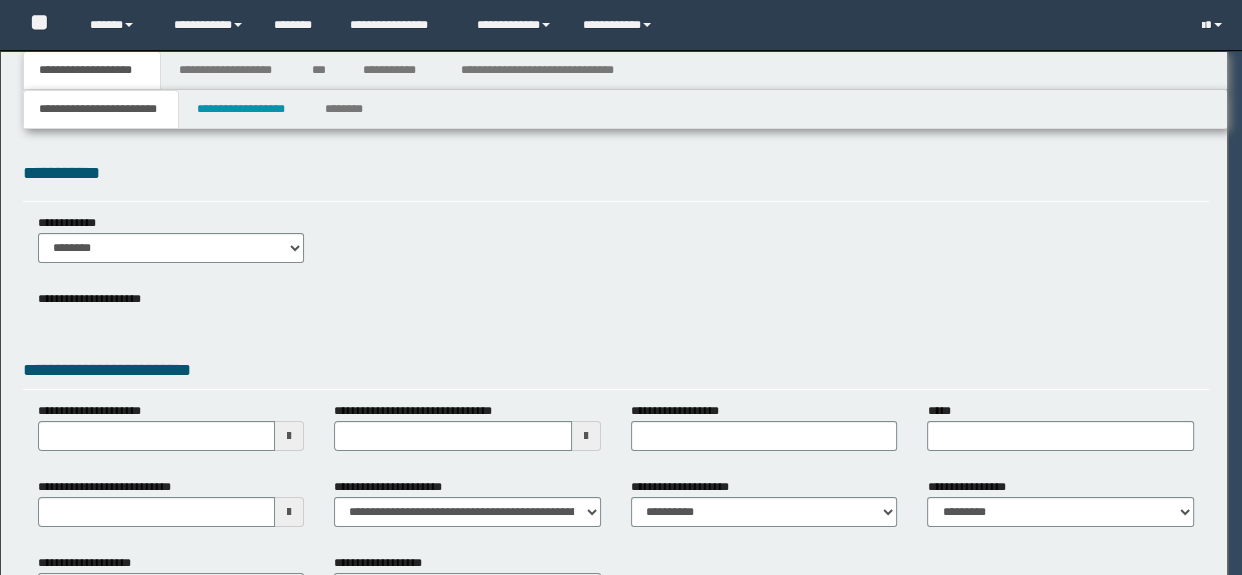select on "*" 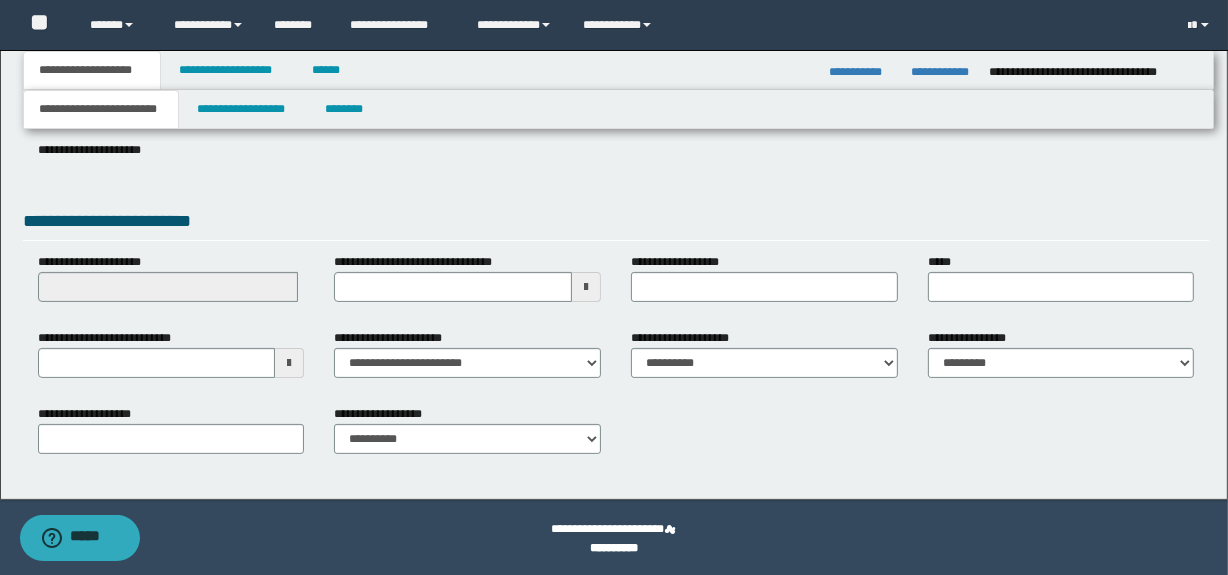 scroll, scrollTop: 308, scrollLeft: 0, axis: vertical 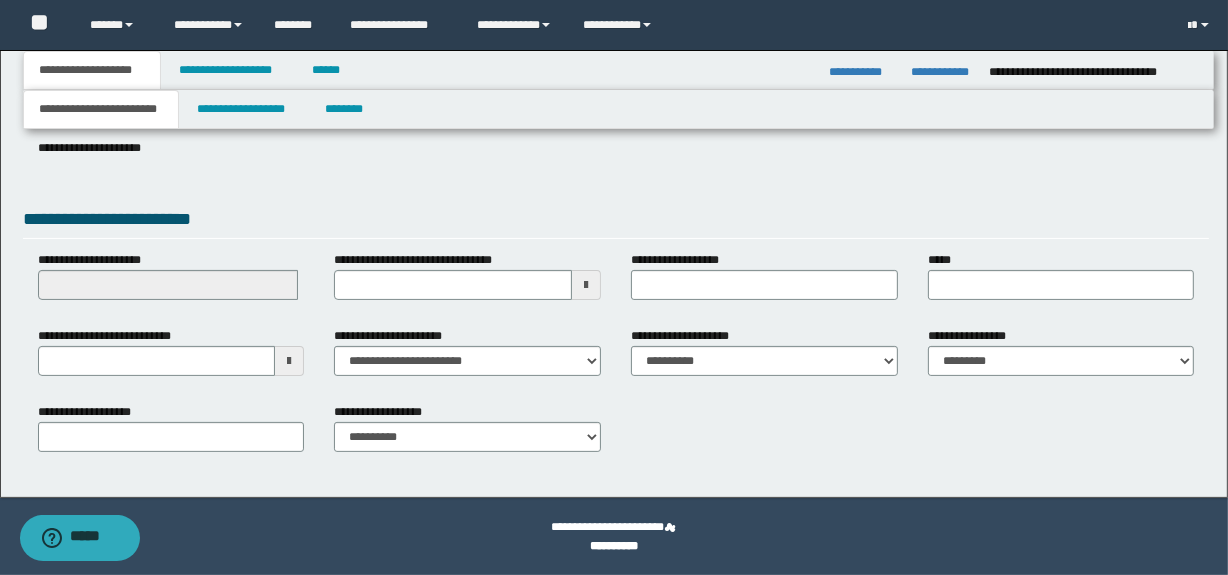 click at bounding box center [289, 361] 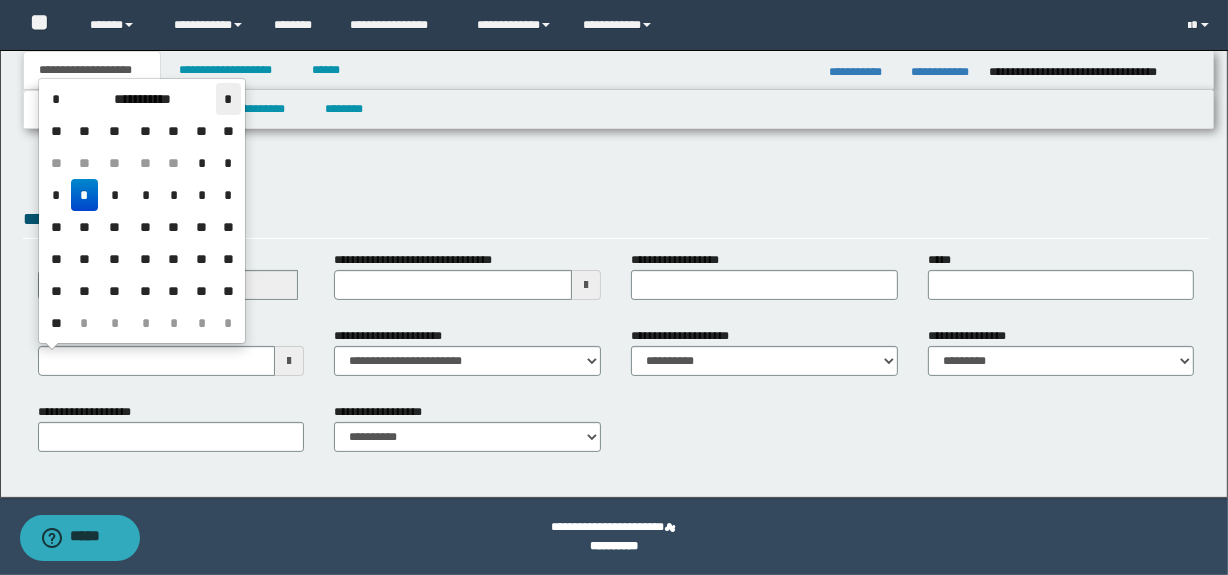 click on "*" at bounding box center (228, 99) 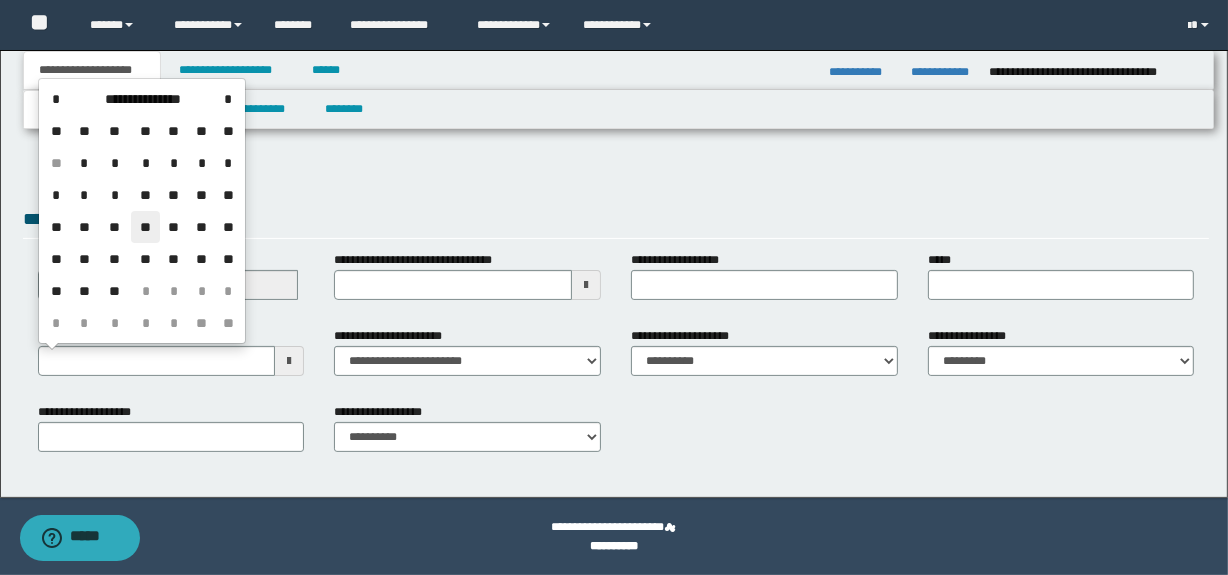 click on "**" at bounding box center [145, 227] 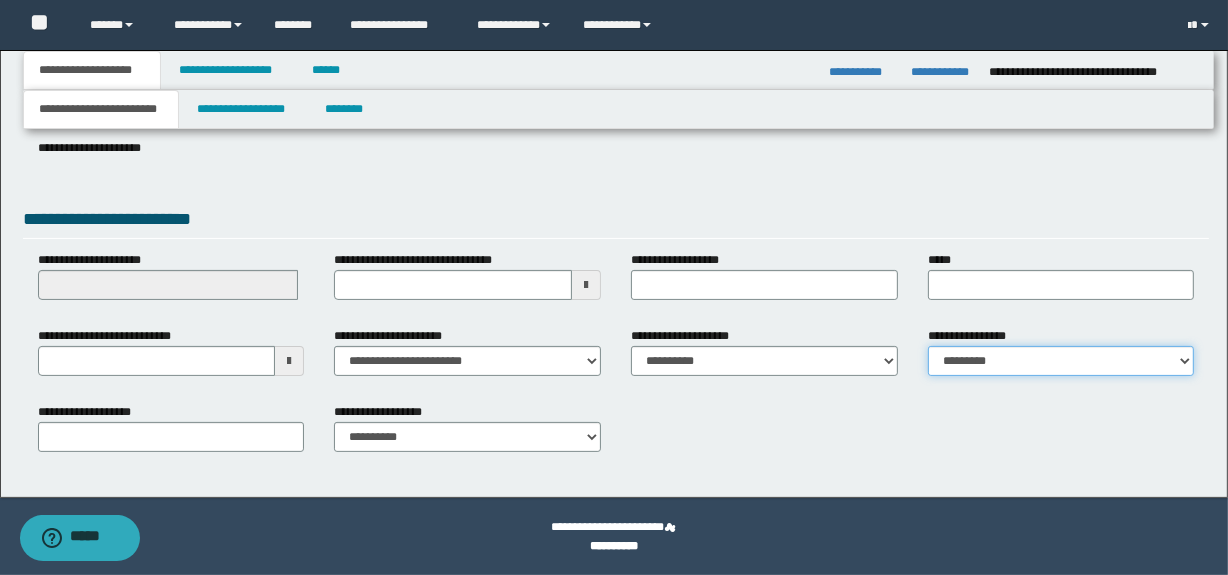click on "**********" at bounding box center [1061, 361] 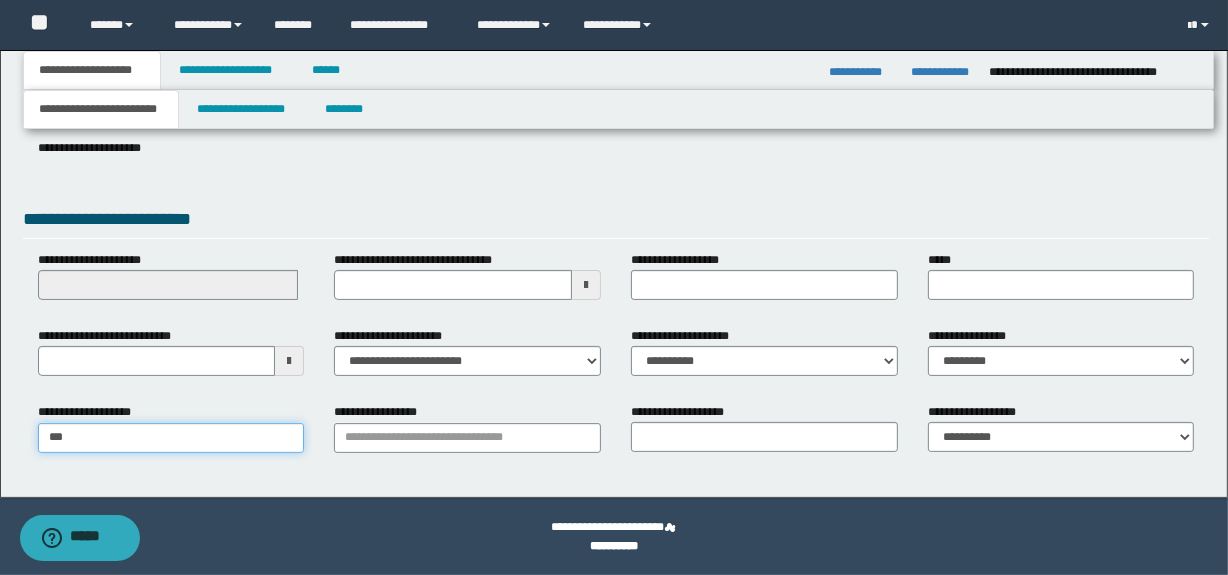 type on "****" 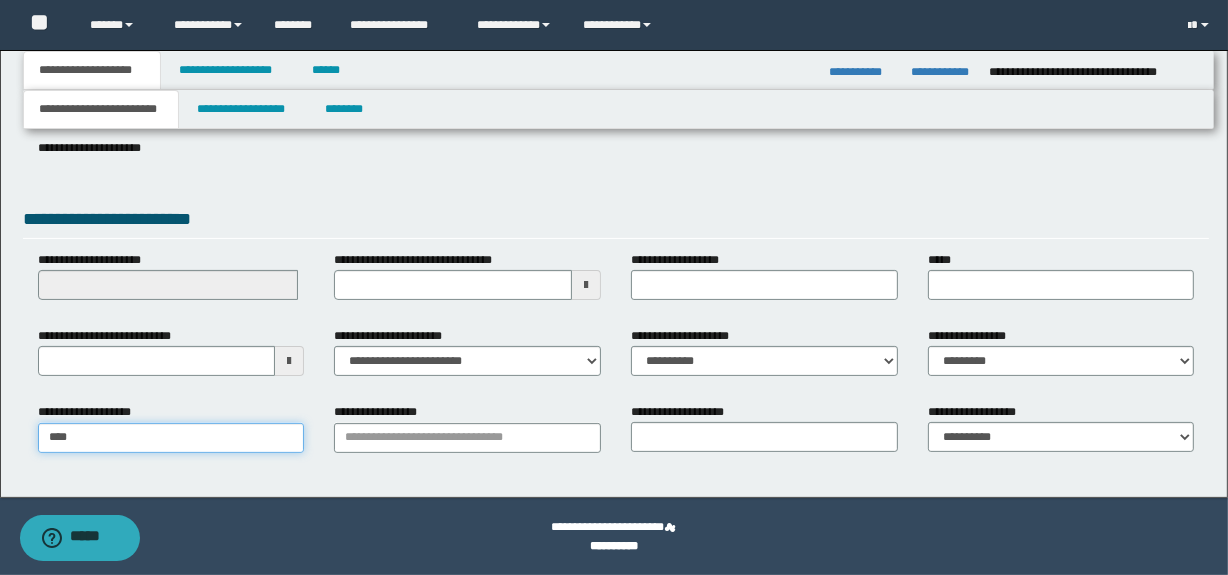 type on "*******" 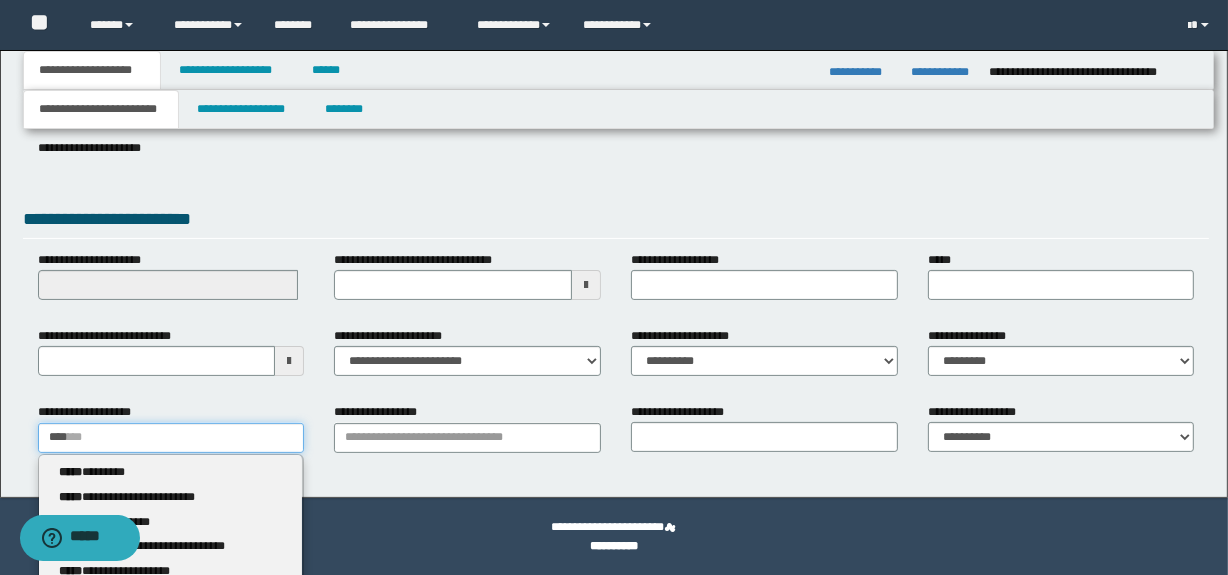 type 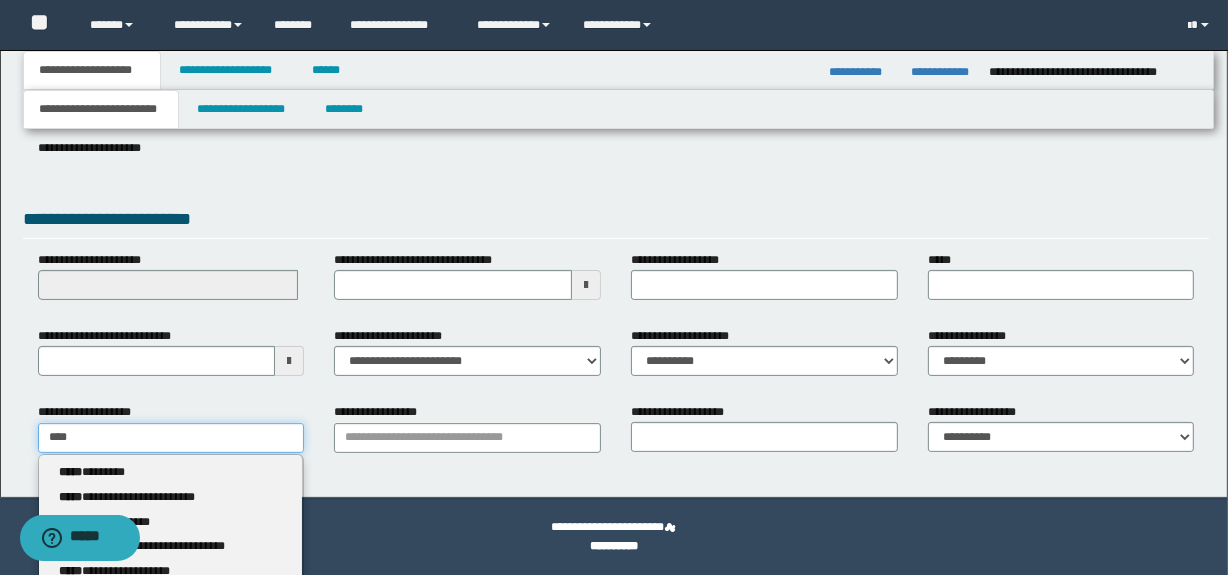 type on "*****" 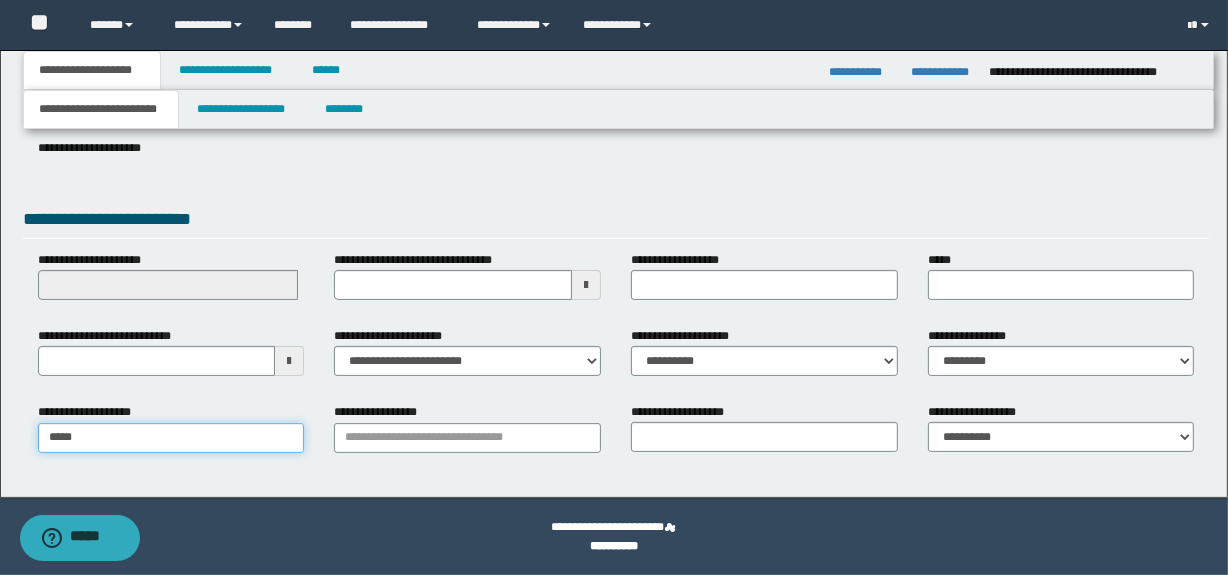 type on "*********" 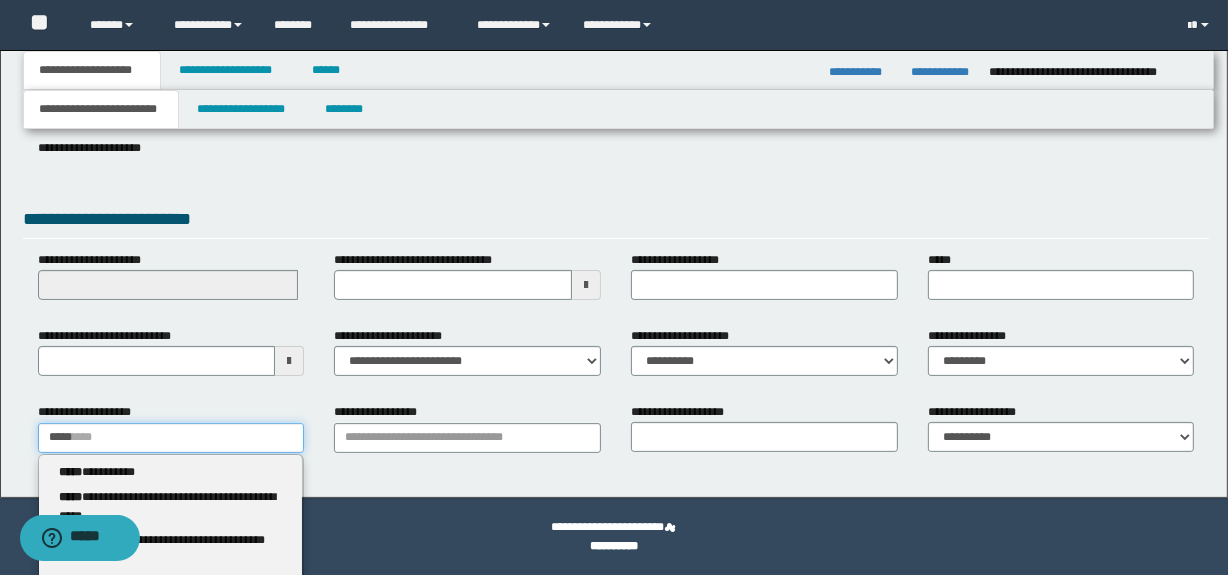 type 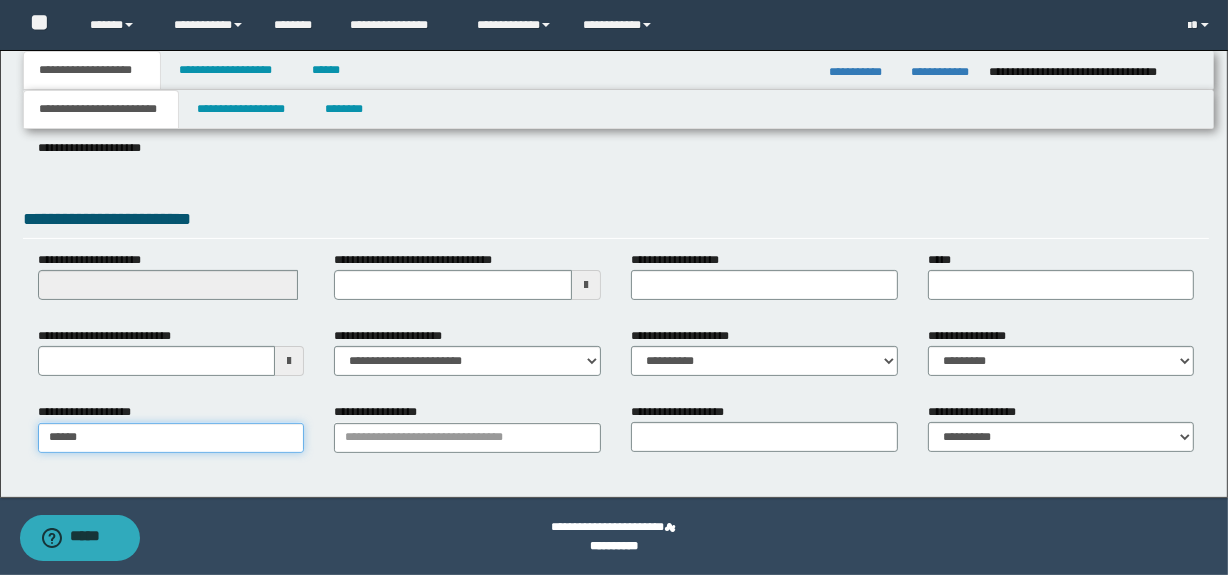type on "**********" 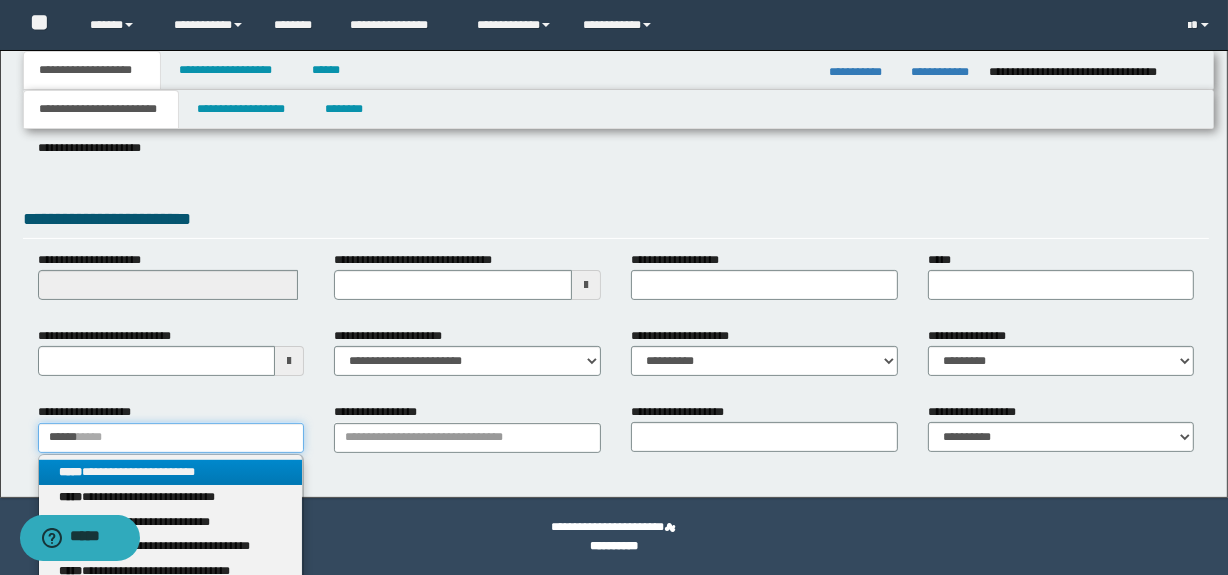 type on "******" 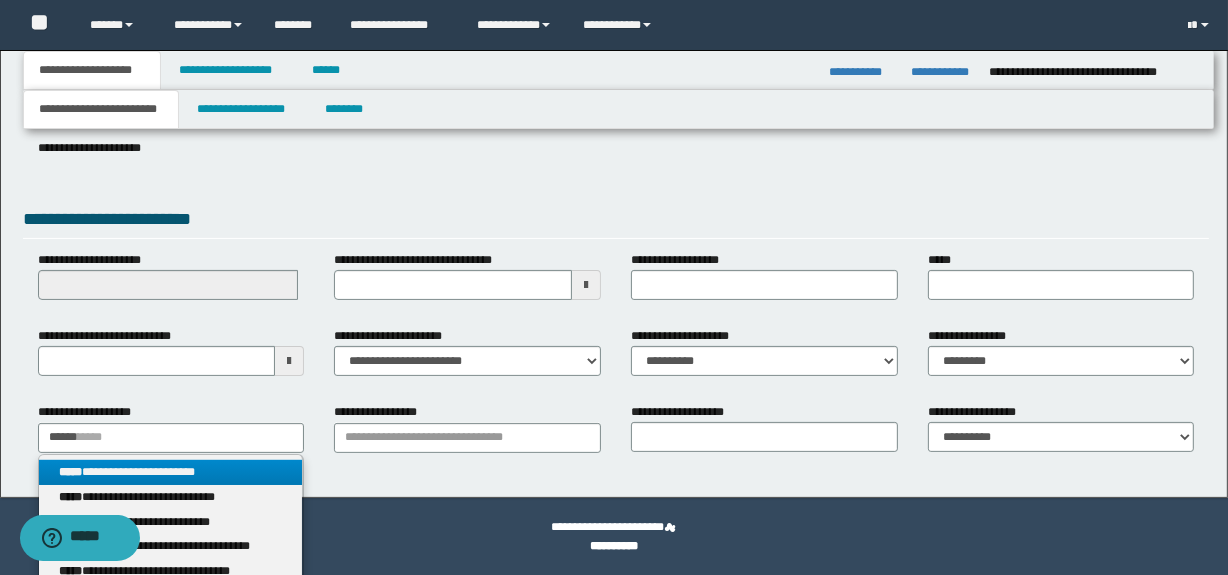click on "**********" at bounding box center (171, 472) 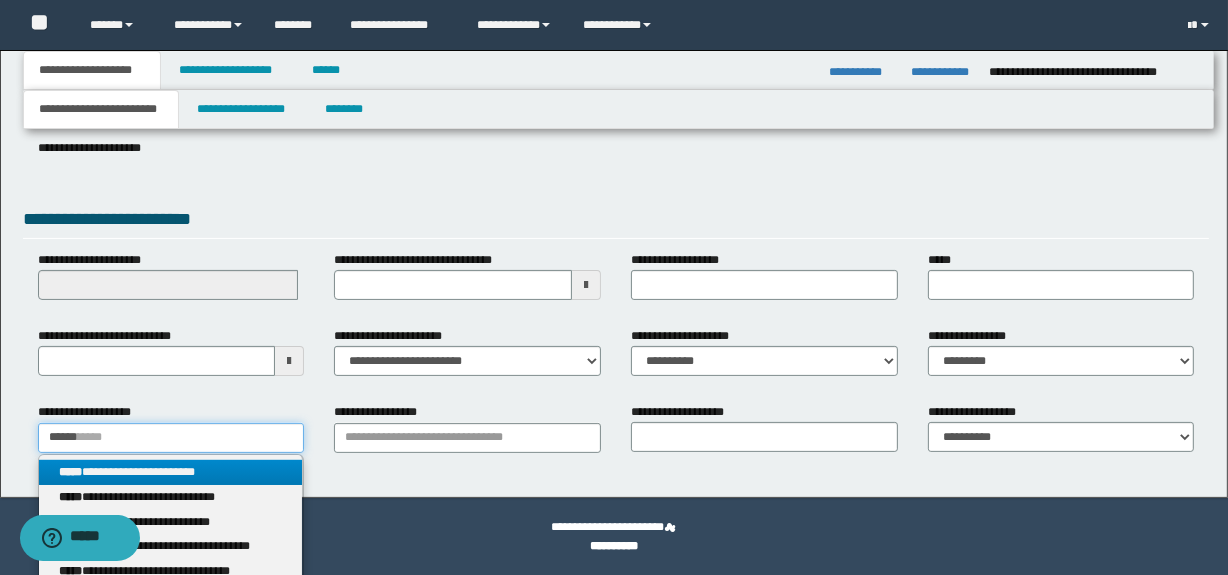 type 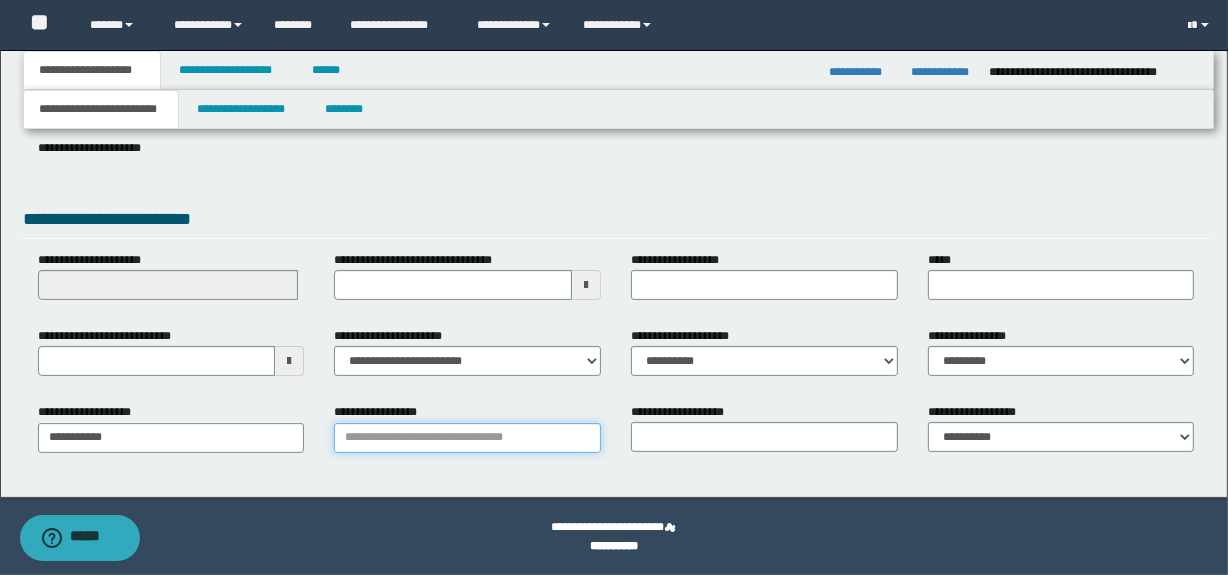 click on "**********" at bounding box center [467, 438] 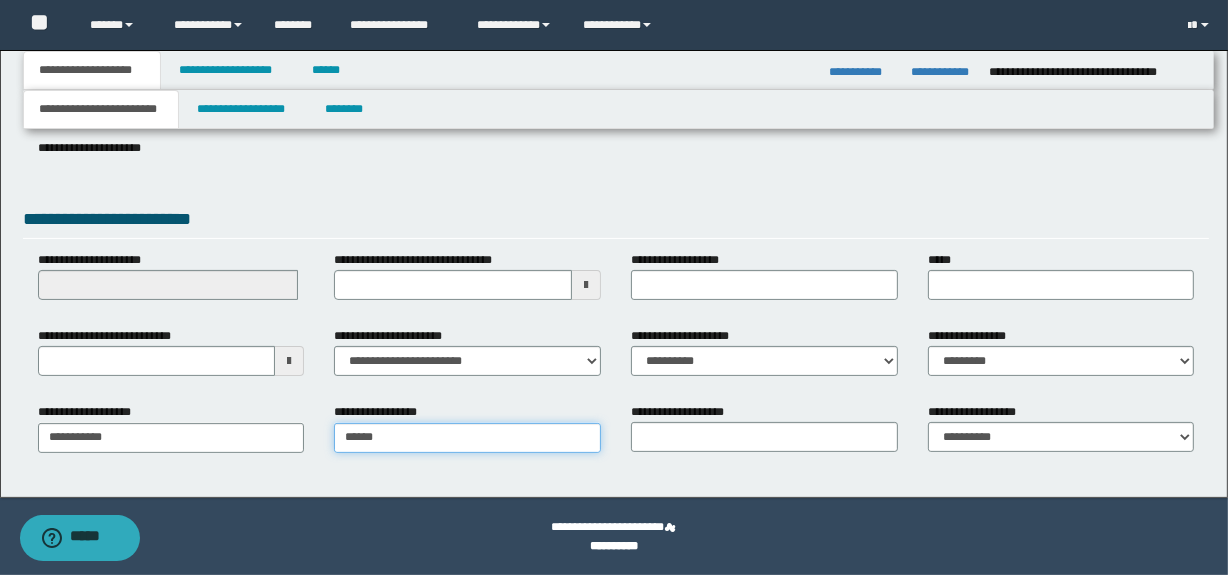 type on "*****" 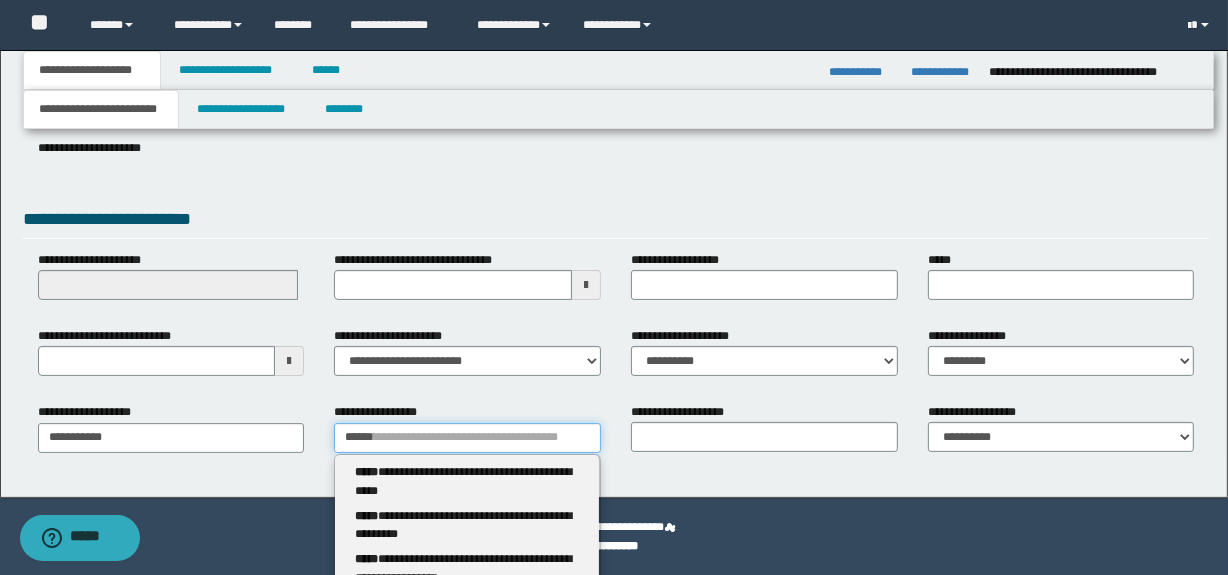 type 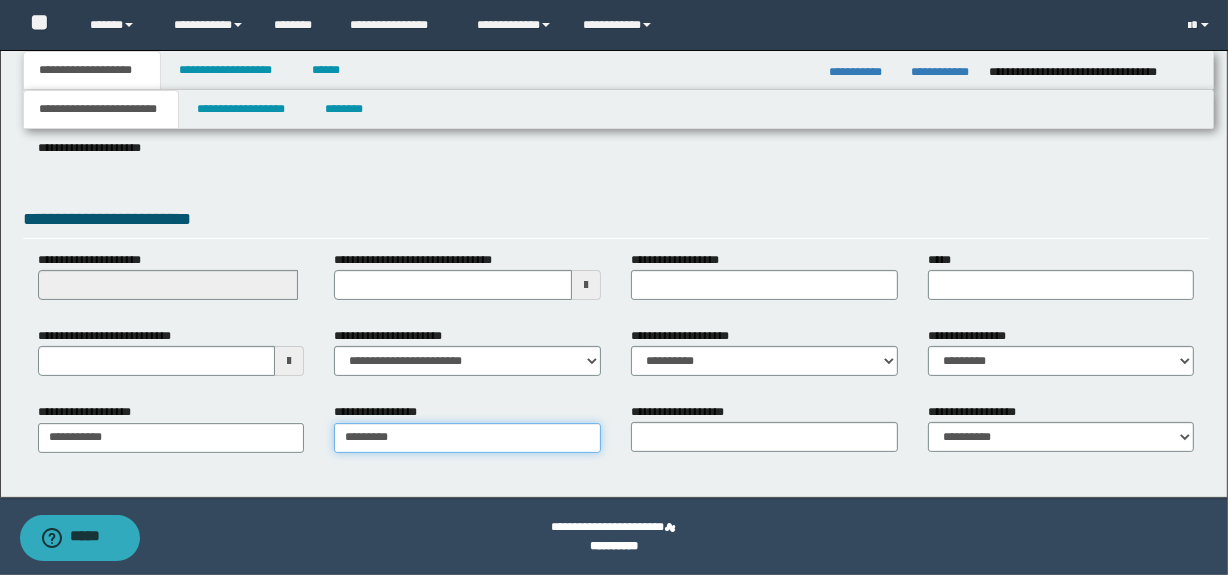 type on "**********" 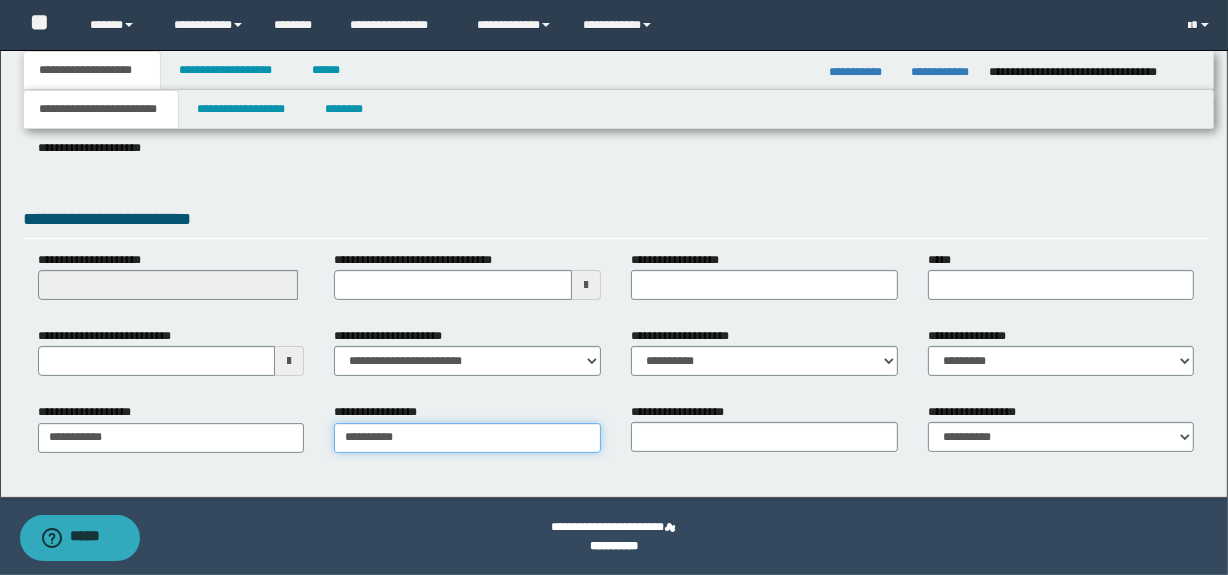 type on "**********" 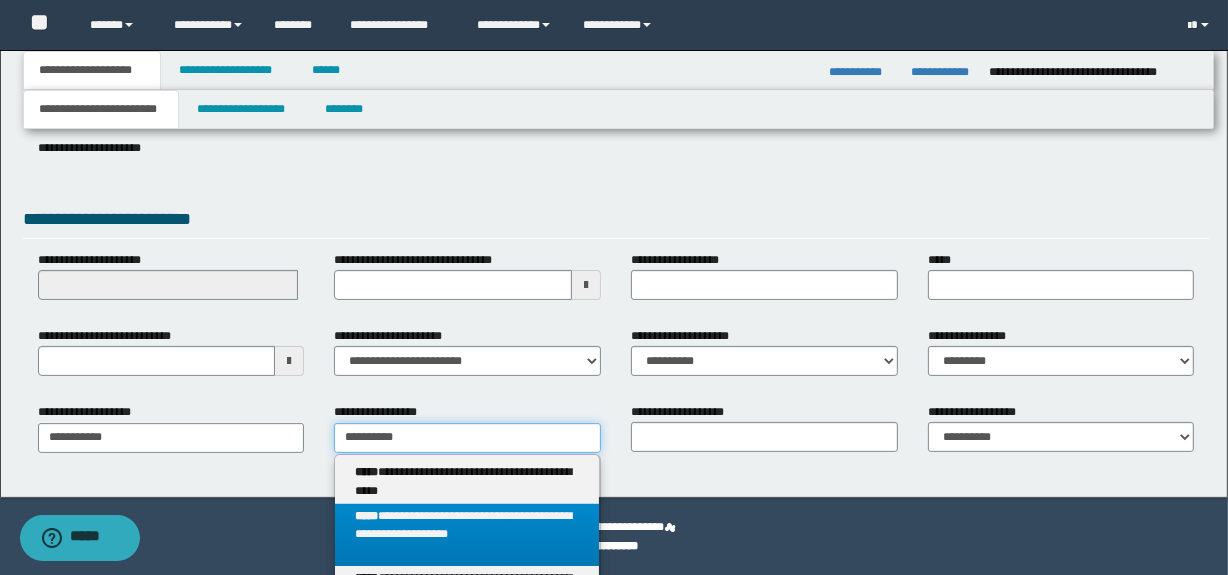 type on "**********" 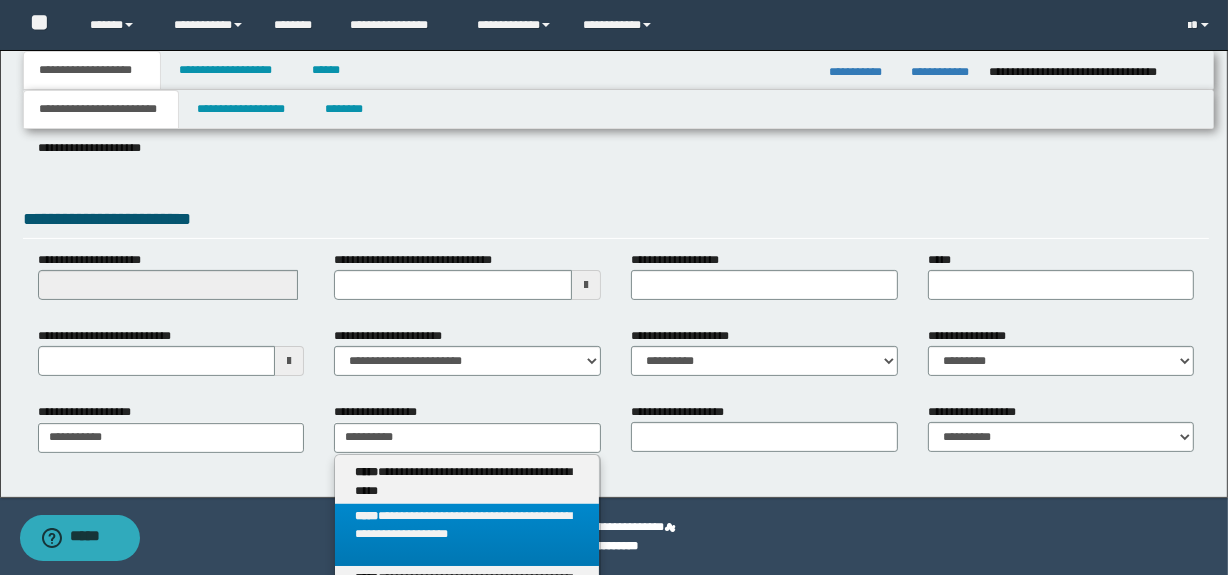 click on "**********" at bounding box center (467, 535) 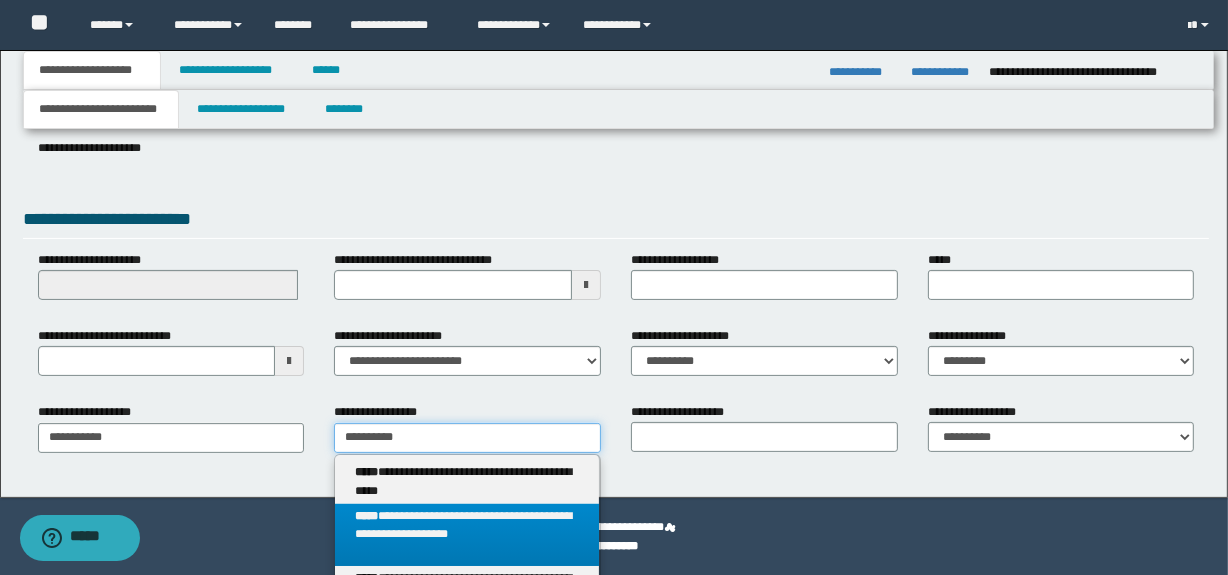 type 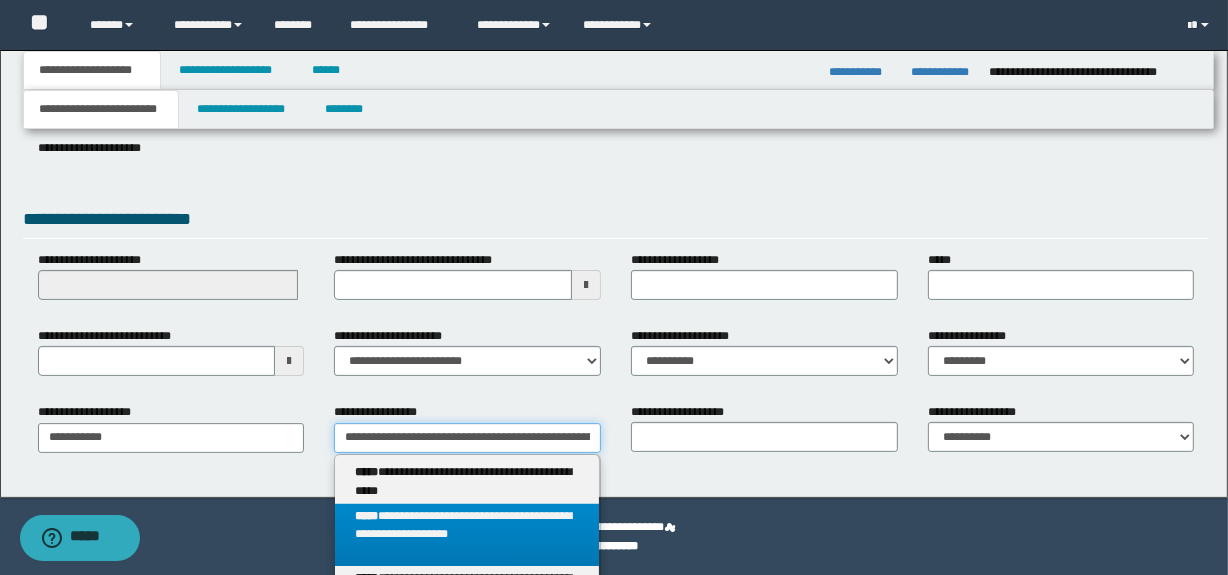 scroll, scrollTop: 0, scrollLeft: 115, axis: horizontal 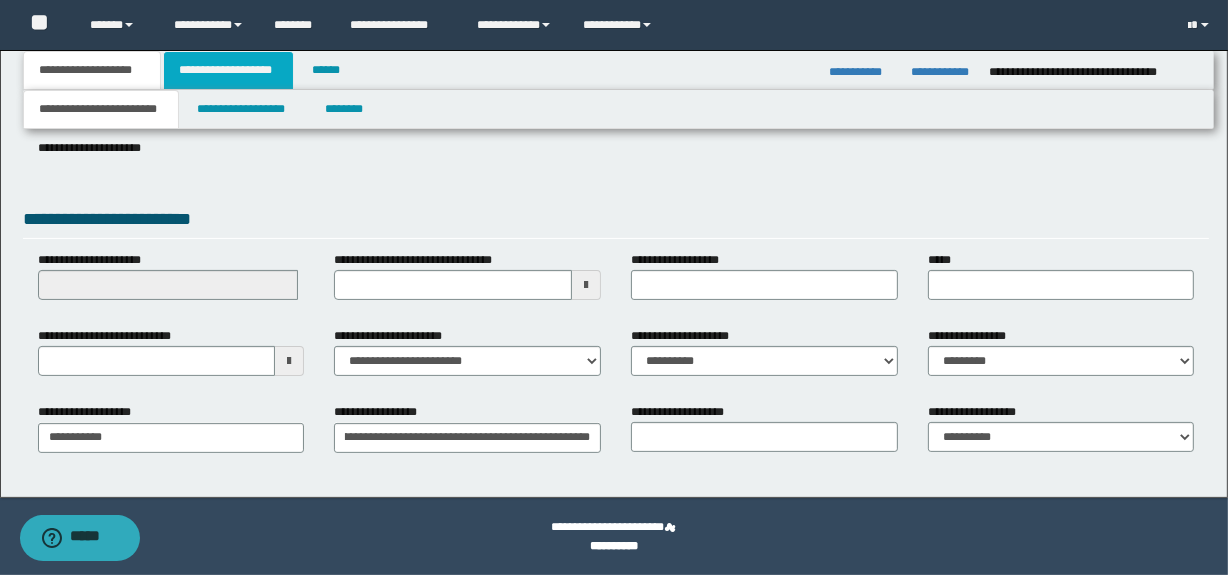 click on "**********" at bounding box center (228, 70) 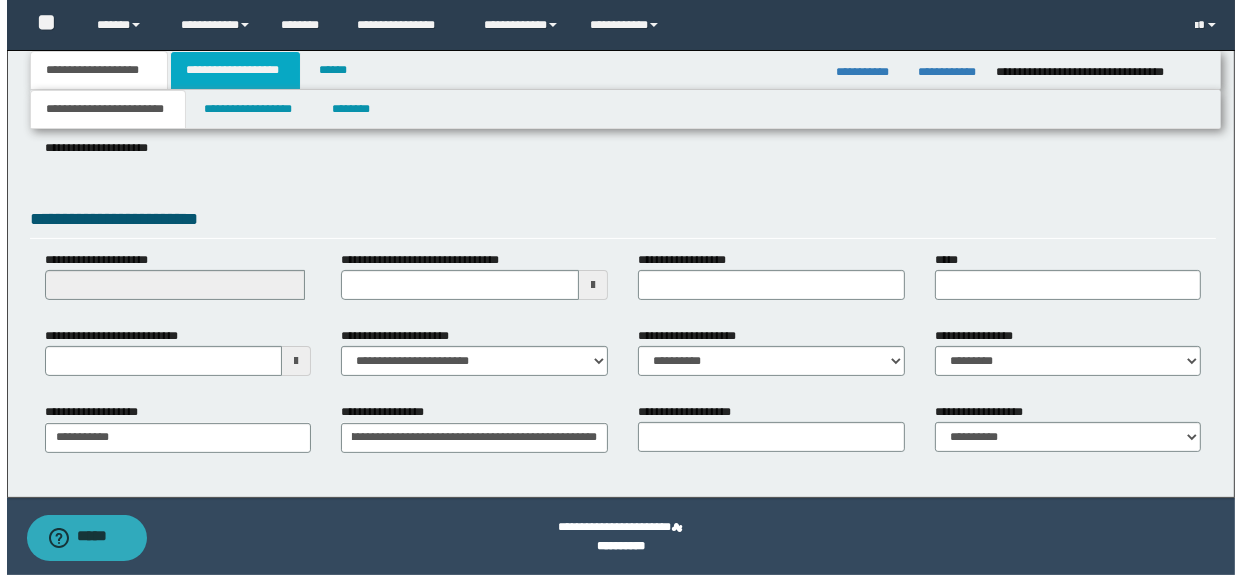 scroll, scrollTop: 0, scrollLeft: 0, axis: both 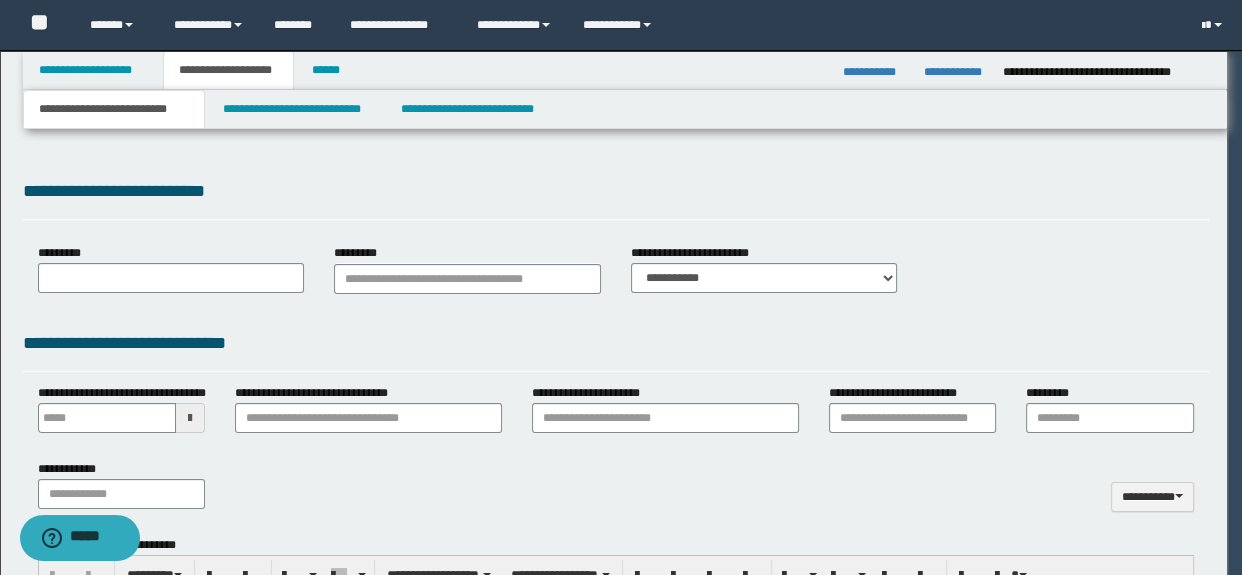 type 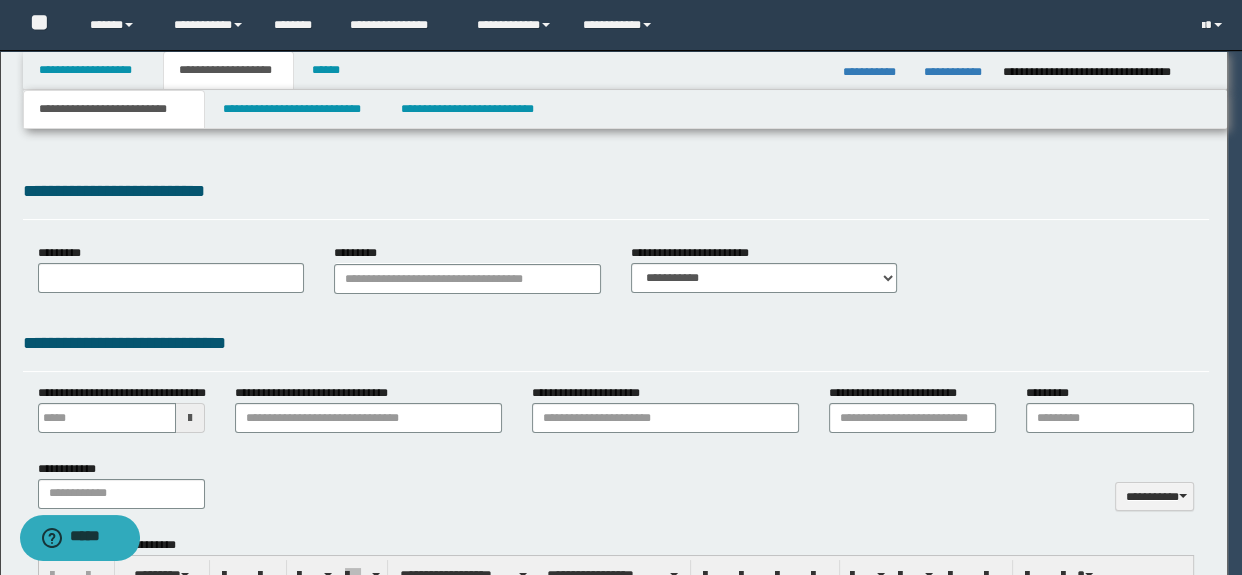 scroll, scrollTop: 0, scrollLeft: 0, axis: both 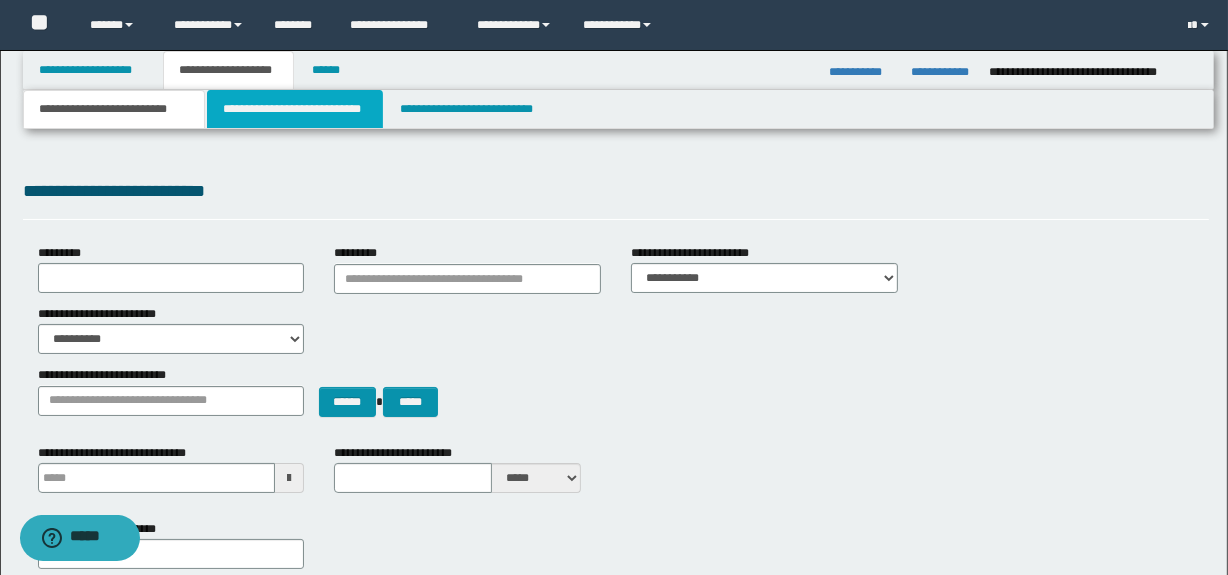 click on "**********" at bounding box center (294, 109) 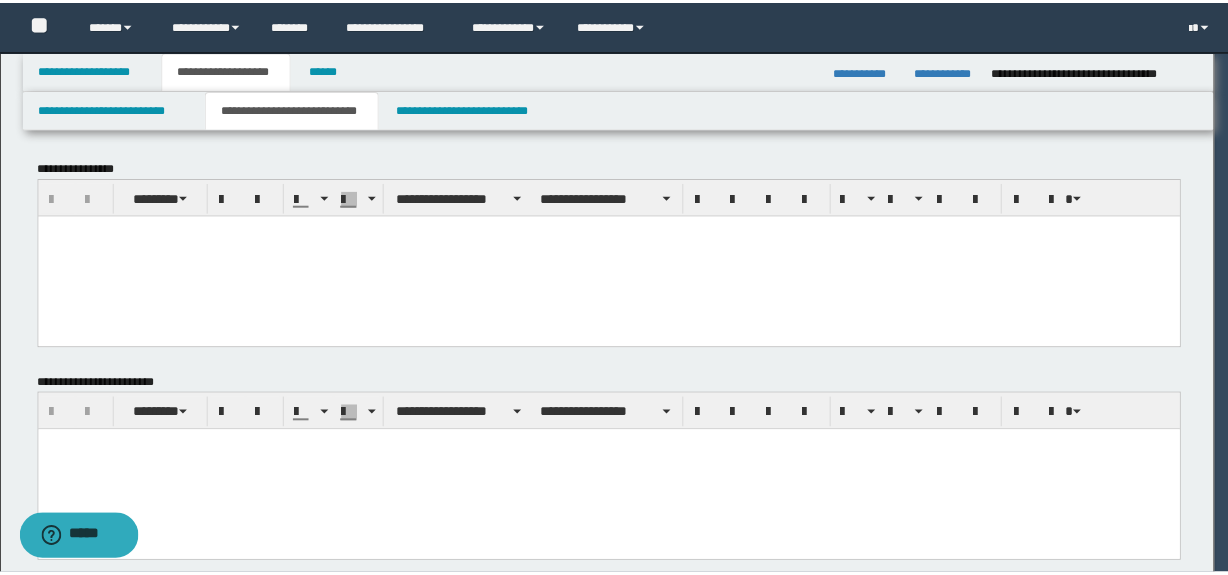 scroll, scrollTop: 0, scrollLeft: 0, axis: both 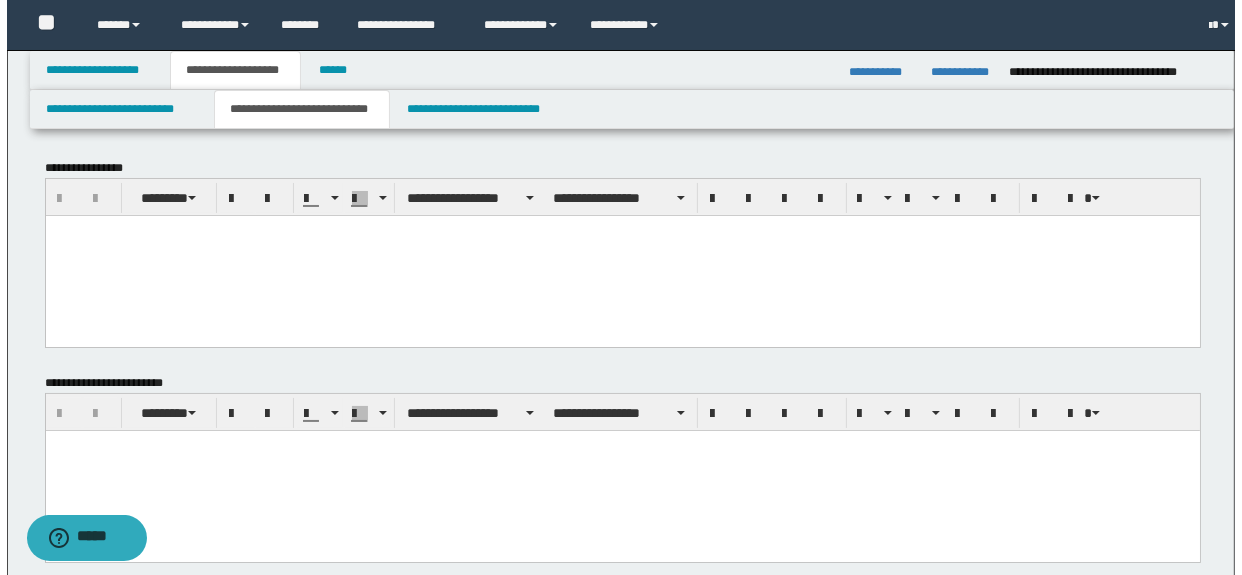 click at bounding box center [622, 255] 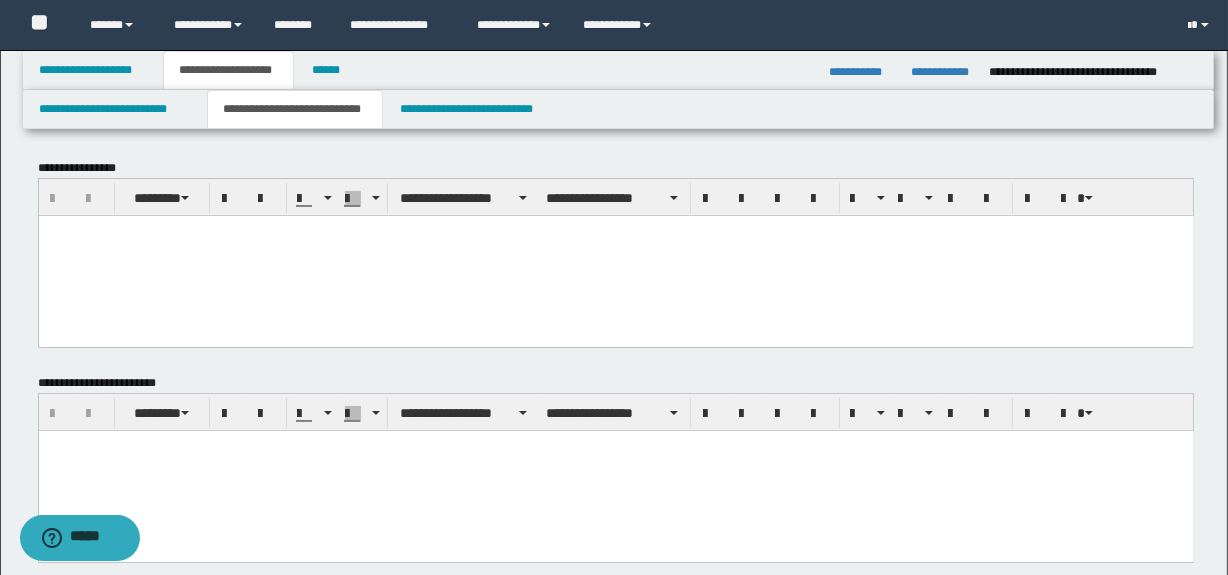 click at bounding box center [615, 255] 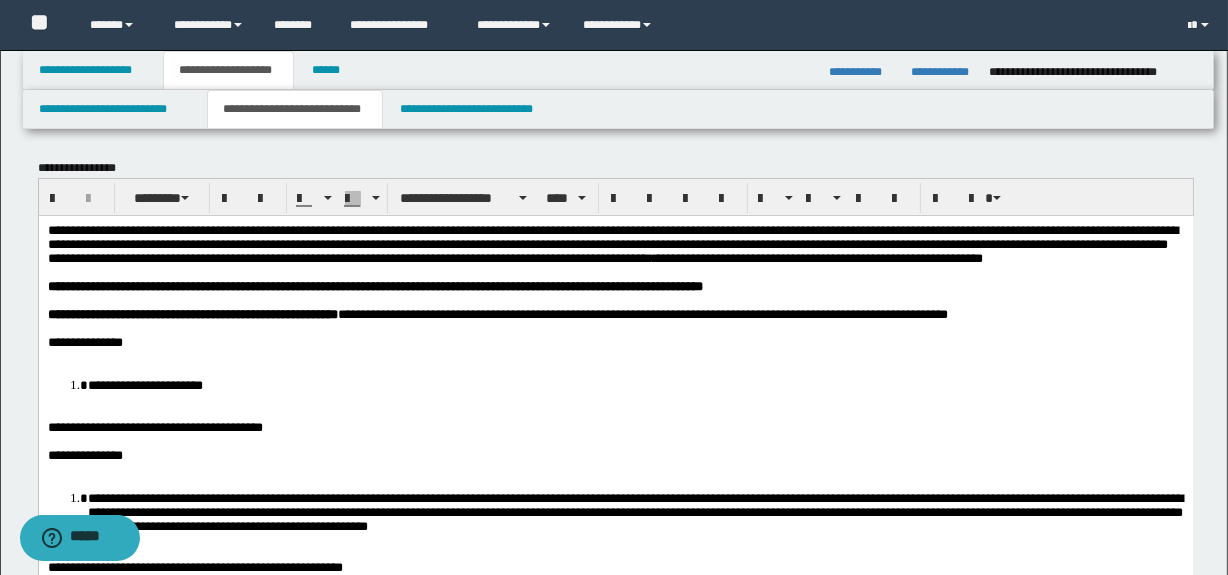 click at bounding box center (615, 356) 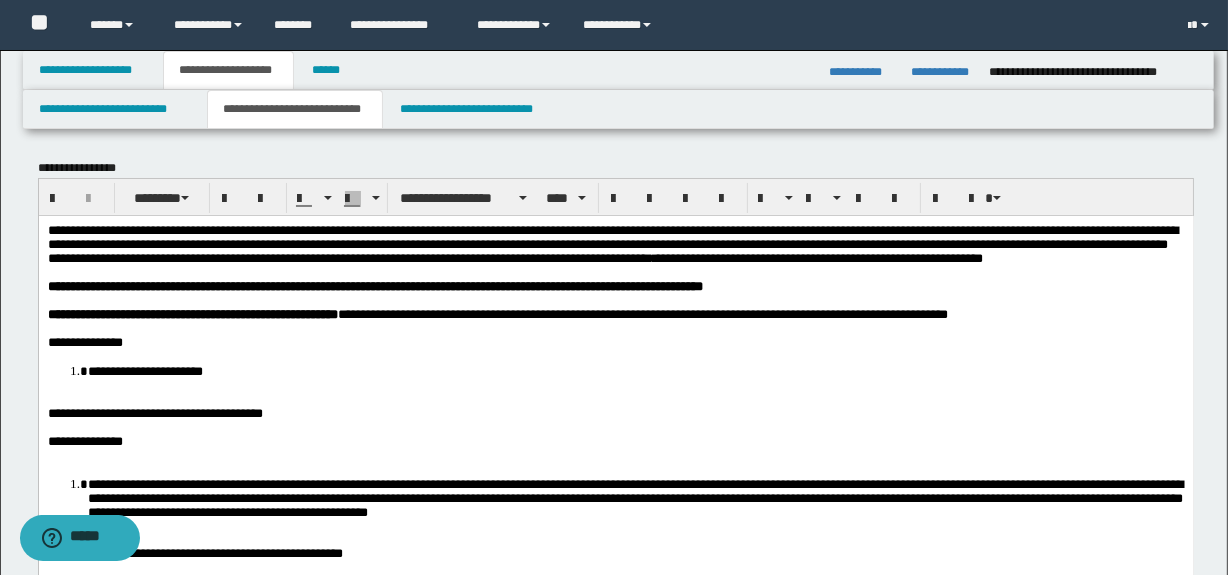 click at bounding box center (615, 399) 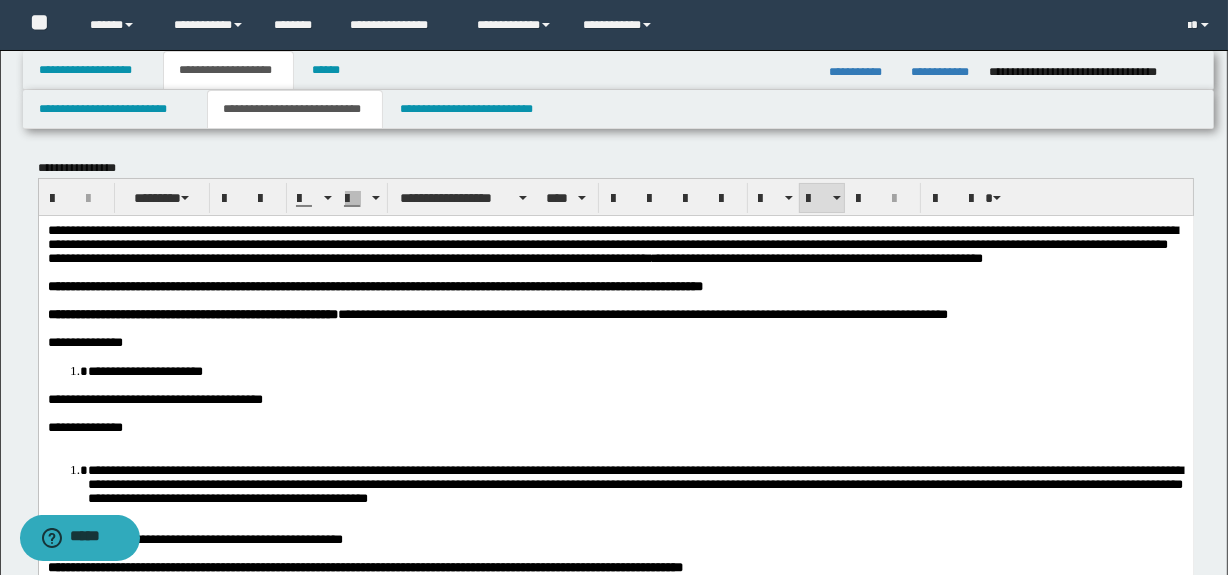 click on "**********" at bounding box center (615, 244) 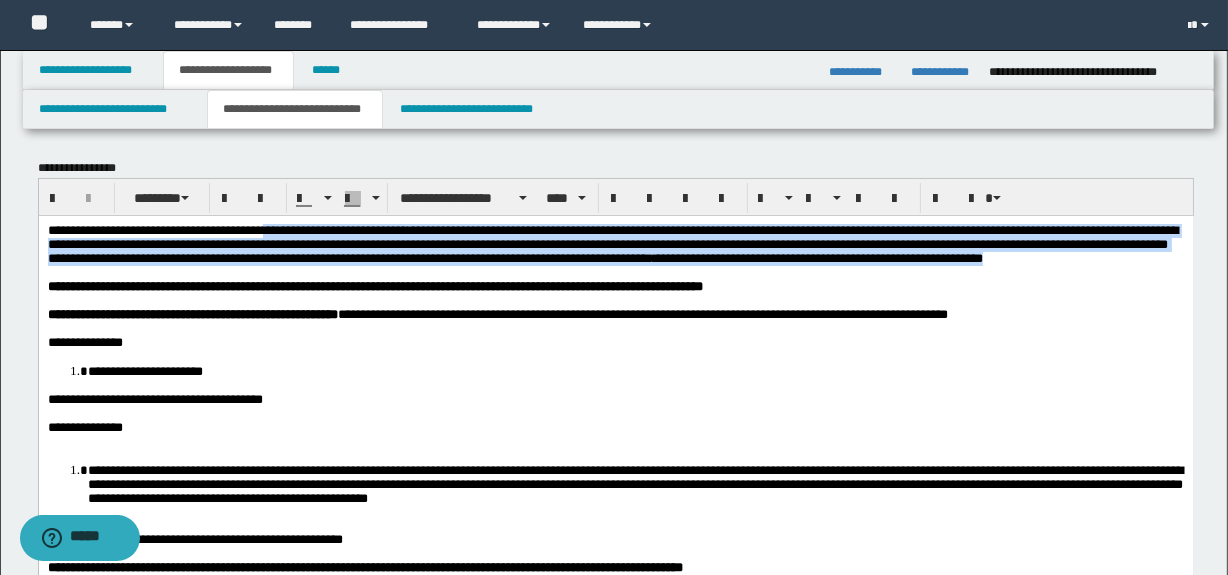drag, startPoint x: 463, startPoint y: 270, endPoint x: 304, endPoint y: 233, distance: 163.24828 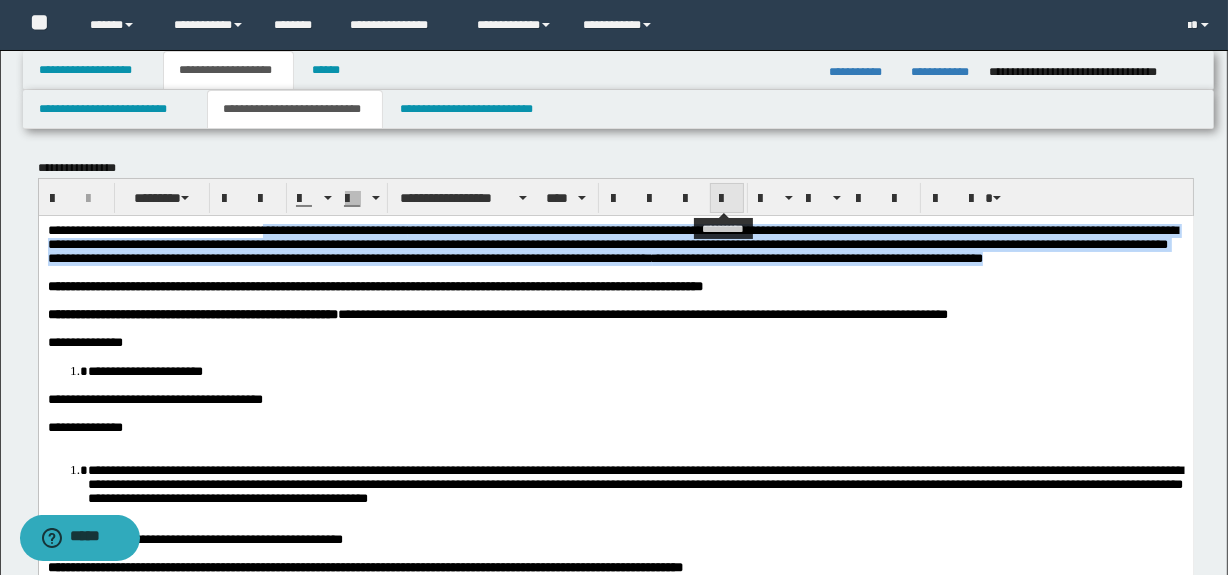 click at bounding box center (727, 198) 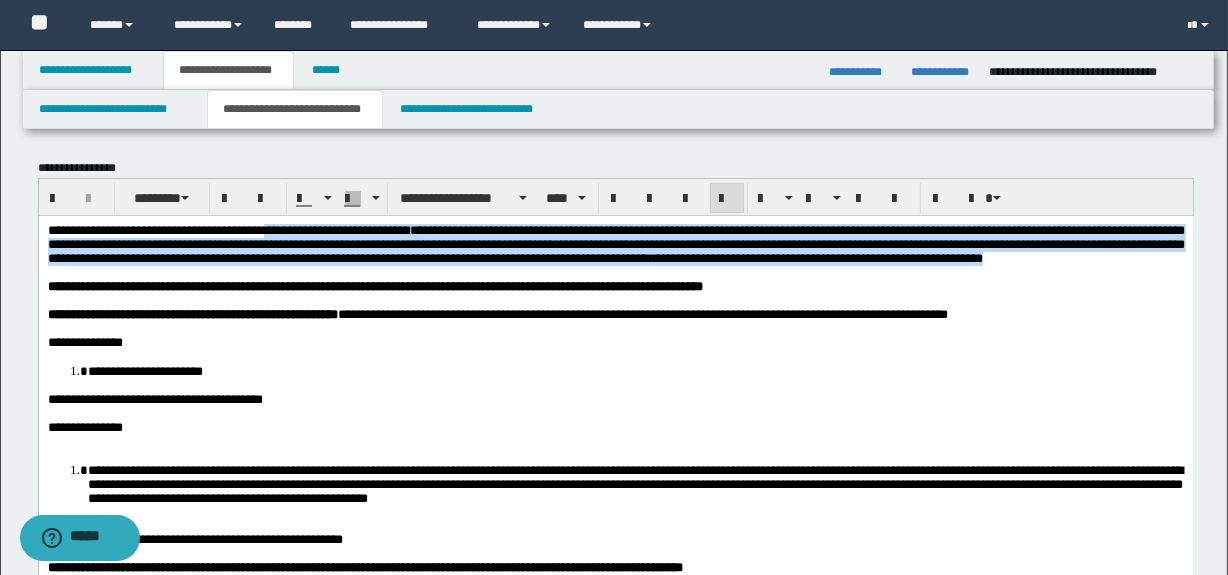 click on "**********" at bounding box center (817, 257) 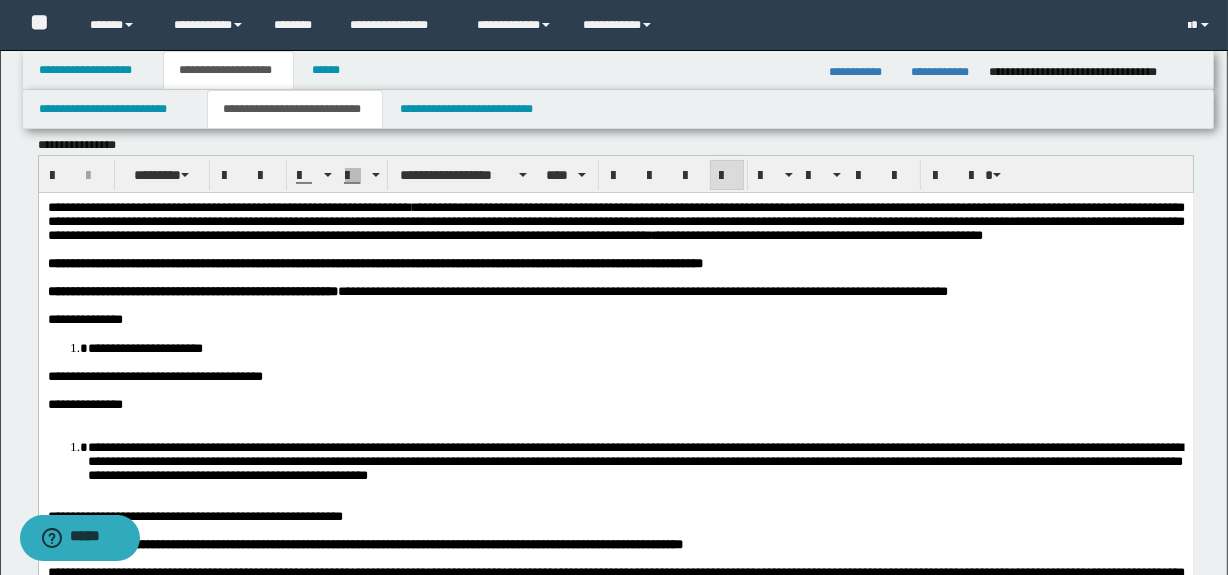 scroll, scrollTop: 30, scrollLeft: 0, axis: vertical 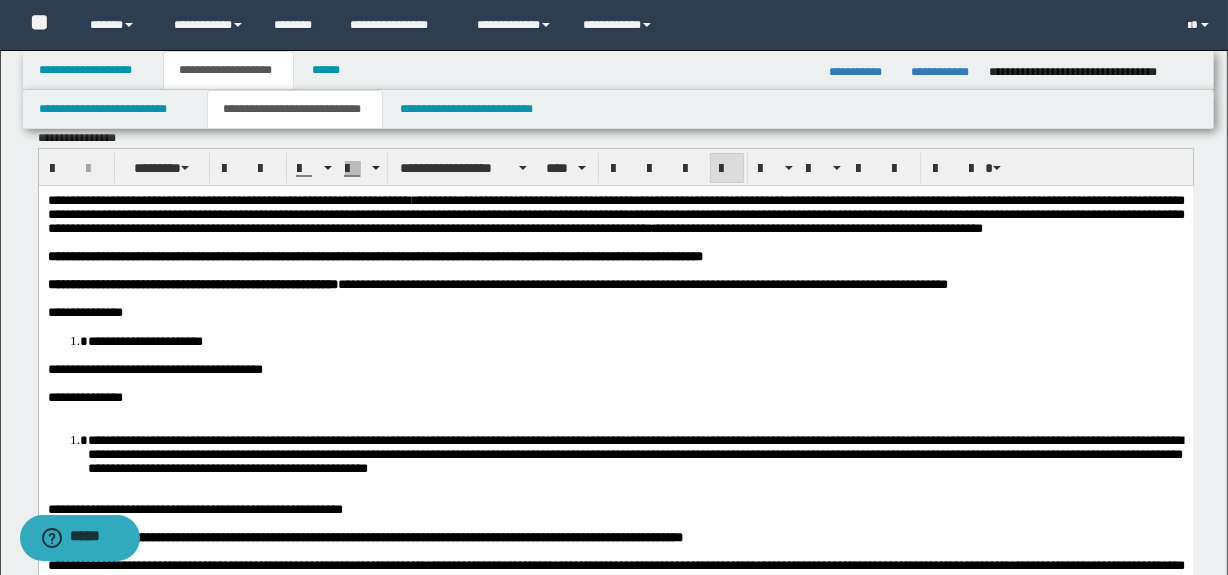 click on "**********" at bounding box center (615, 213) 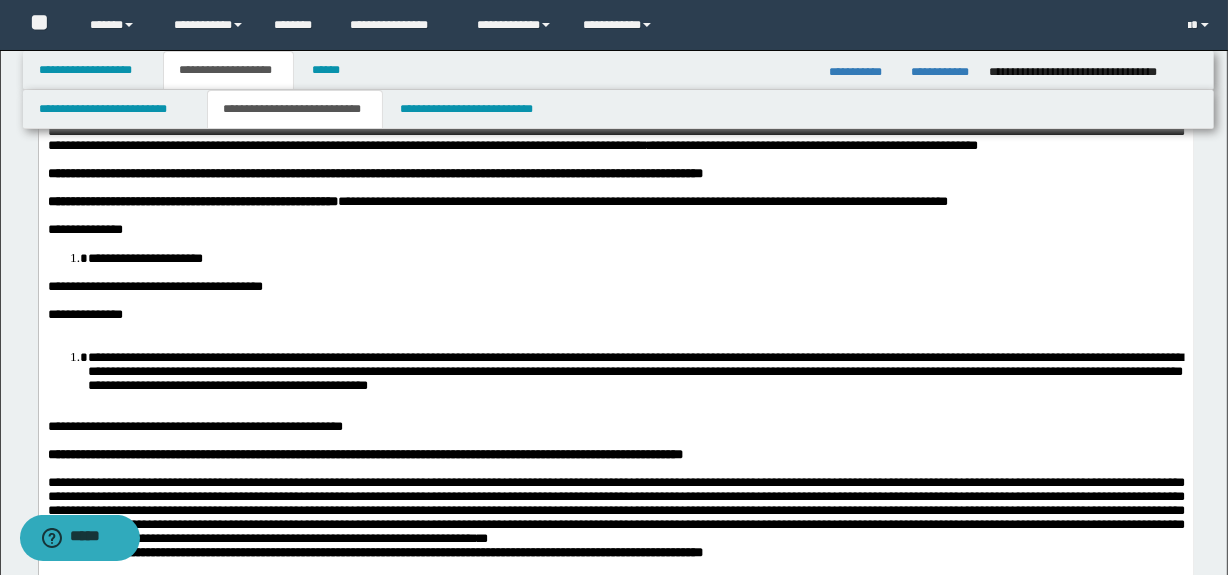 scroll, scrollTop: 181, scrollLeft: 0, axis: vertical 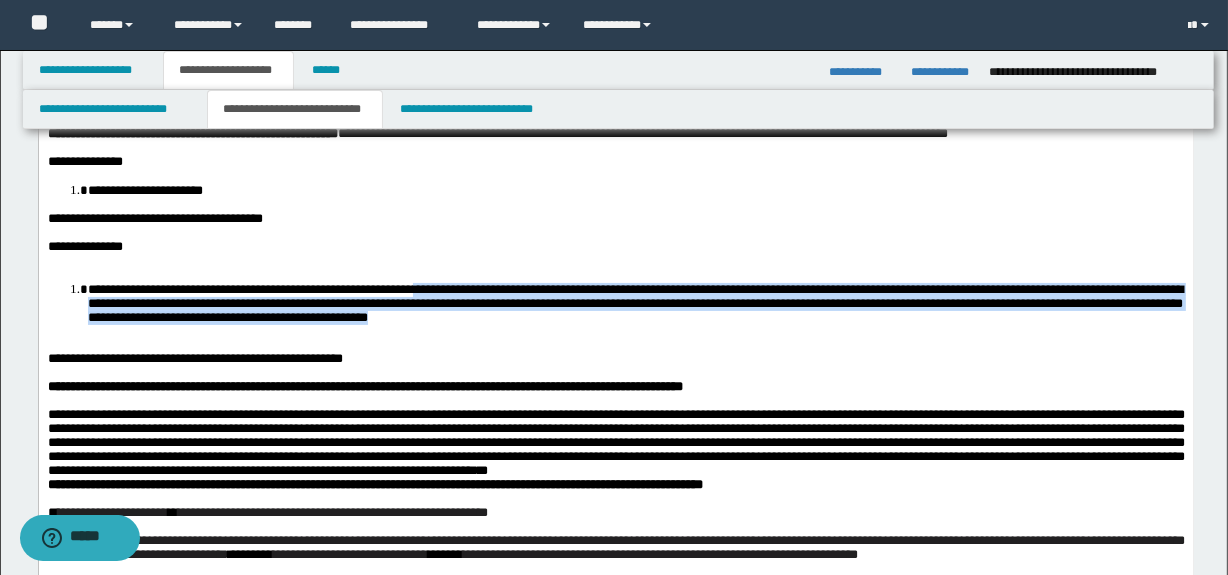 drag, startPoint x: 610, startPoint y: 370, endPoint x: 578, endPoint y: 309, distance: 68.88396 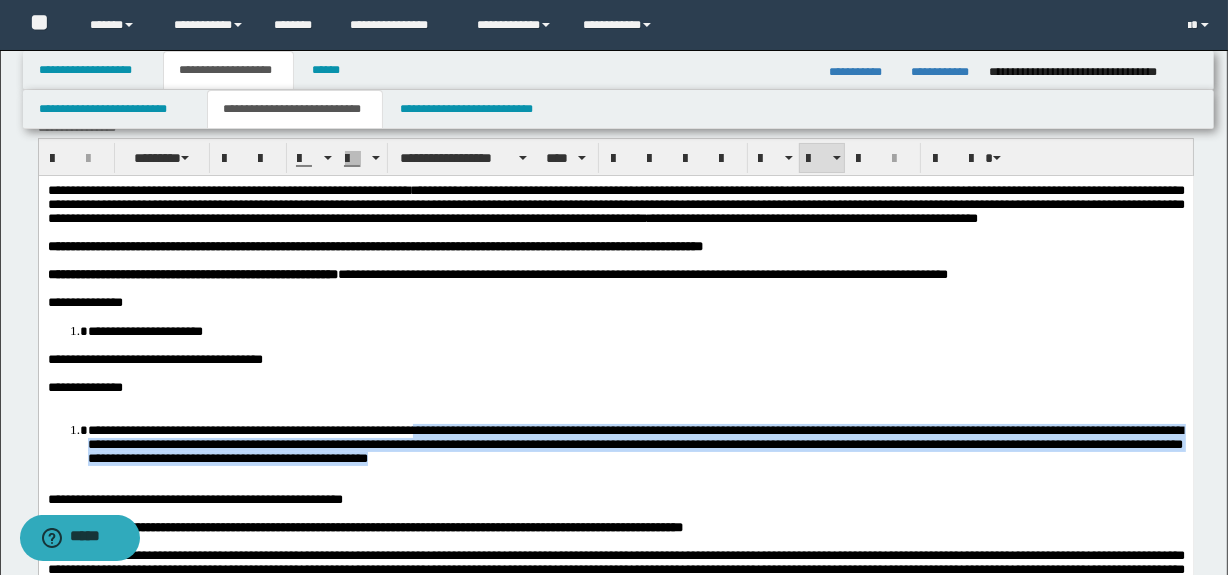 scroll, scrollTop: 30, scrollLeft: 0, axis: vertical 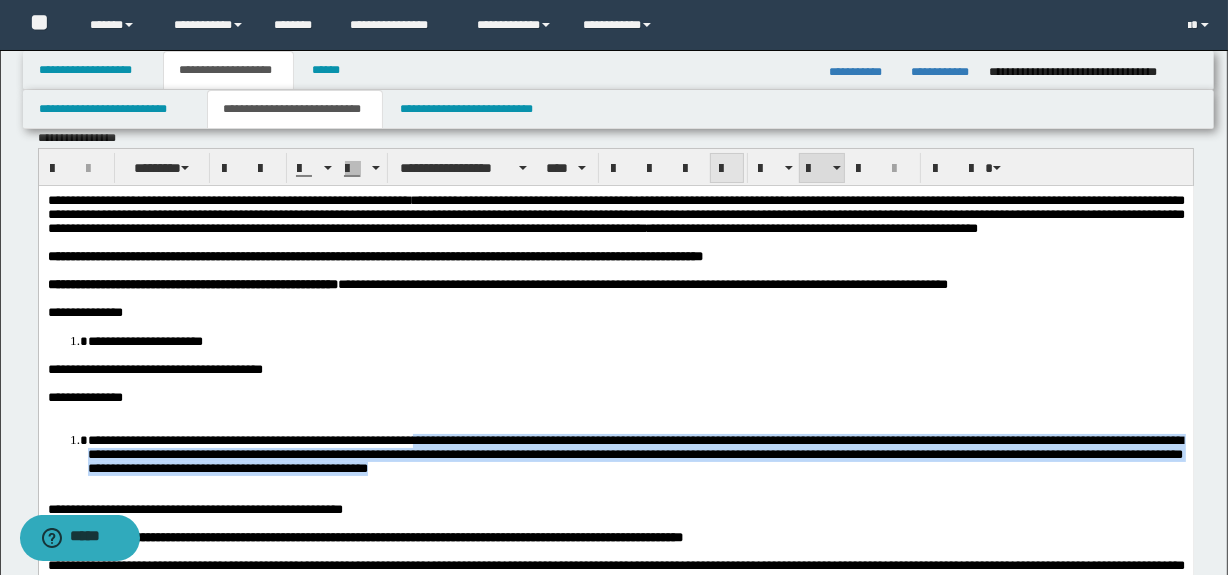 click at bounding box center [727, 169] 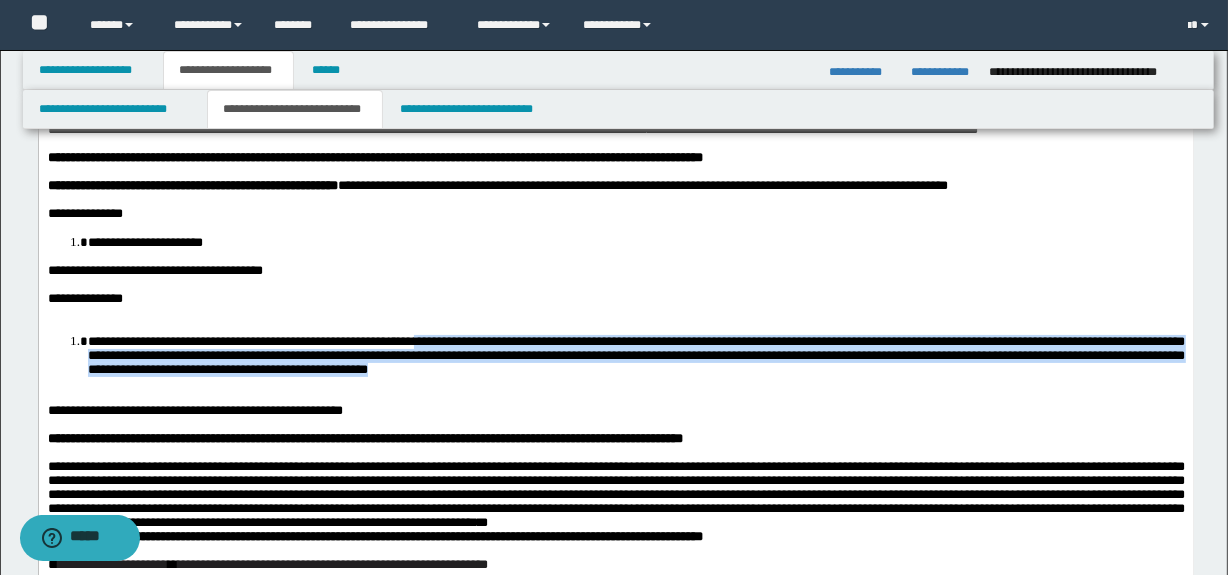scroll, scrollTop: 181, scrollLeft: 0, axis: vertical 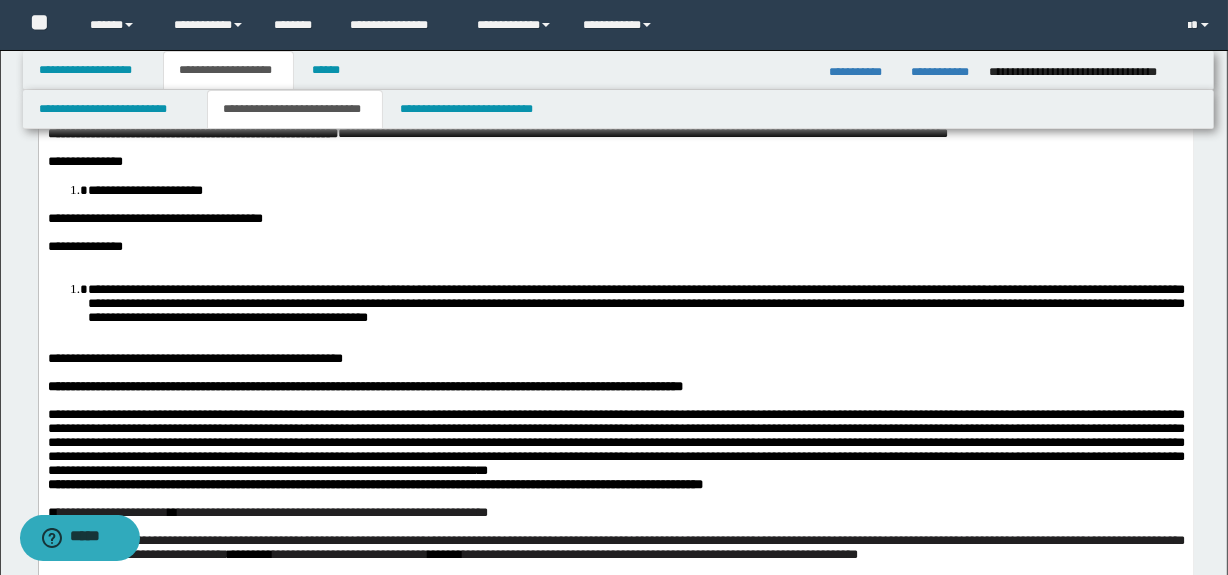 click at bounding box center [615, 260] 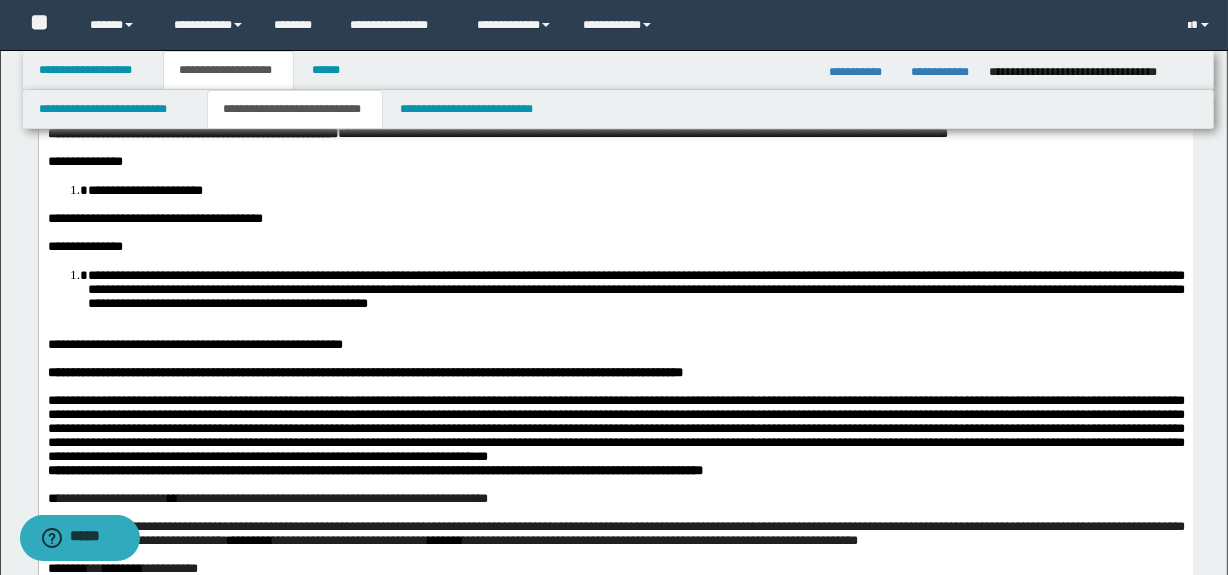 click at bounding box center [615, 330] 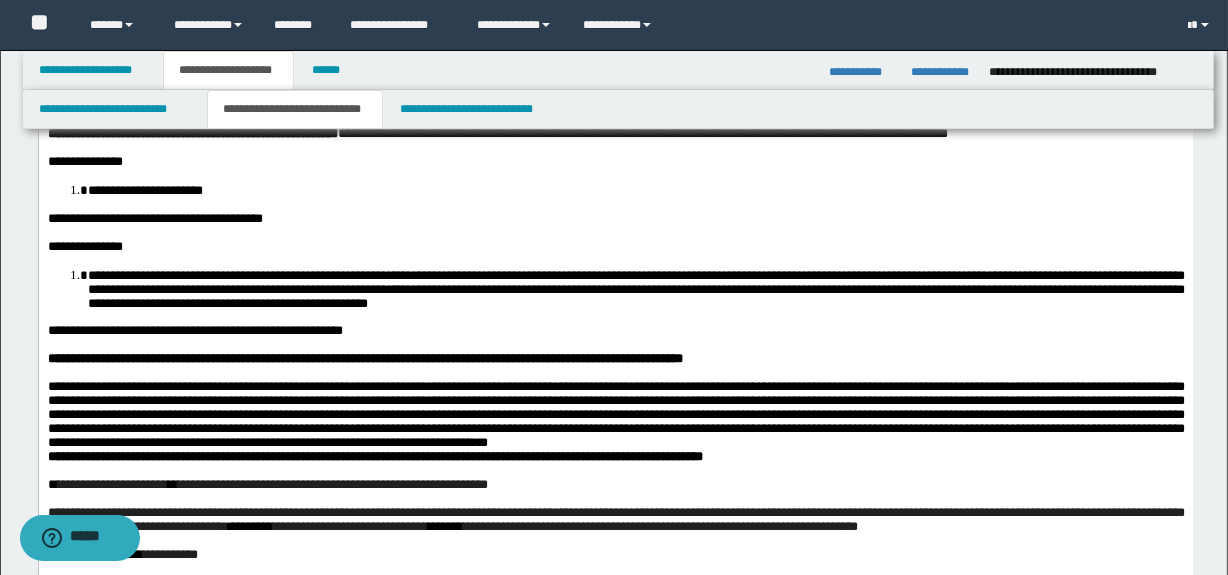 click on "**" at bounding box center (482, 441) 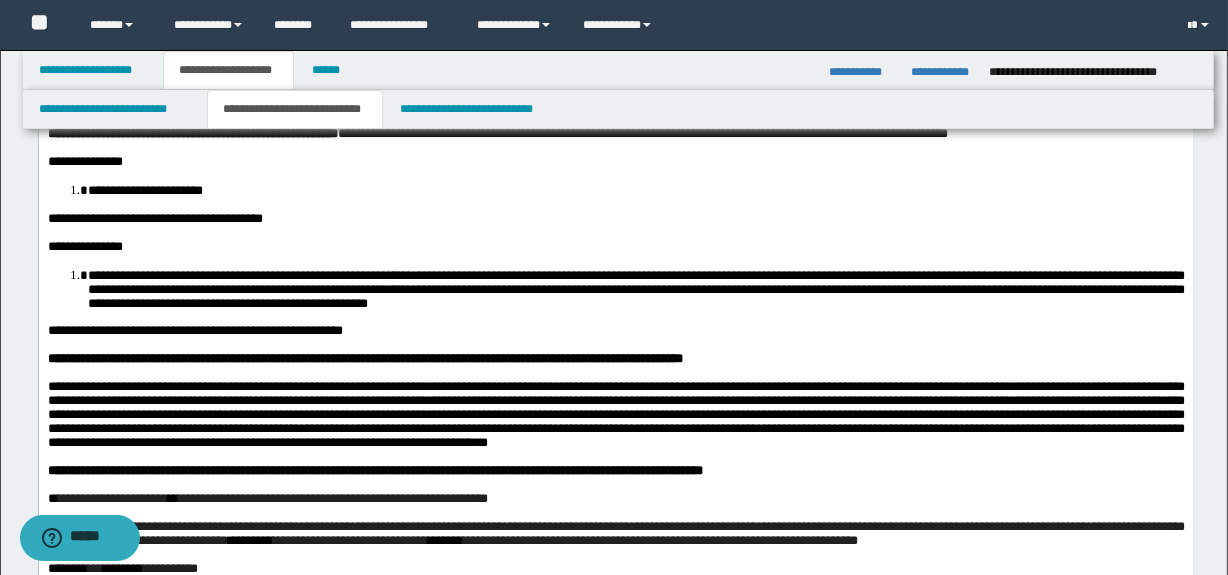 click on "**********" at bounding box center (615, 413) 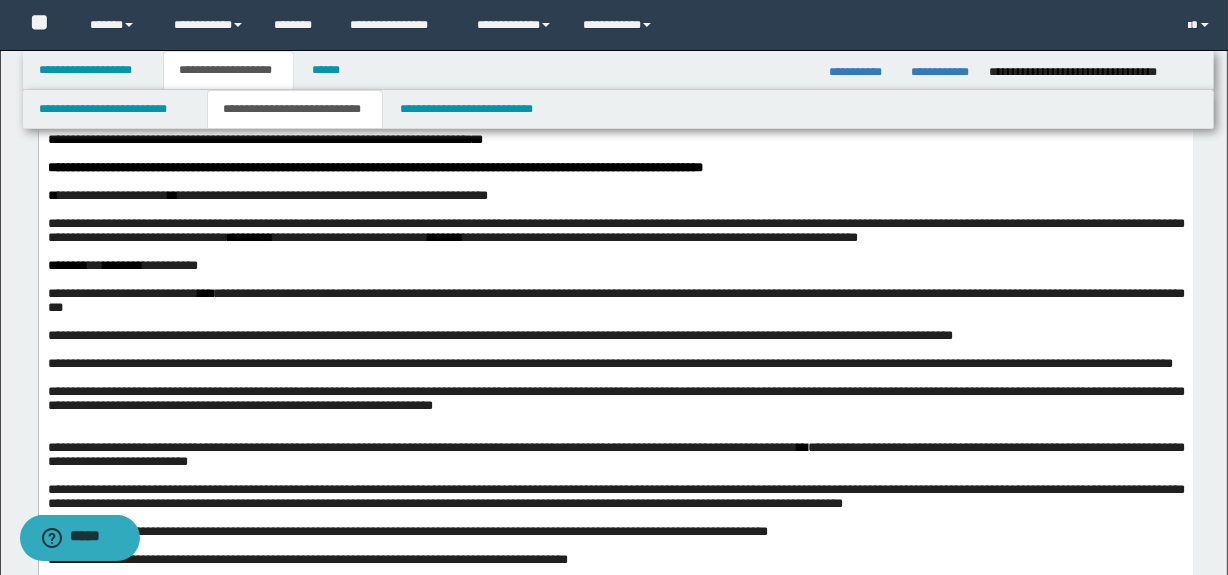 scroll, scrollTop: 515, scrollLeft: 0, axis: vertical 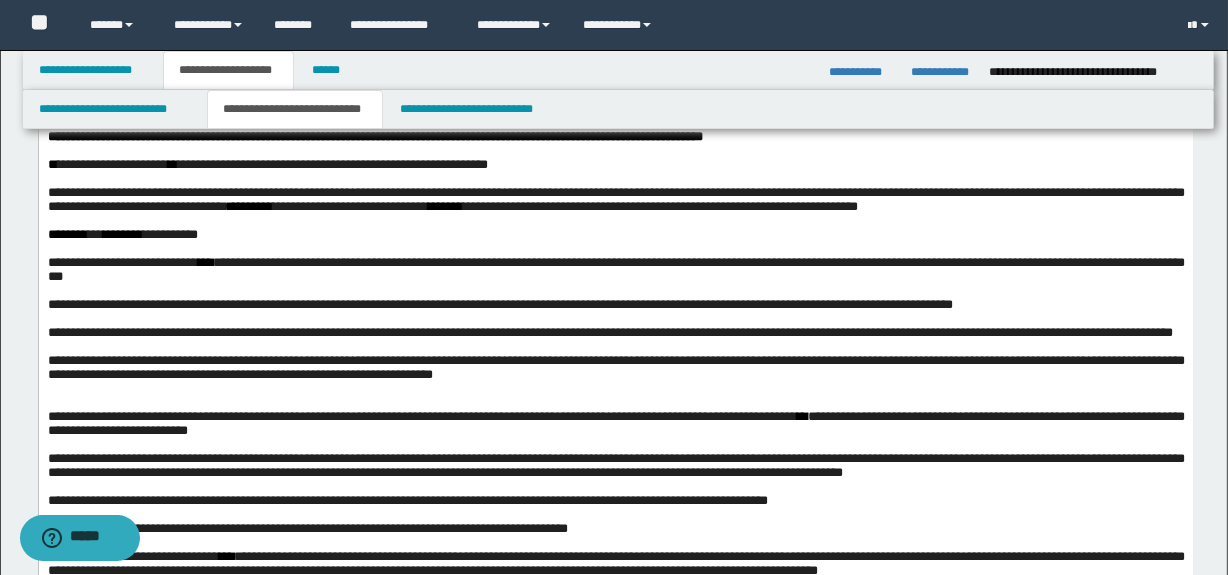 click on "**********" at bounding box center (609, 332) 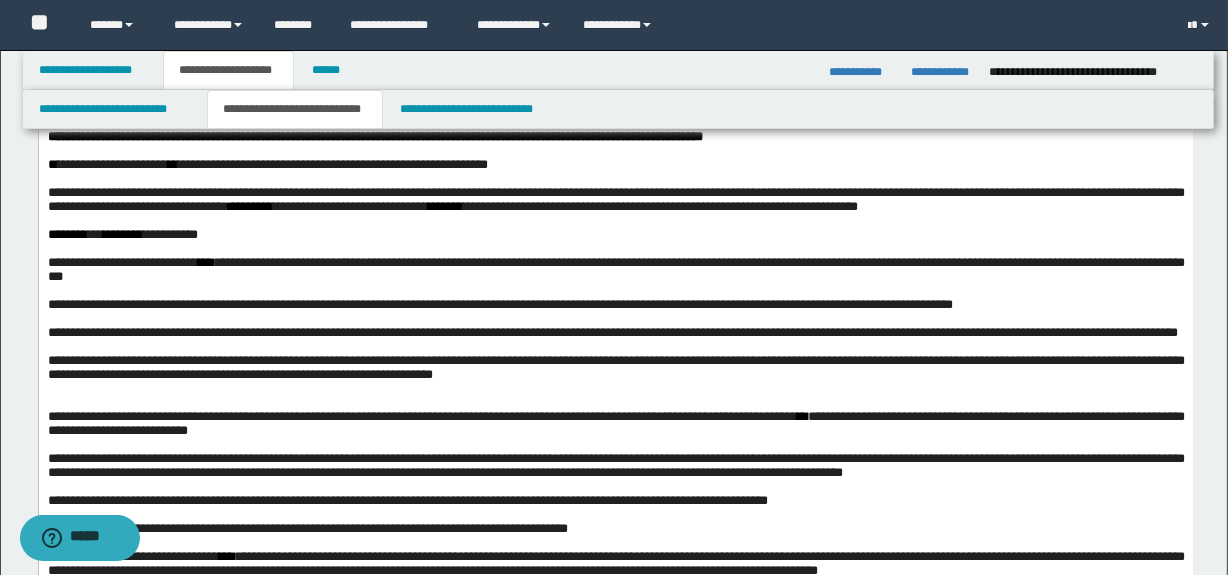 click on "**********" at bounding box center (615, 333) 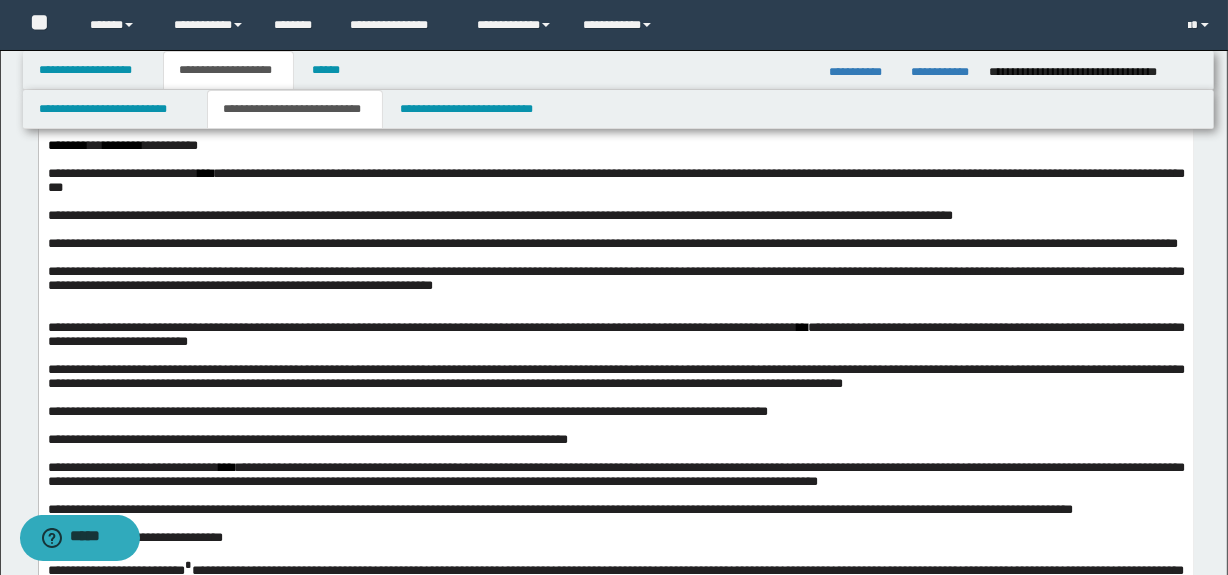 scroll, scrollTop: 606, scrollLeft: 0, axis: vertical 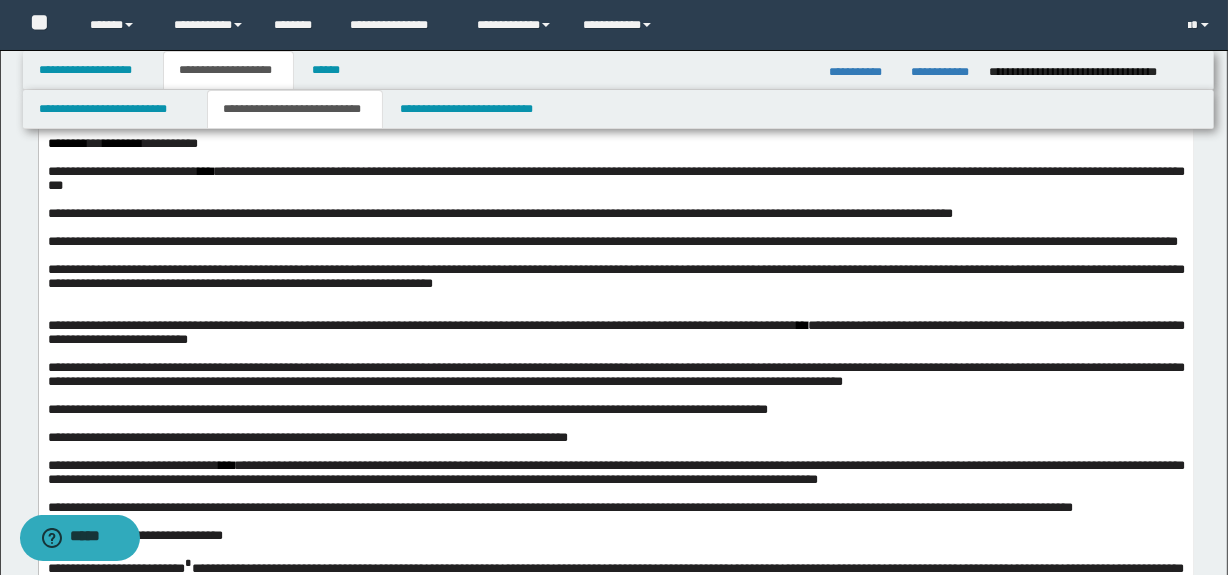 click at bounding box center (615, 298) 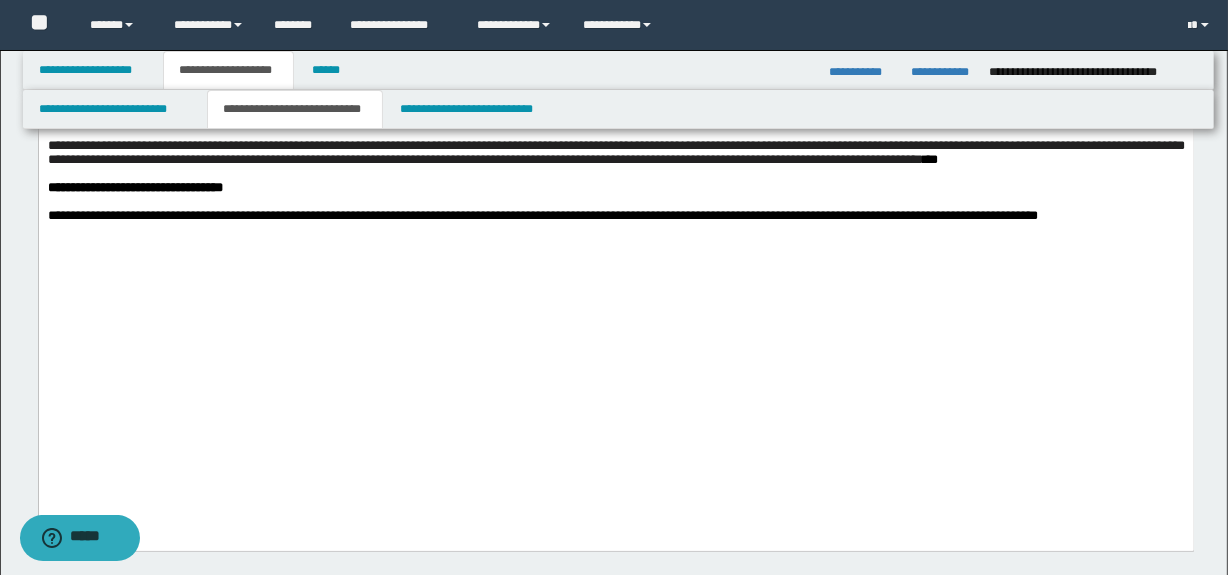 scroll, scrollTop: 1454, scrollLeft: 0, axis: vertical 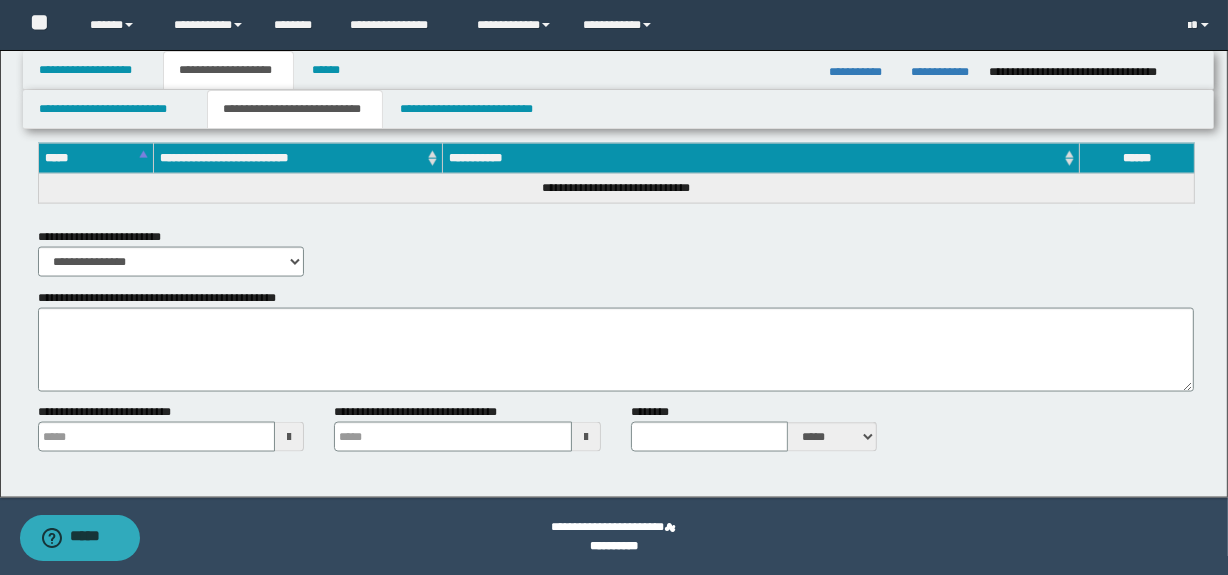 type 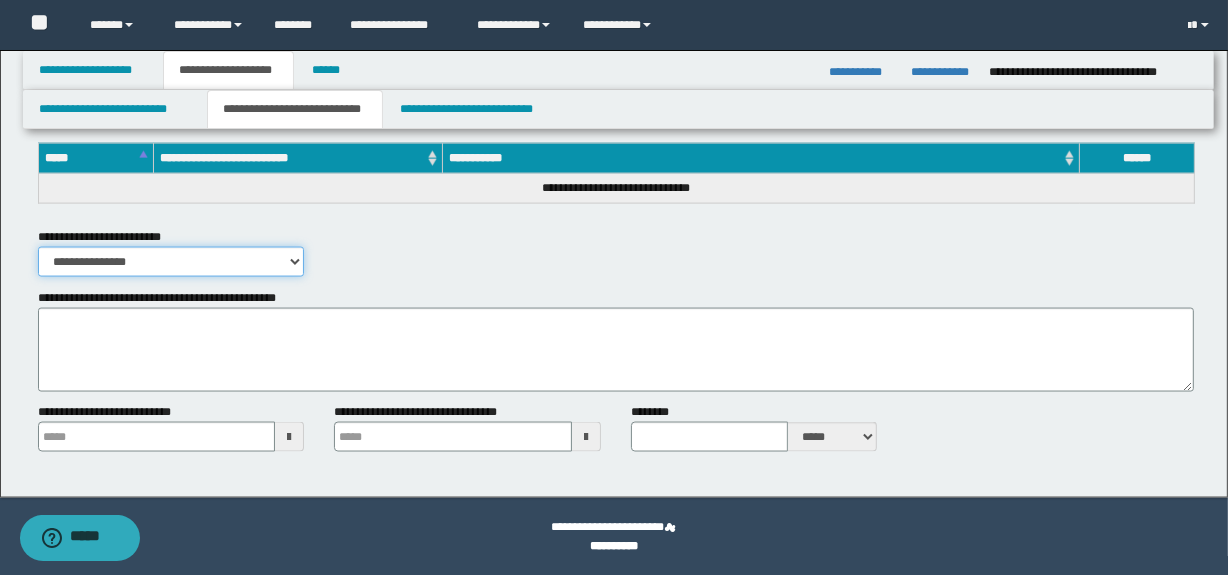 click on "**********" at bounding box center (171, 262) 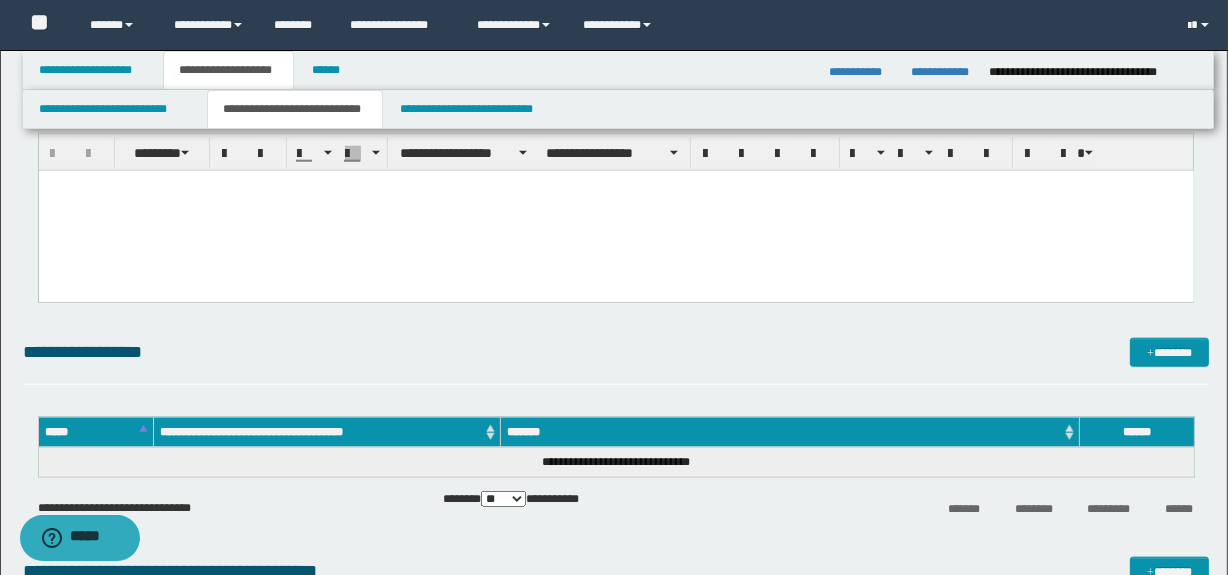 scroll, scrollTop: 1899, scrollLeft: 0, axis: vertical 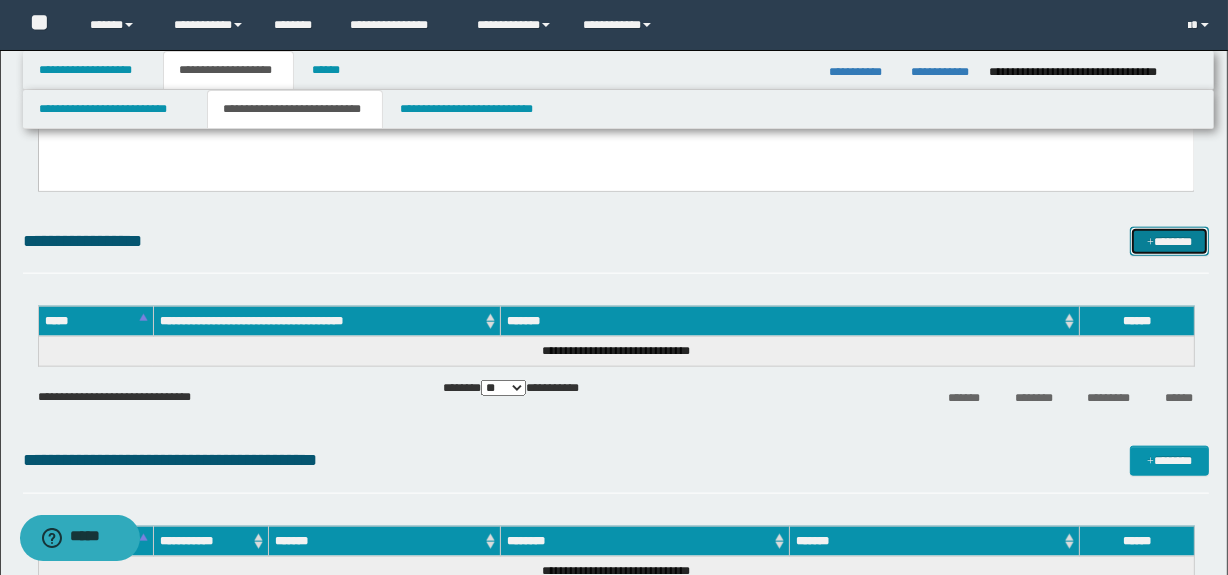 click at bounding box center (1150, 243) 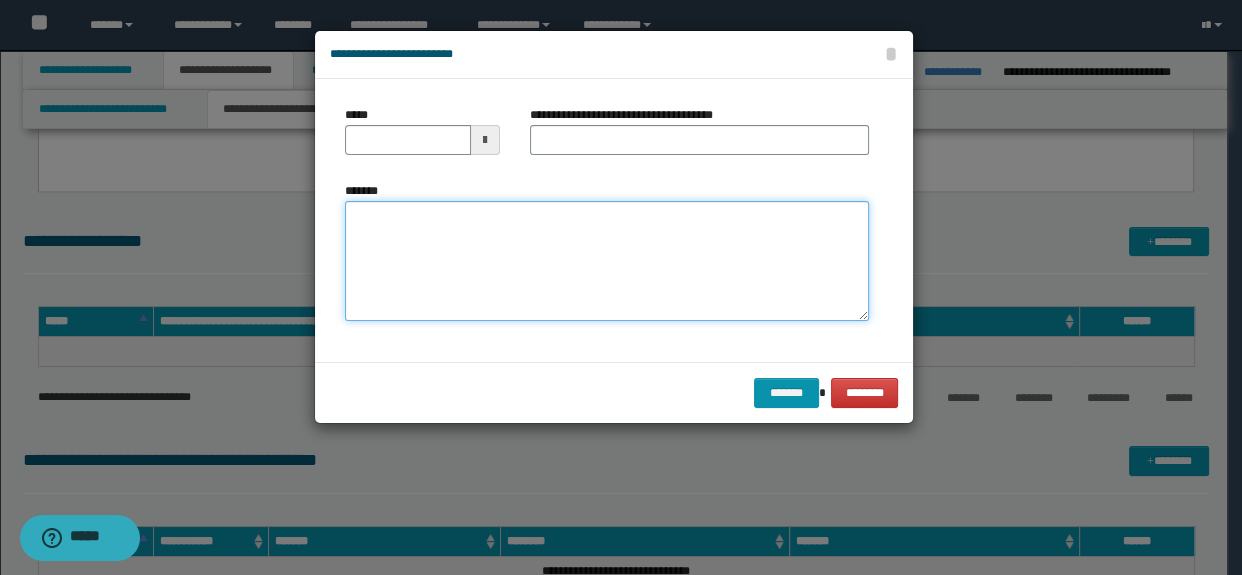 click on "*******" at bounding box center (607, 261) 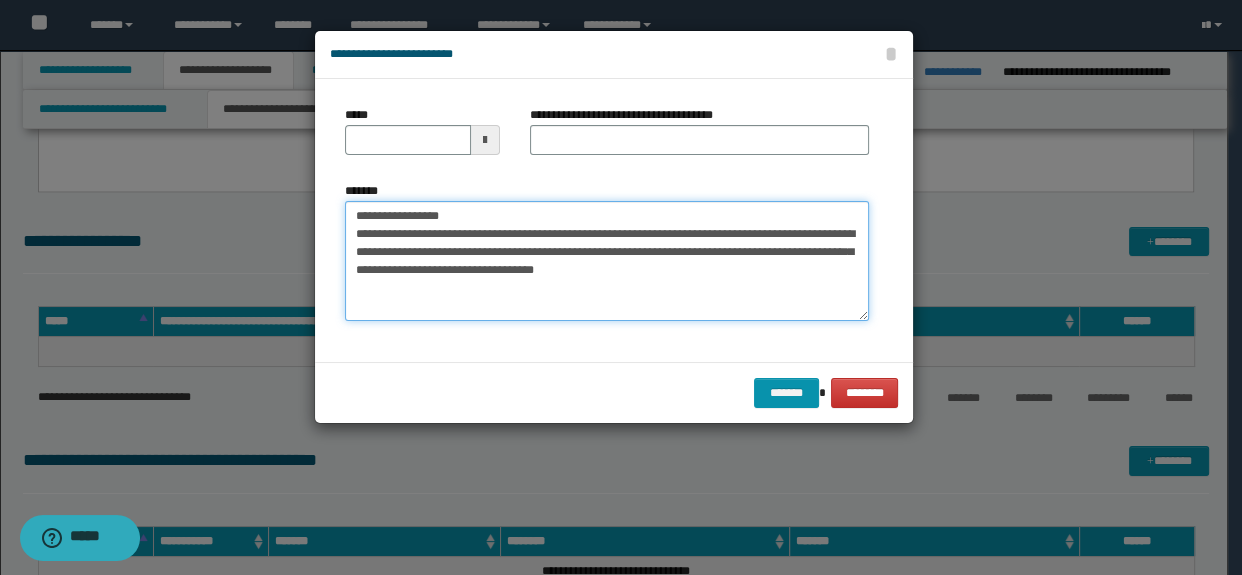 drag, startPoint x: 473, startPoint y: 215, endPoint x: 214, endPoint y: 193, distance: 259.93268 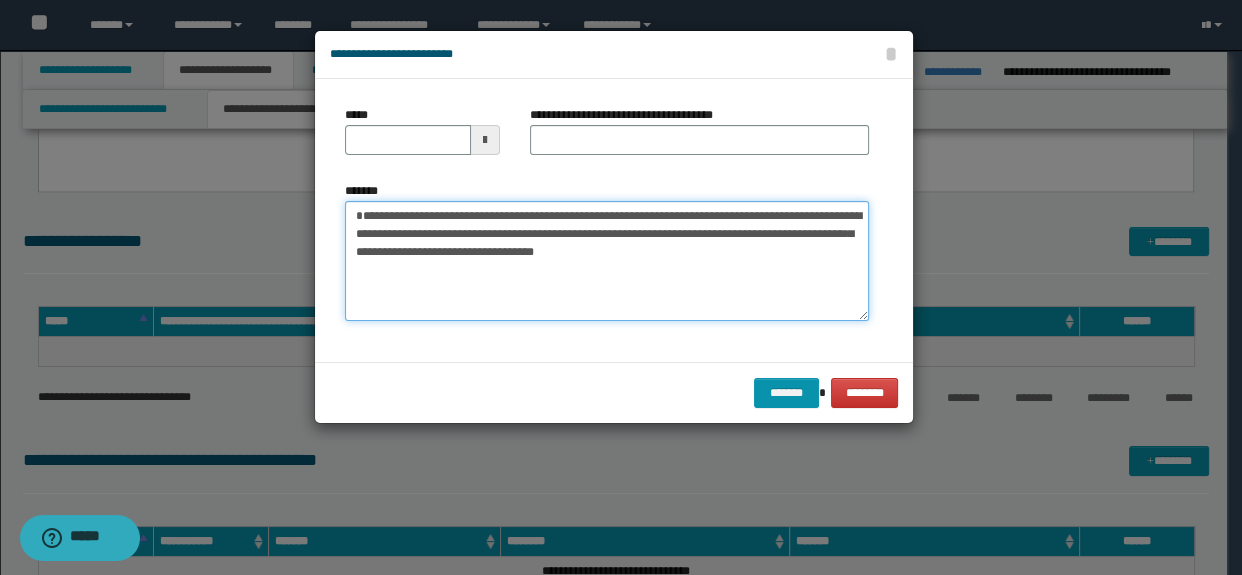 type 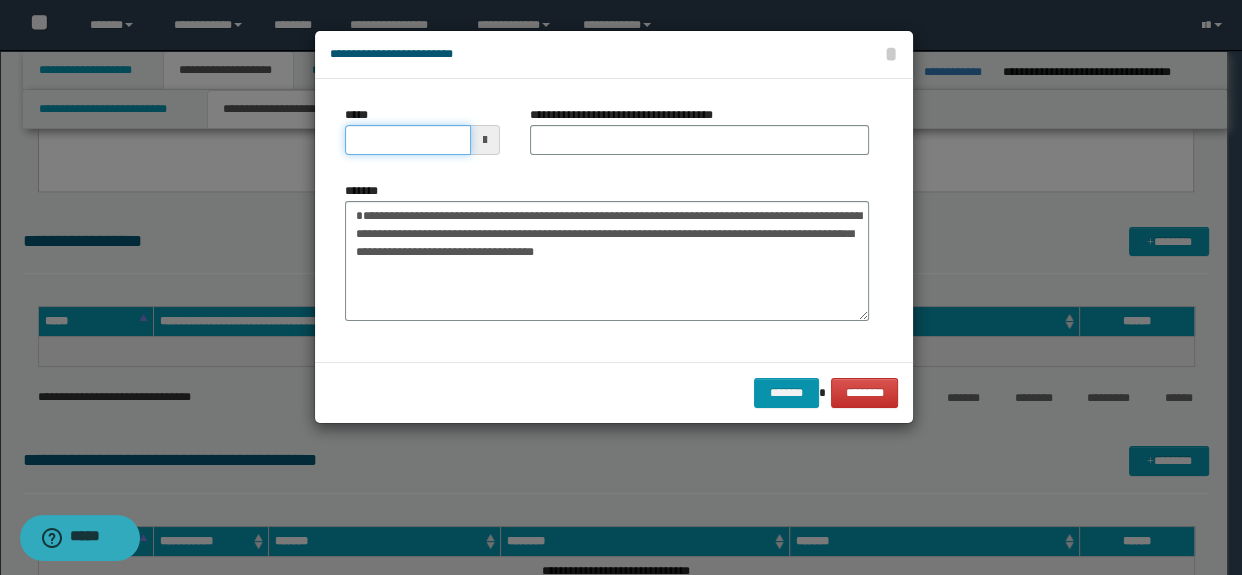 click on "*****" at bounding box center (408, 140) 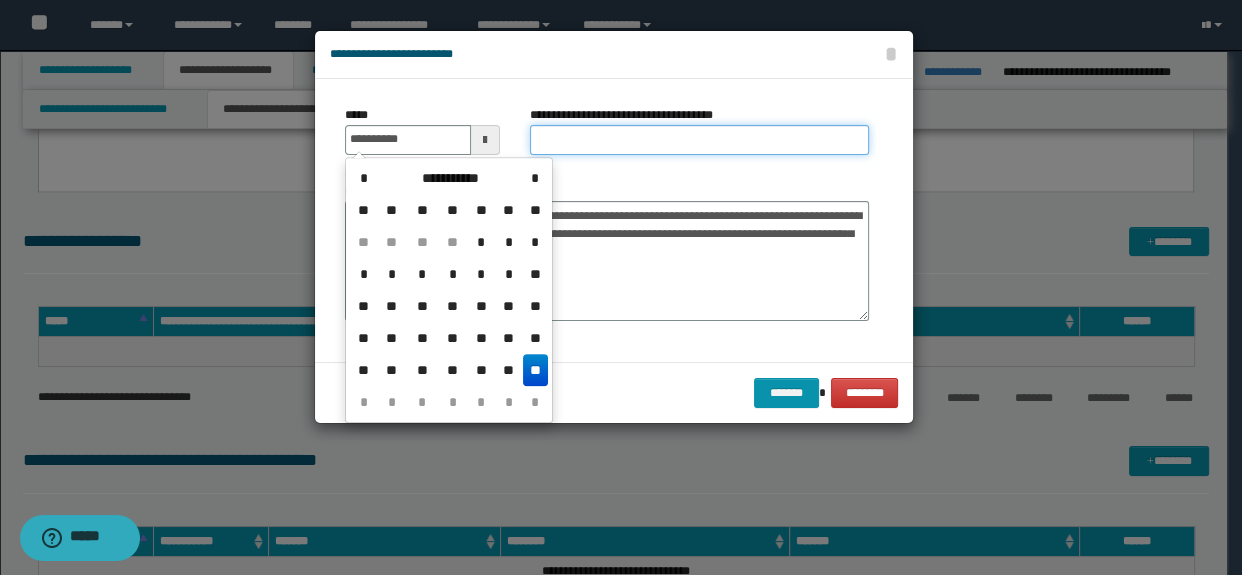 type on "**********" 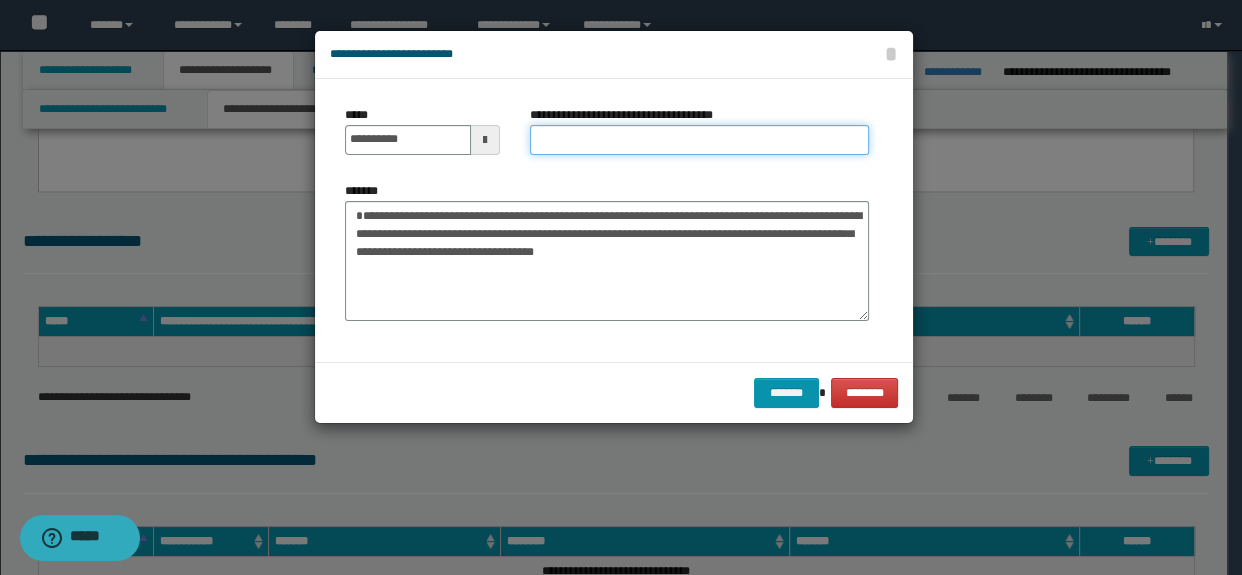 click on "**********" at bounding box center (700, 140) 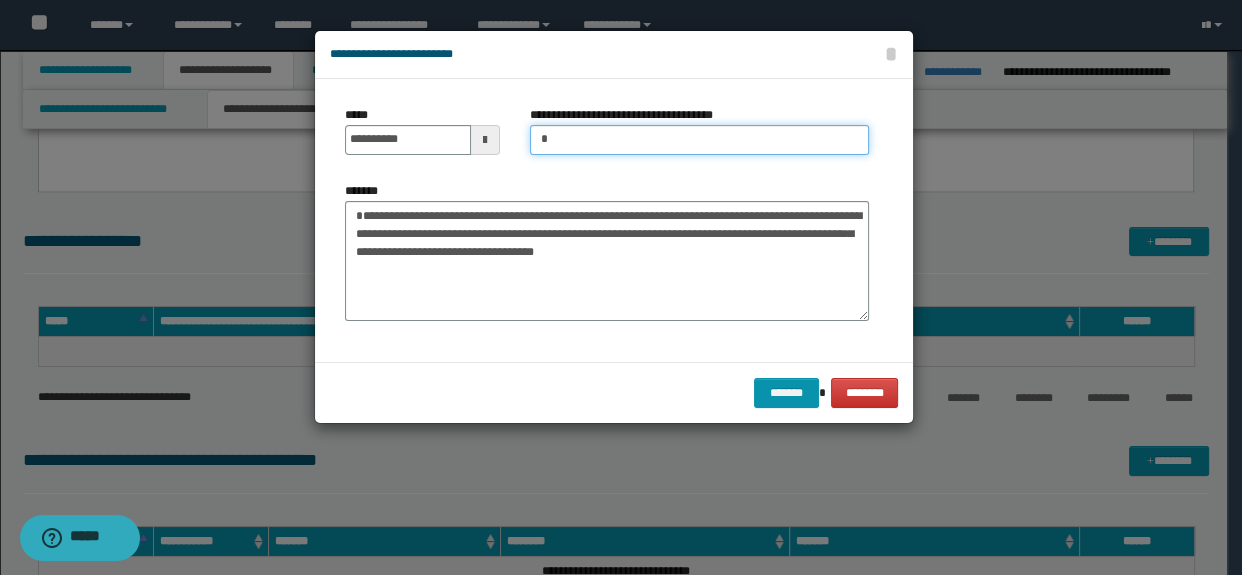 type on "*****" 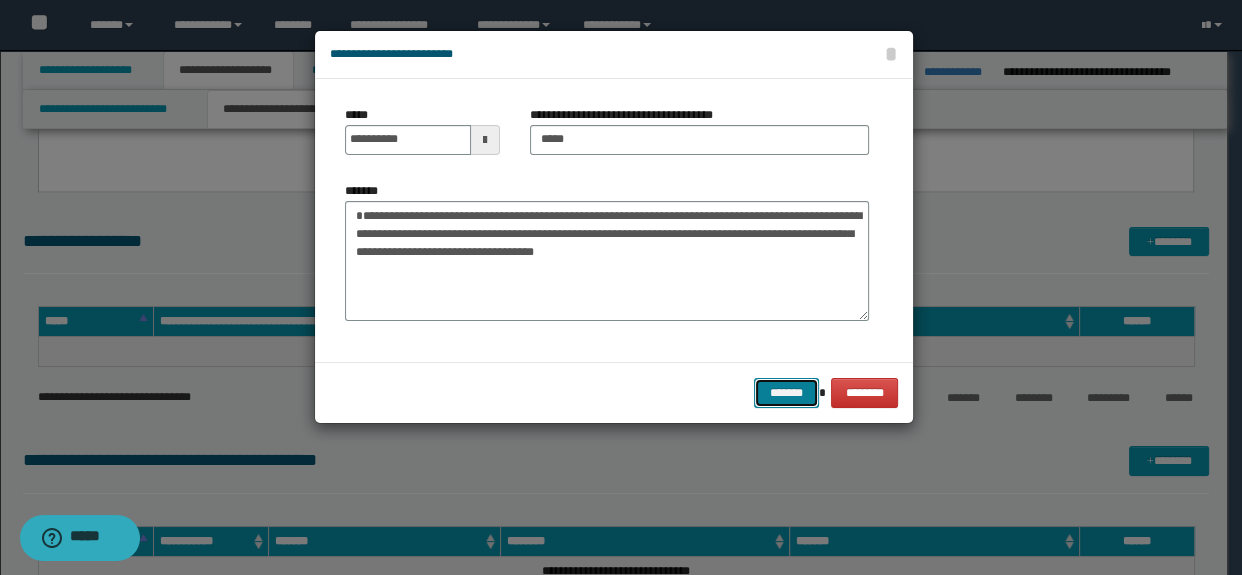 click on "*******" at bounding box center (786, 393) 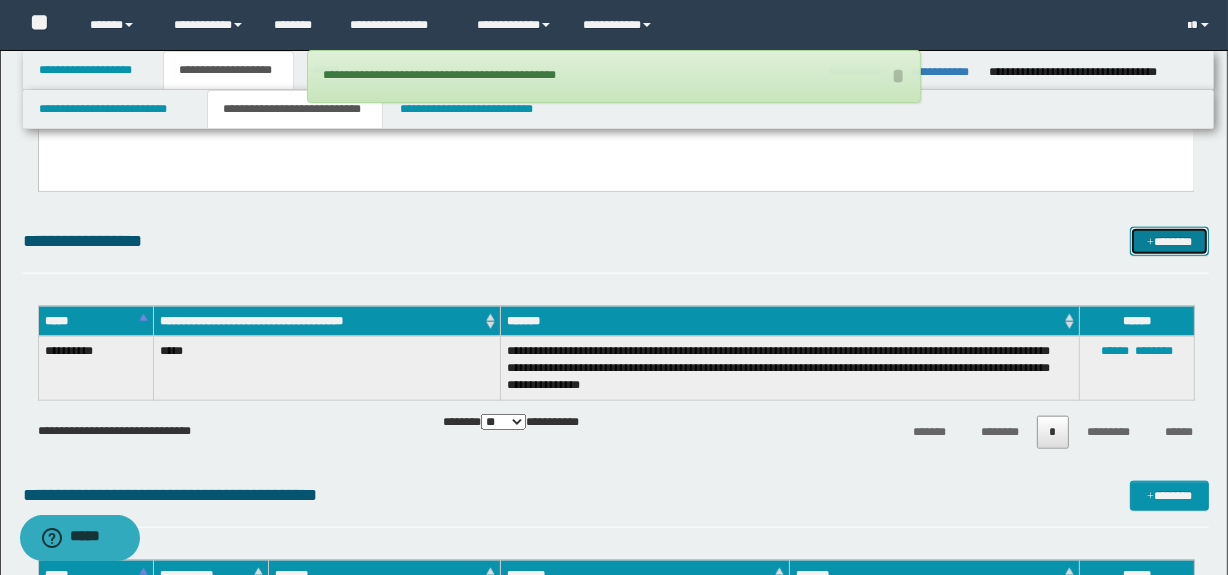 click on "*******" at bounding box center (1170, 242) 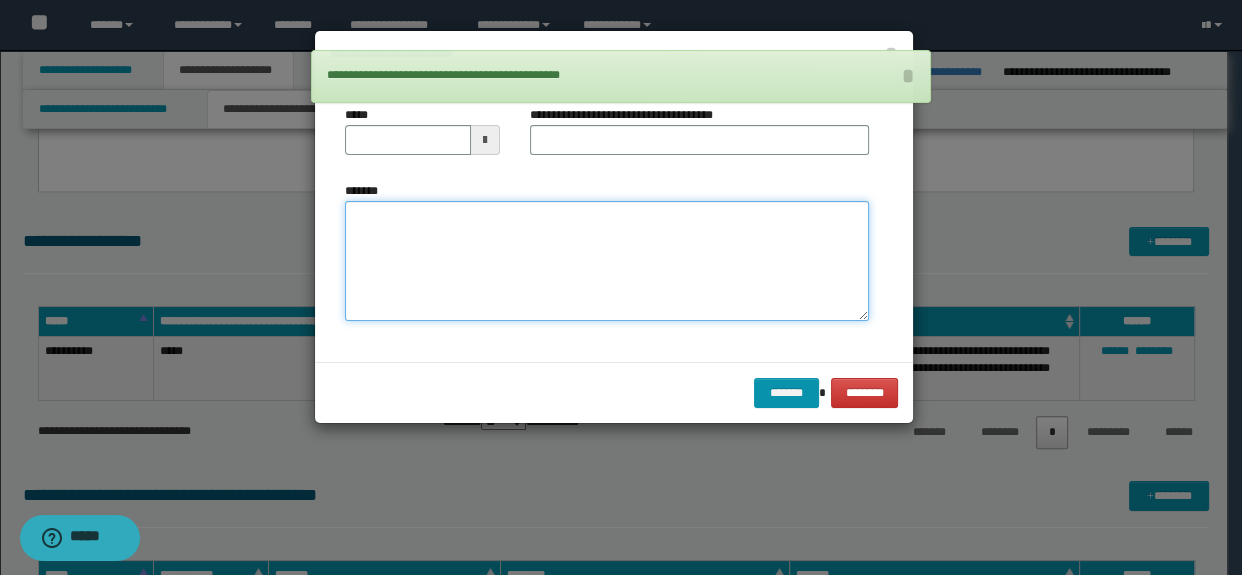 click on "*******" at bounding box center [607, 261] 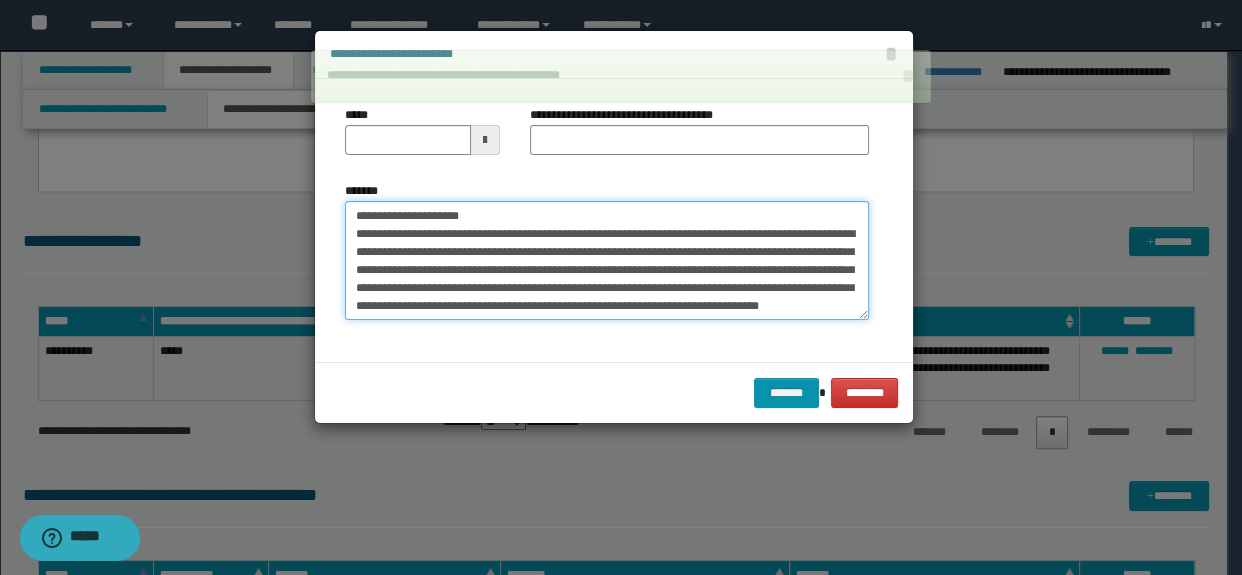 scroll, scrollTop: 0, scrollLeft: 0, axis: both 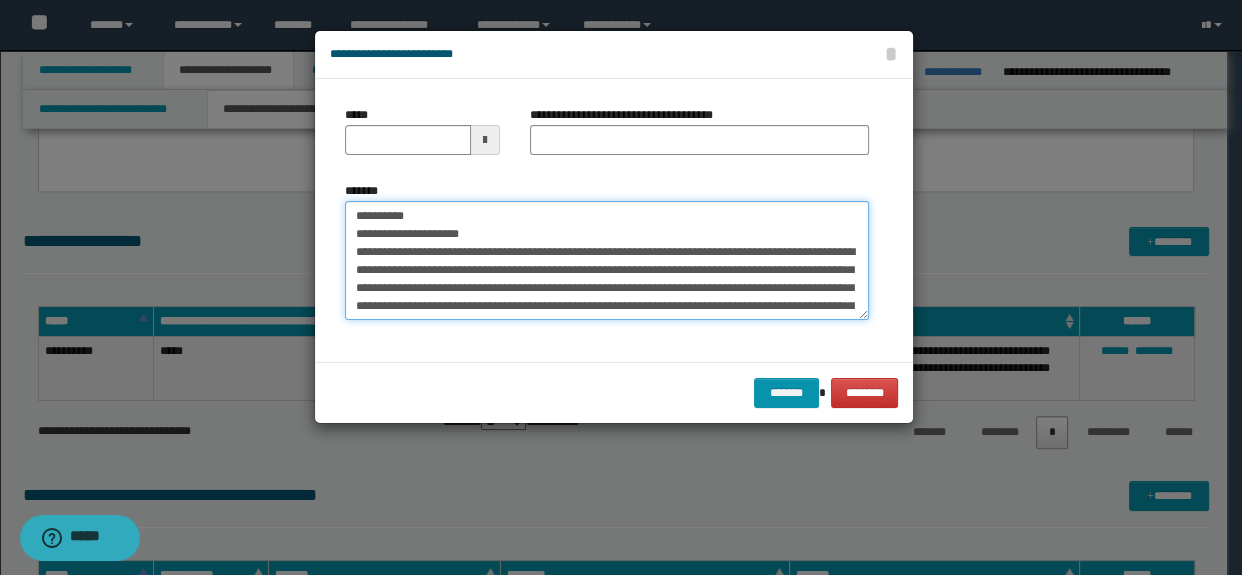 drag, startPoint x: 515, startPoint y: 236, endPoint x: 272, endPoint y: 237, distance: 243.00206 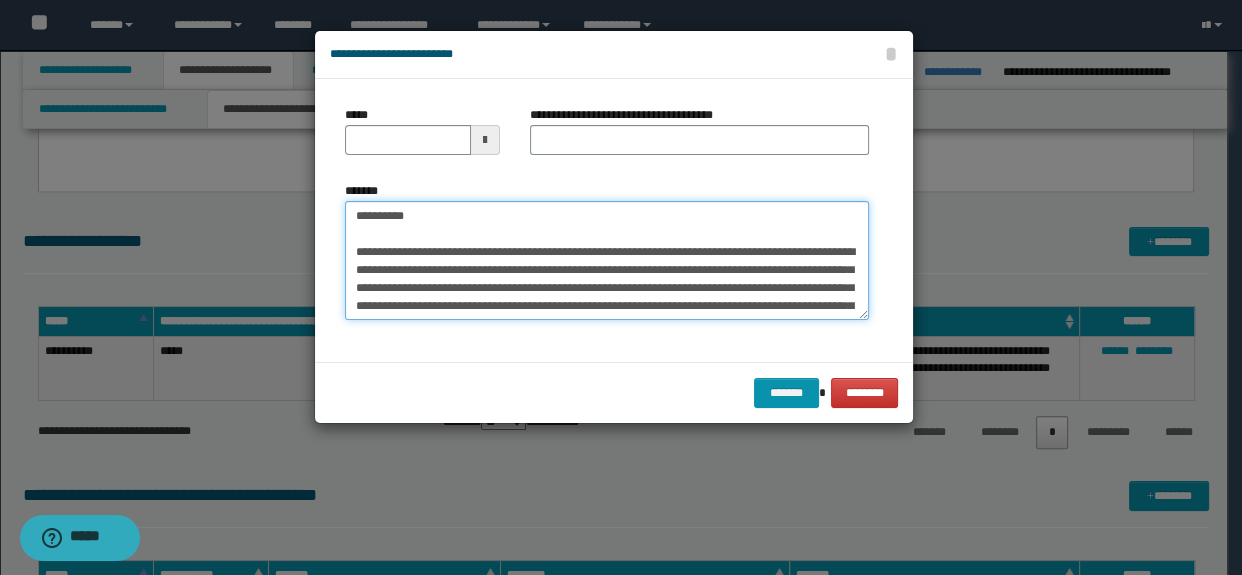 type on "**********" 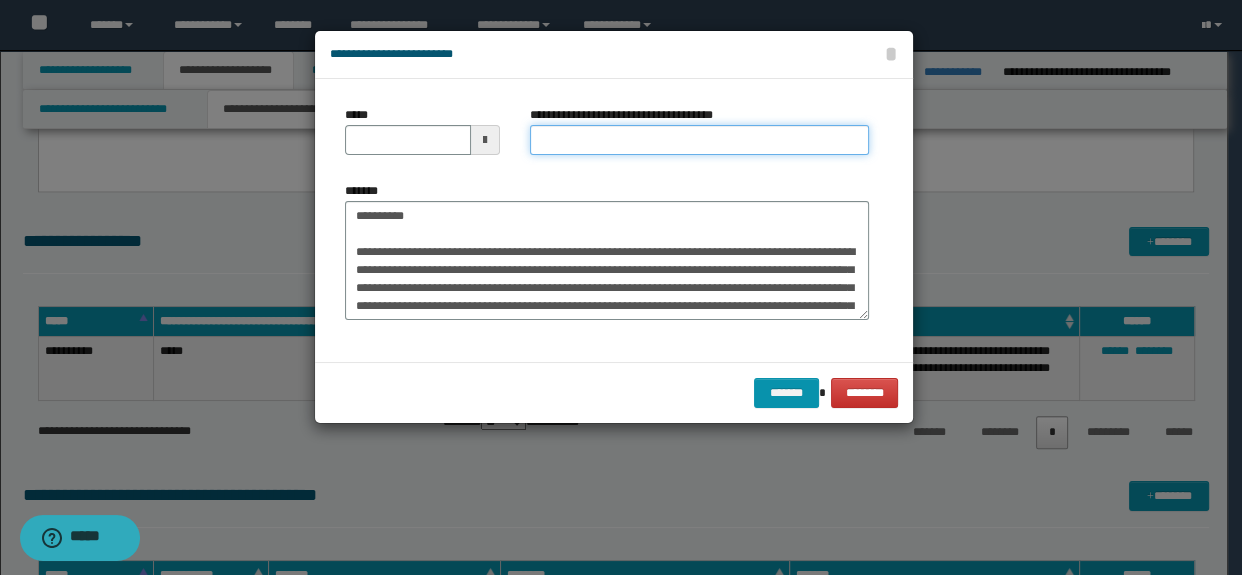 click on "**********" at bounding box center [700, 140] 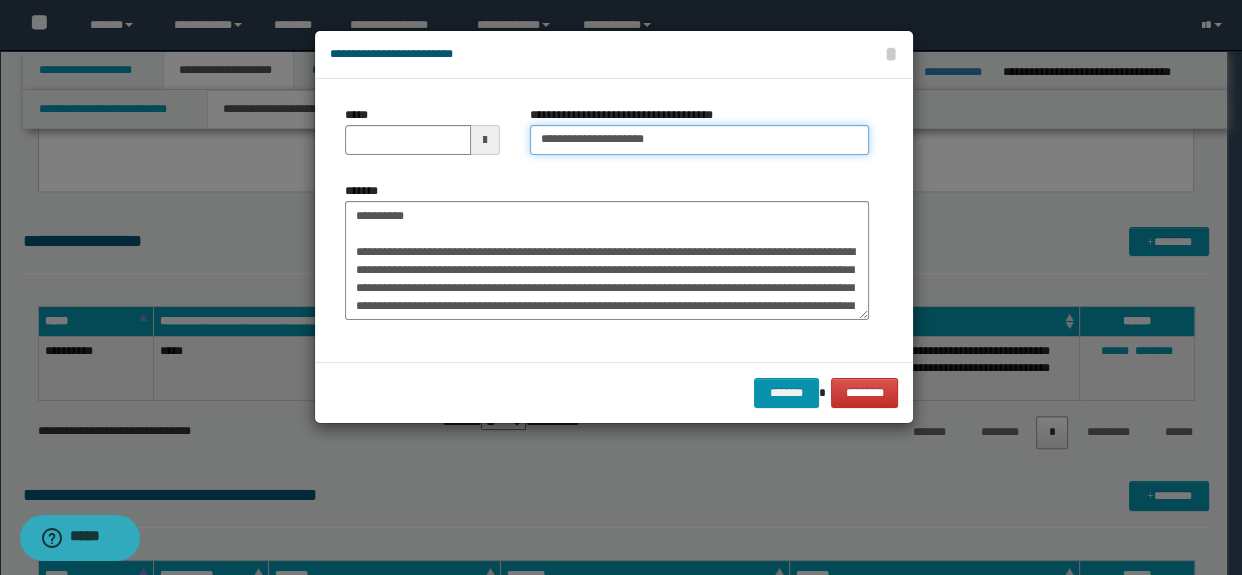 type 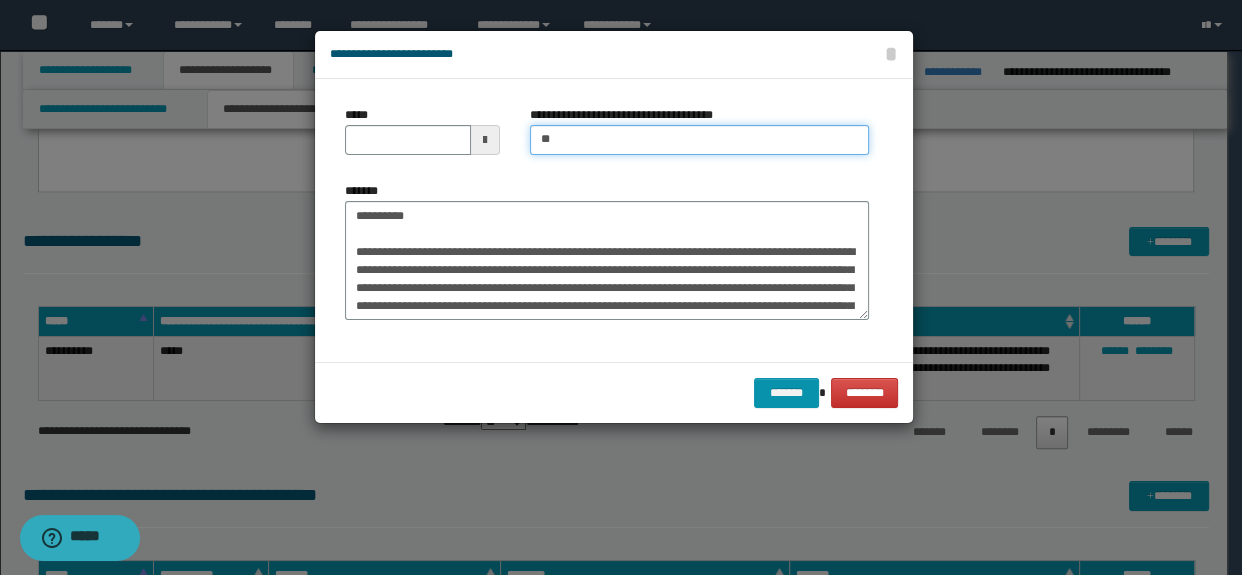 type on "**********" 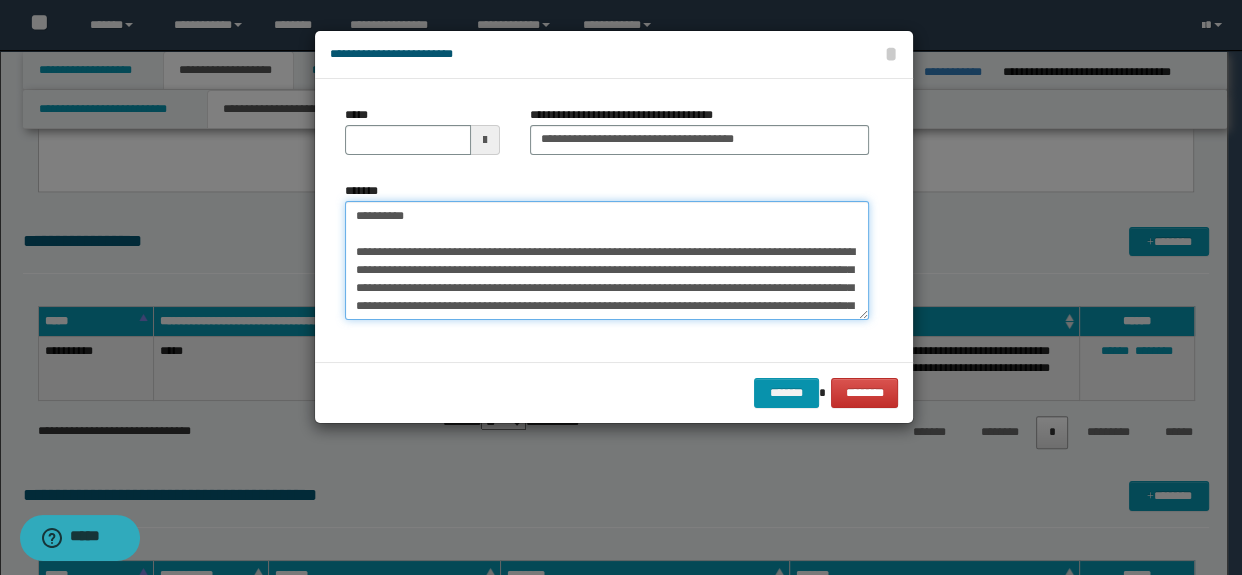 drag, startPoint x: 483, startPoint y: 220, endPoint x: 225, endPoint y: 195, distance: 259.2084 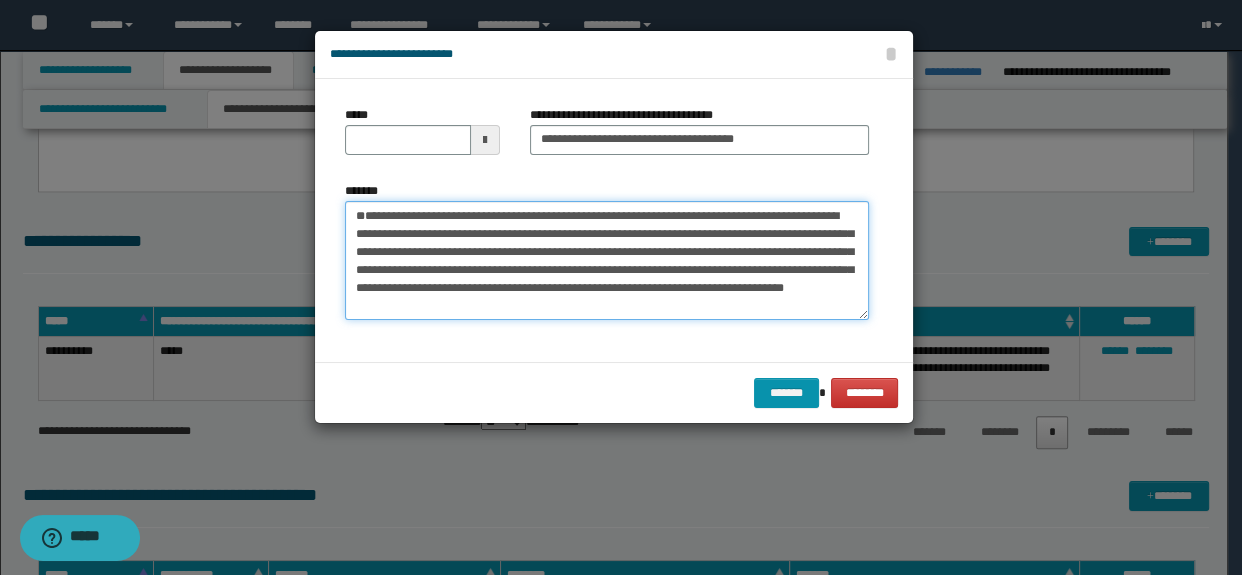 type 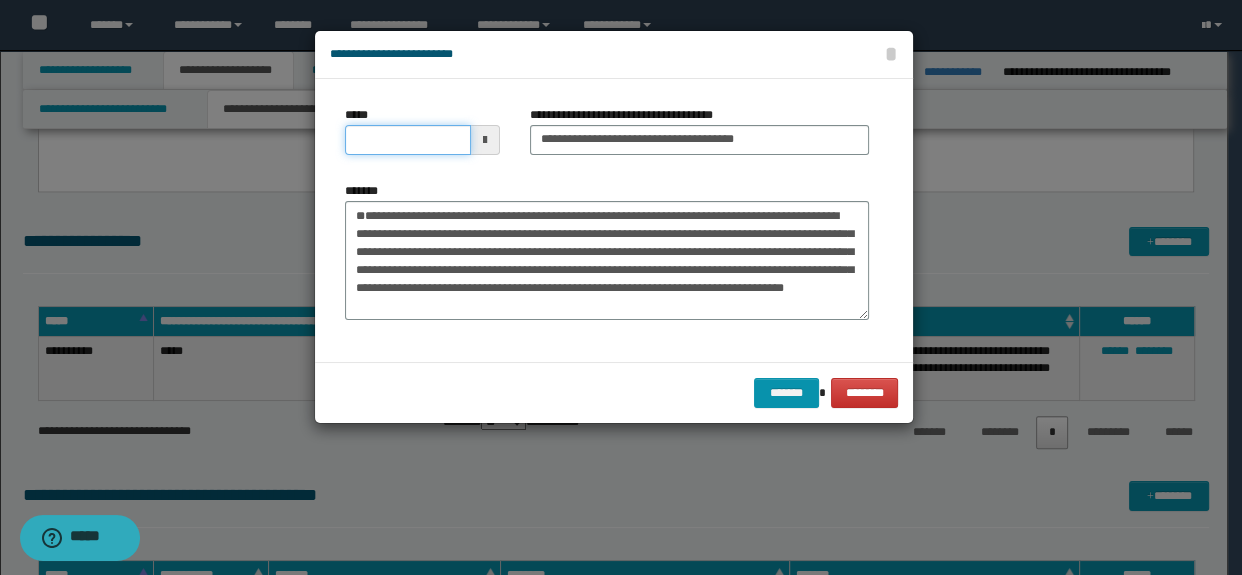 click on "*****" at bounding box center [408, 140] 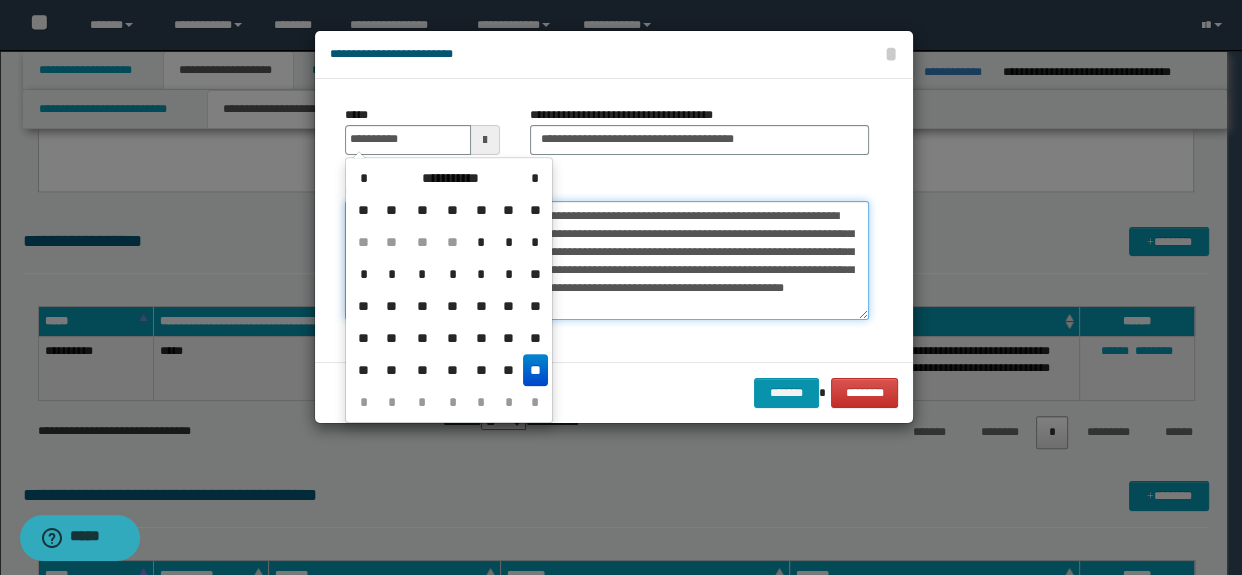 type on "**********" 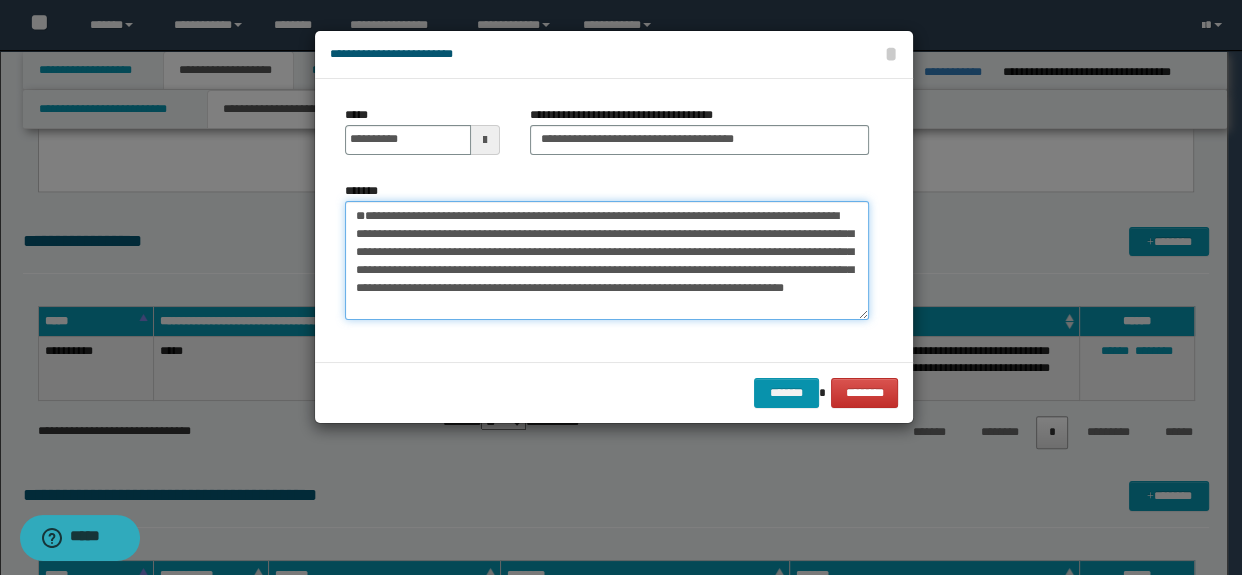 click on "**********" at bounding box center [607, 261] 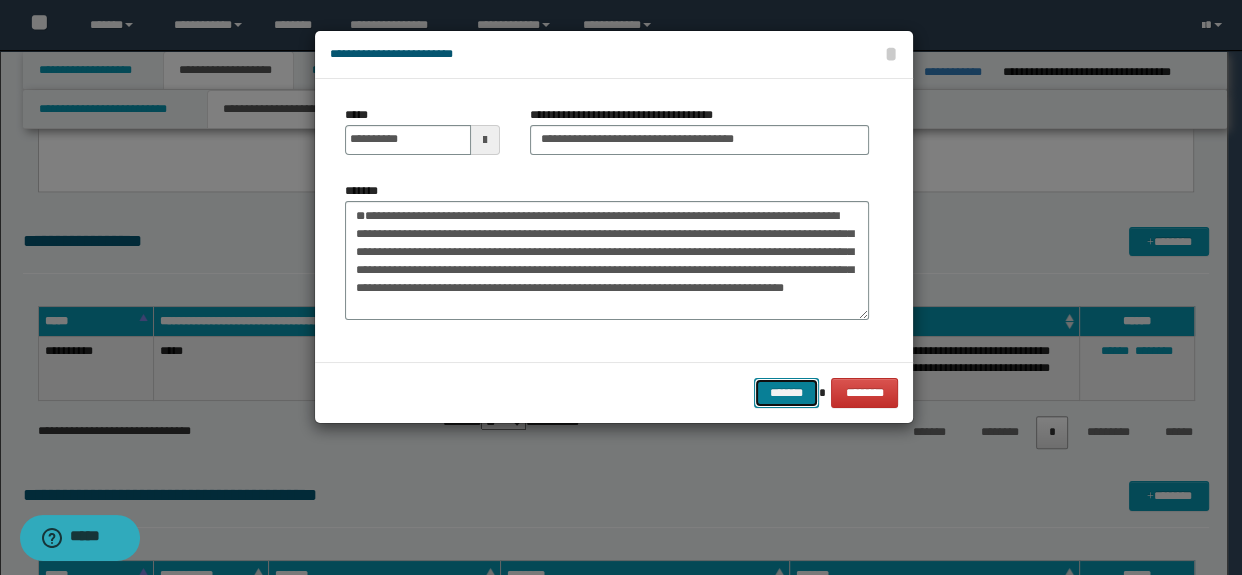 click on "*******" at bounding box center (786, 393) 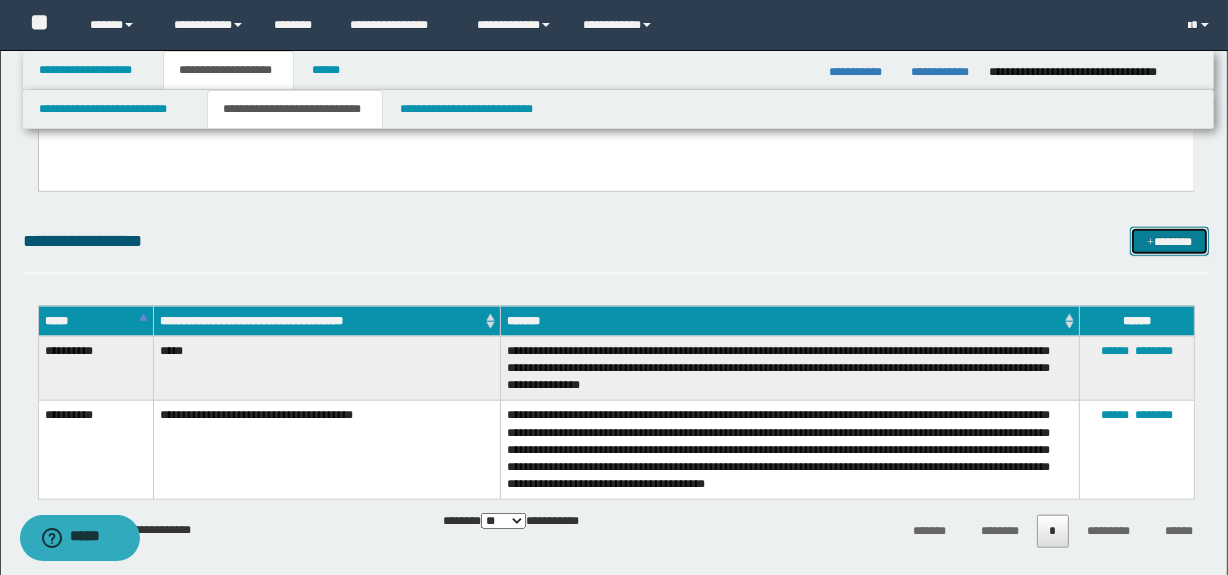 click on "*******" at bounding box center (1170, 242) 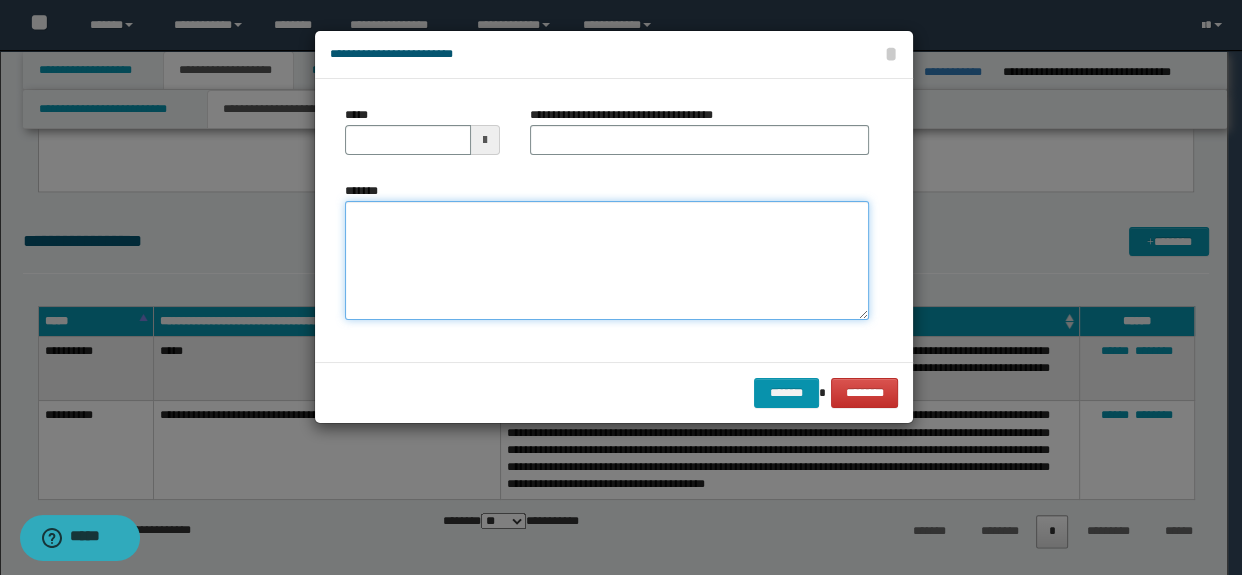 click on "*******" at bounding box center (607, 261) 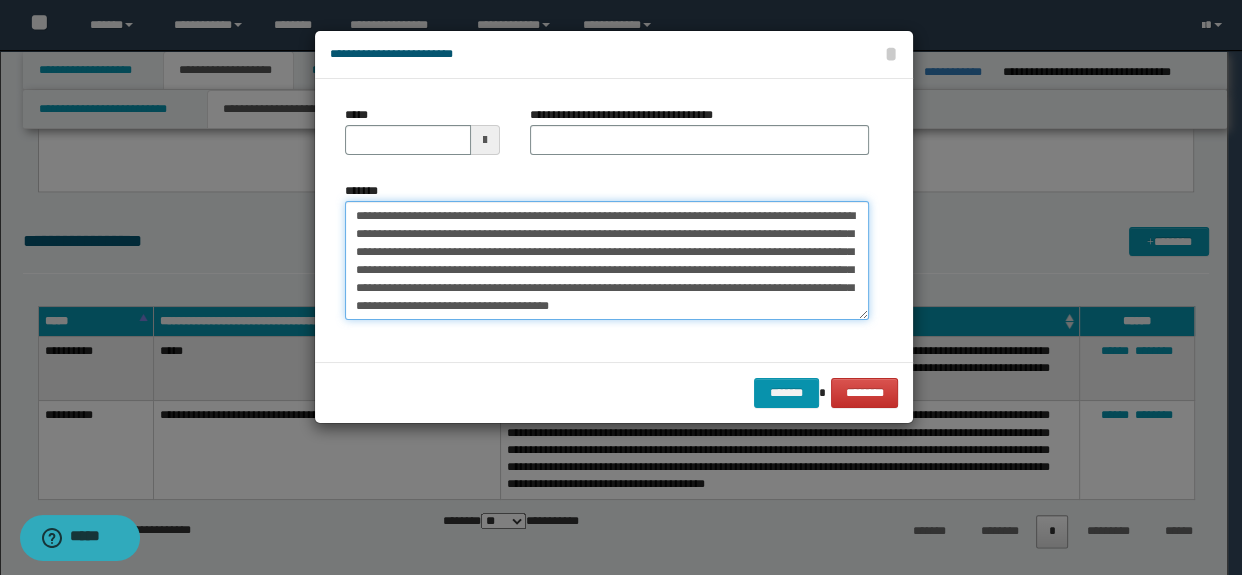 scroll, scrollTop: 0, scrollLeft: 0, axis: both 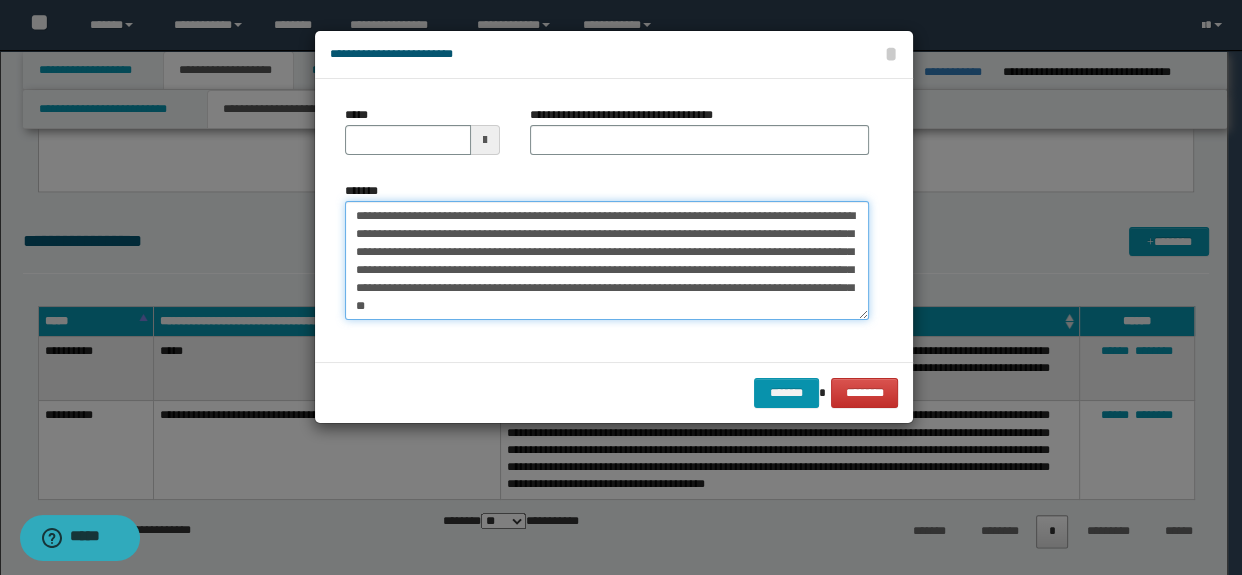 drag, startPoint x: 592, startPoint y: 215, endPoint x: 356, endPoint y: 159, distance: 242.55309 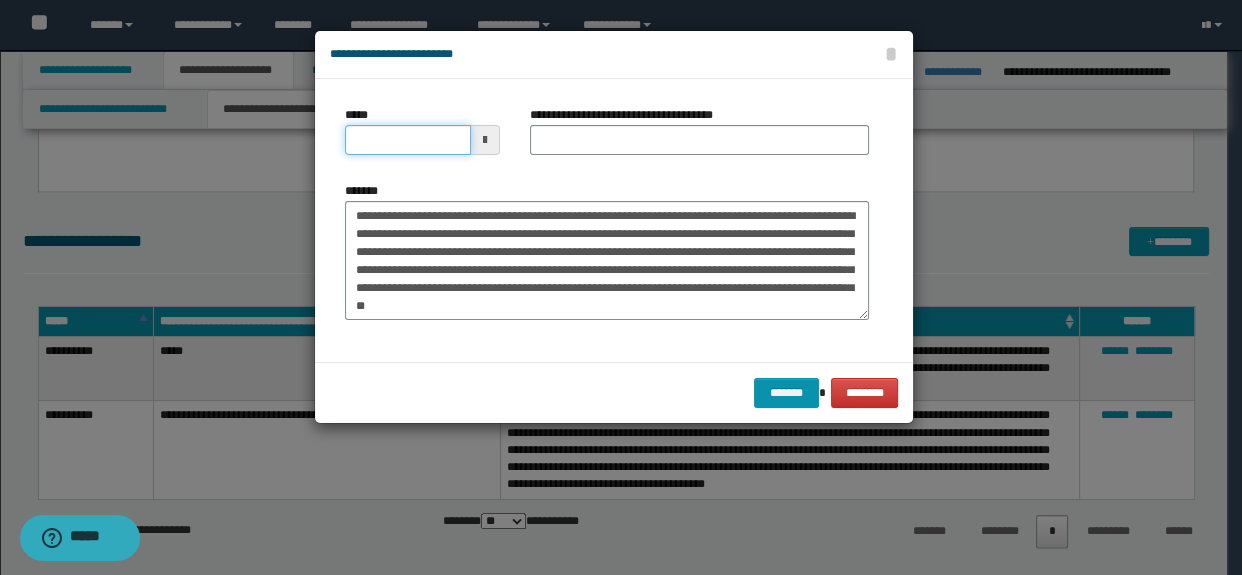 click on "*****" at bounding box center [408, 140] 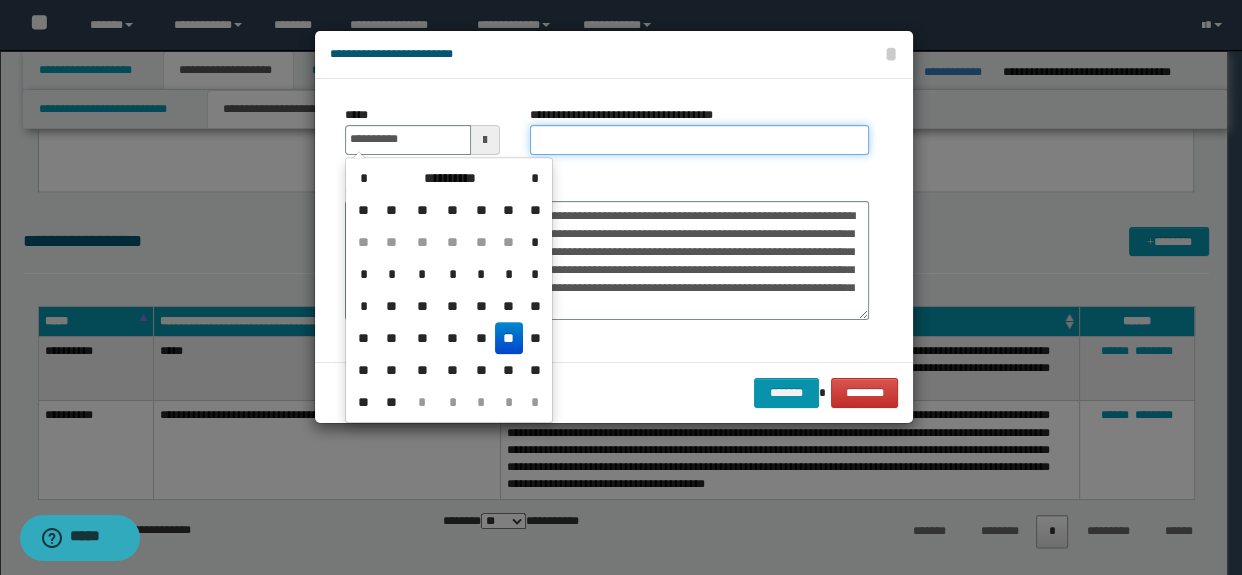 type on "**********" 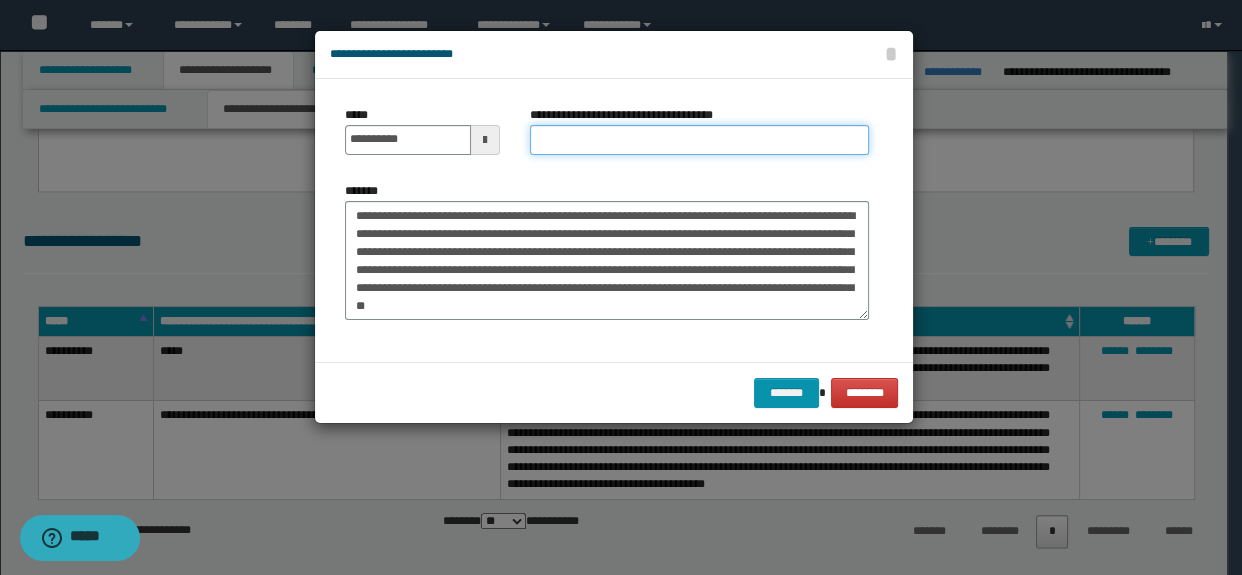 click on "**********" at bounding box center [700, 140] 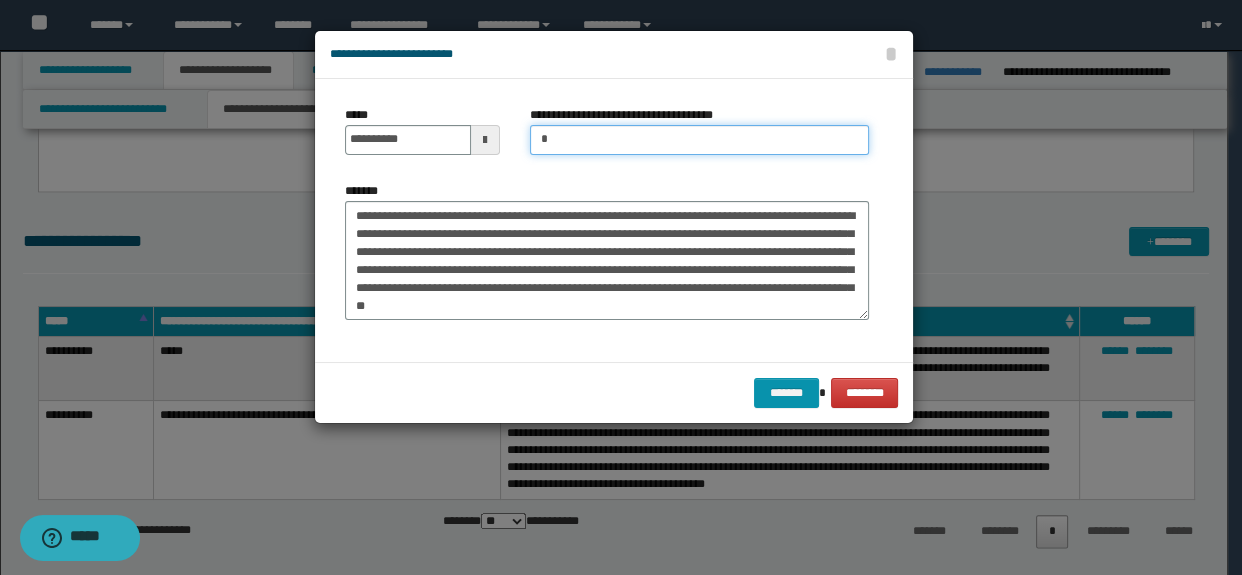 type on "*********" 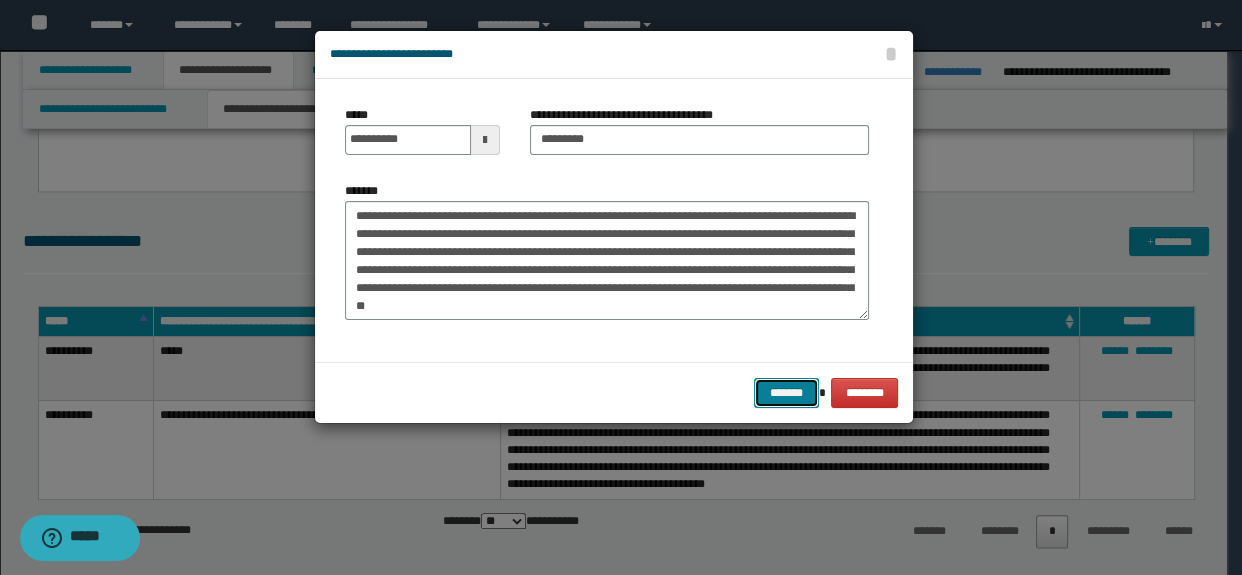 click on "*******" at bounding box center [786, 393] 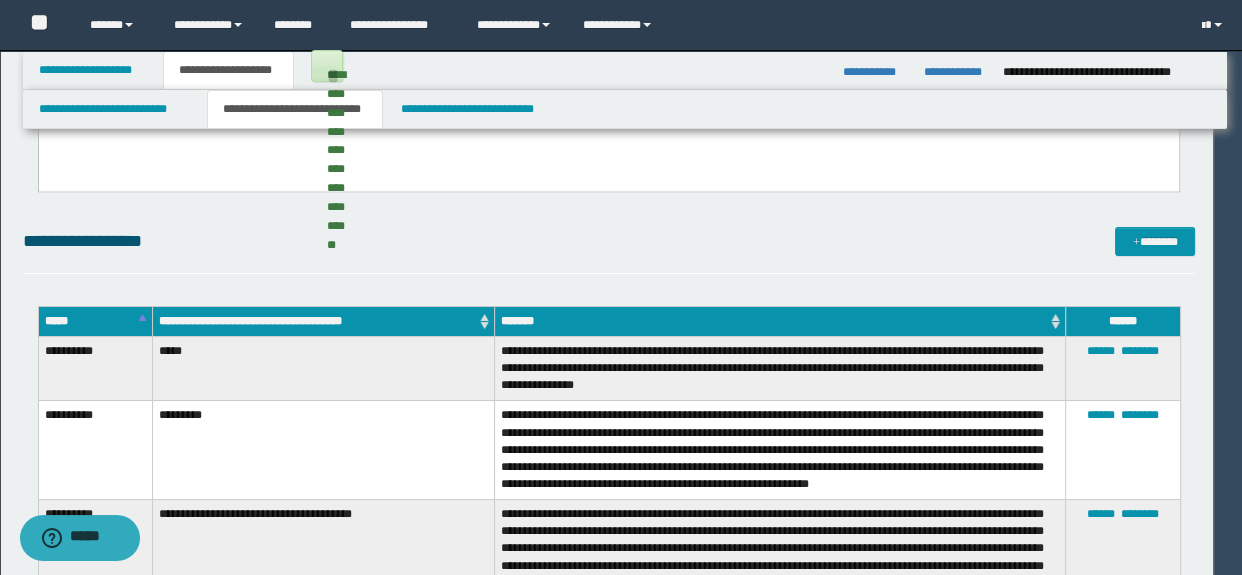 type 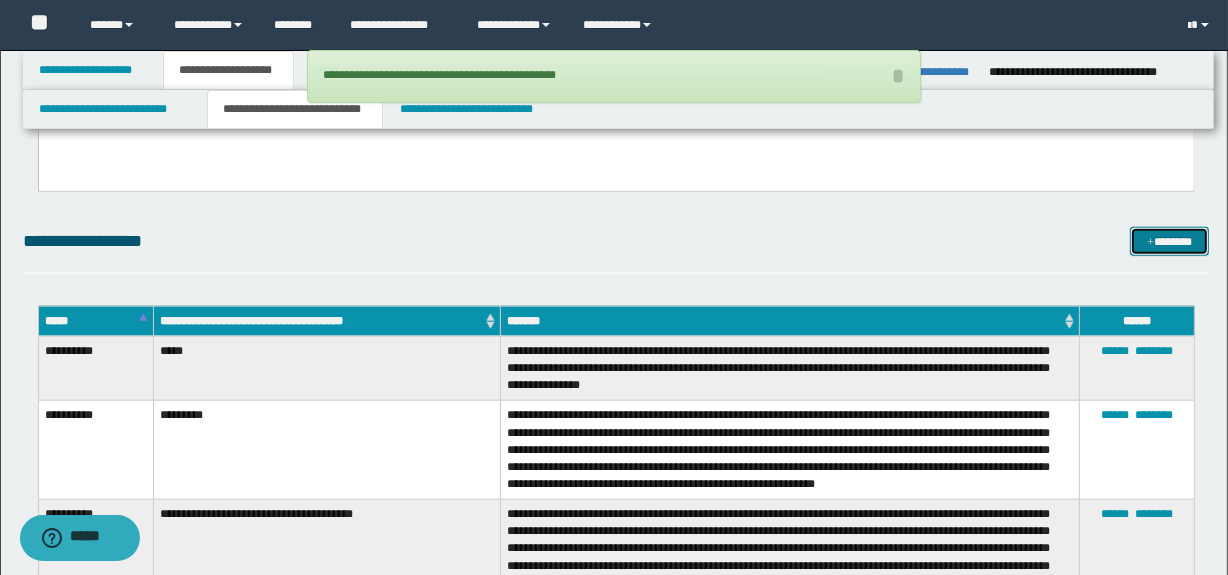 click at bounding box center [1150, 243] 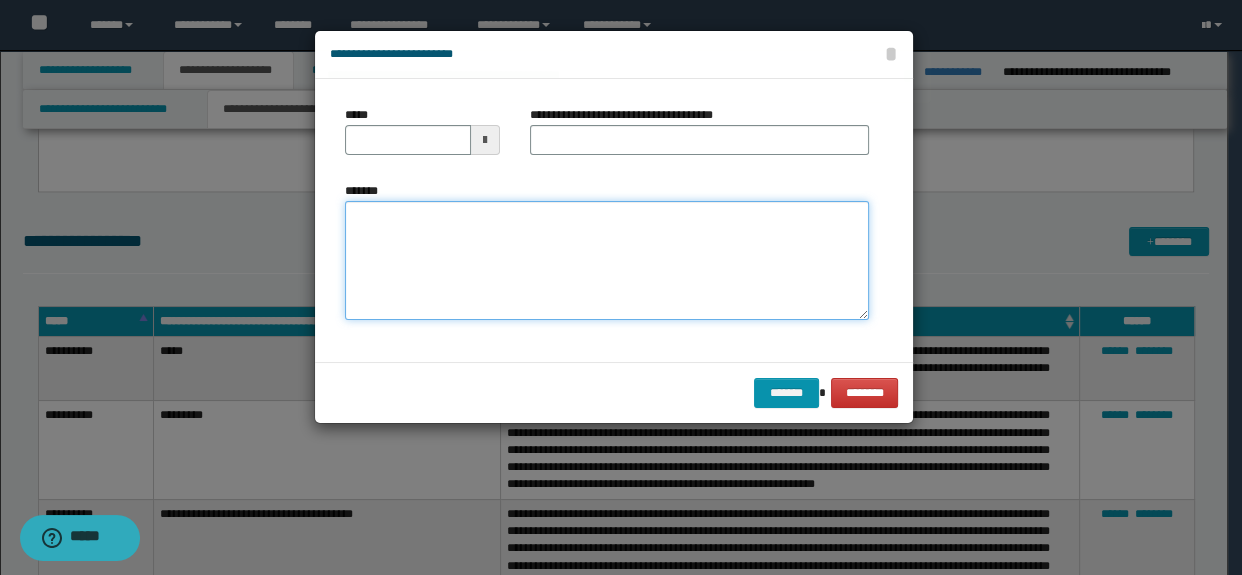 click on "*******" at bounding box center [607, 261] 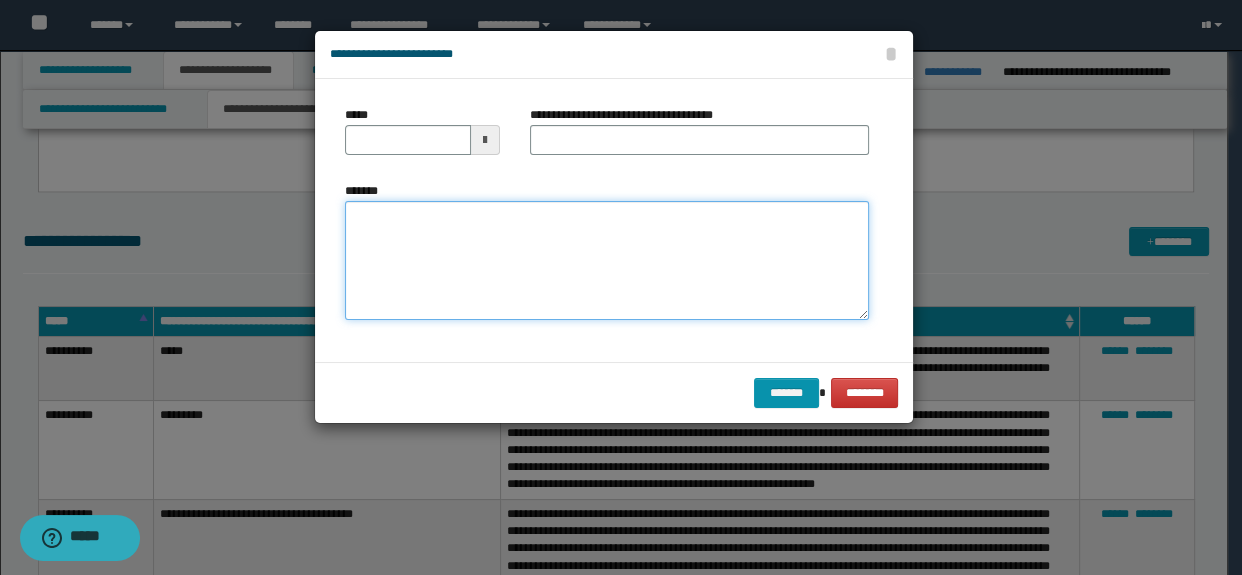 paste on "**********" 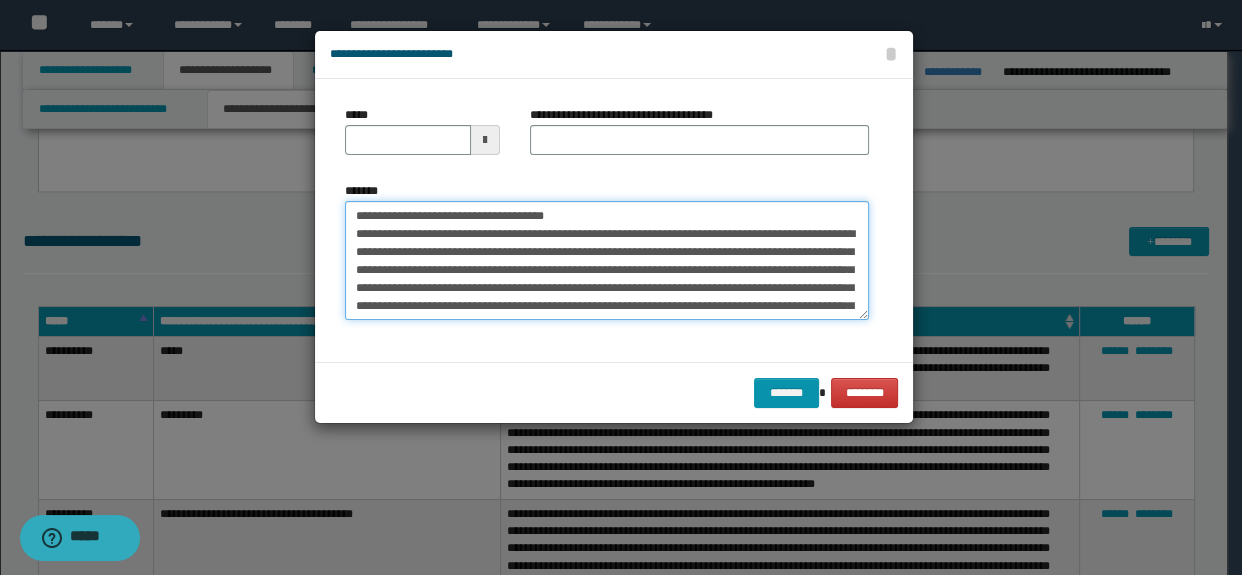 scroll, scrollTop: 48, scrollLeft: 0, axis: vertical 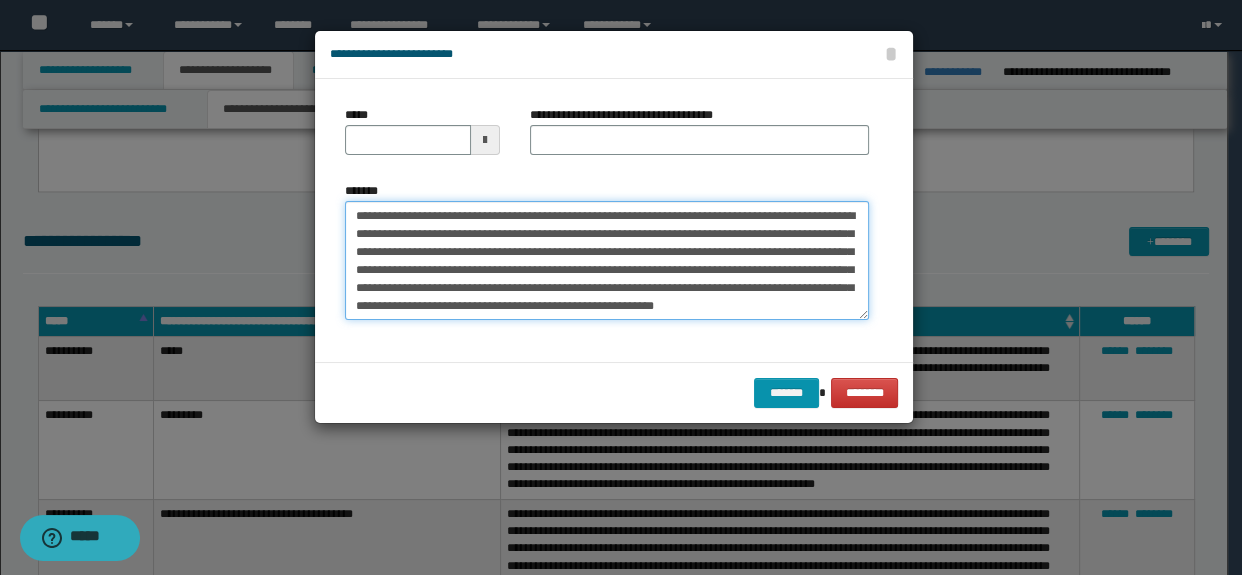 type on "**********" 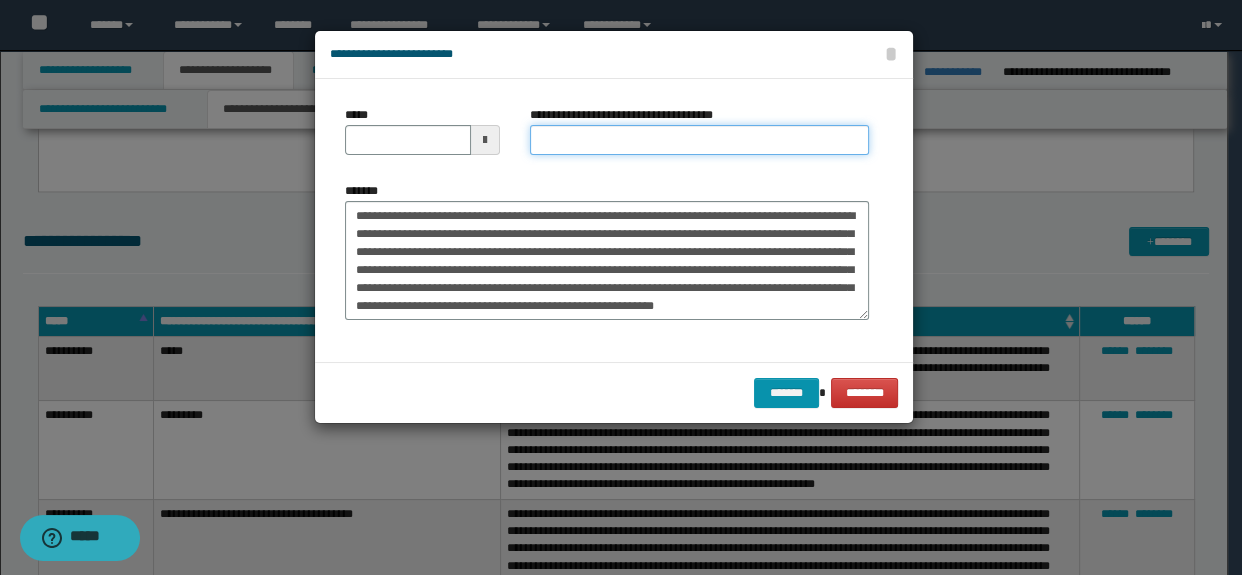 click on "**********" at bounding box center [700, 140] 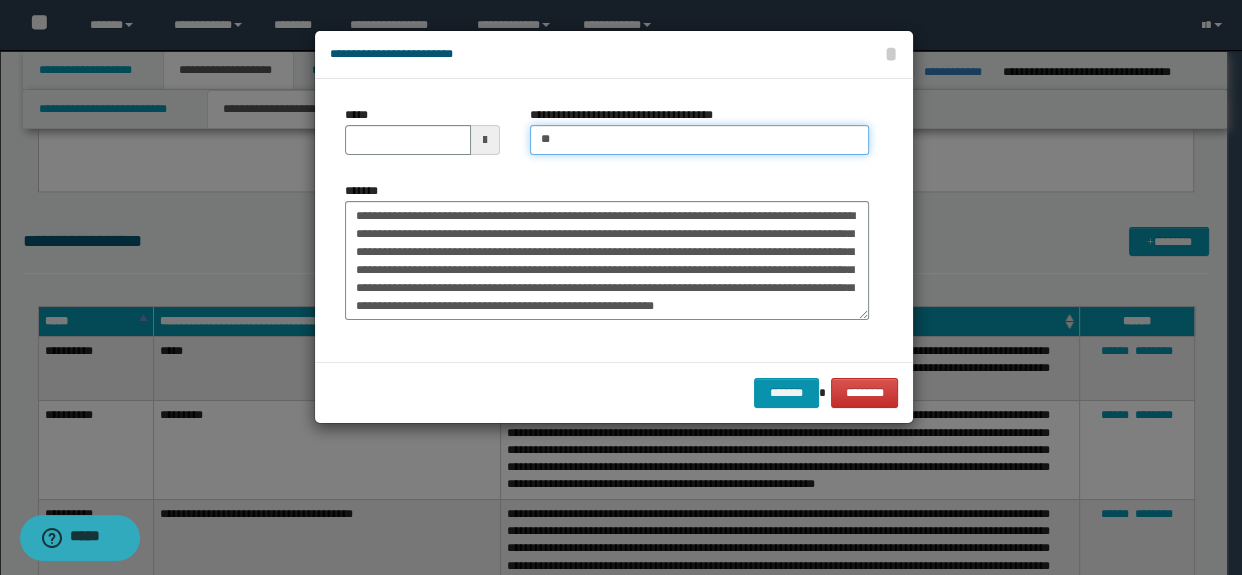 type on "**********" 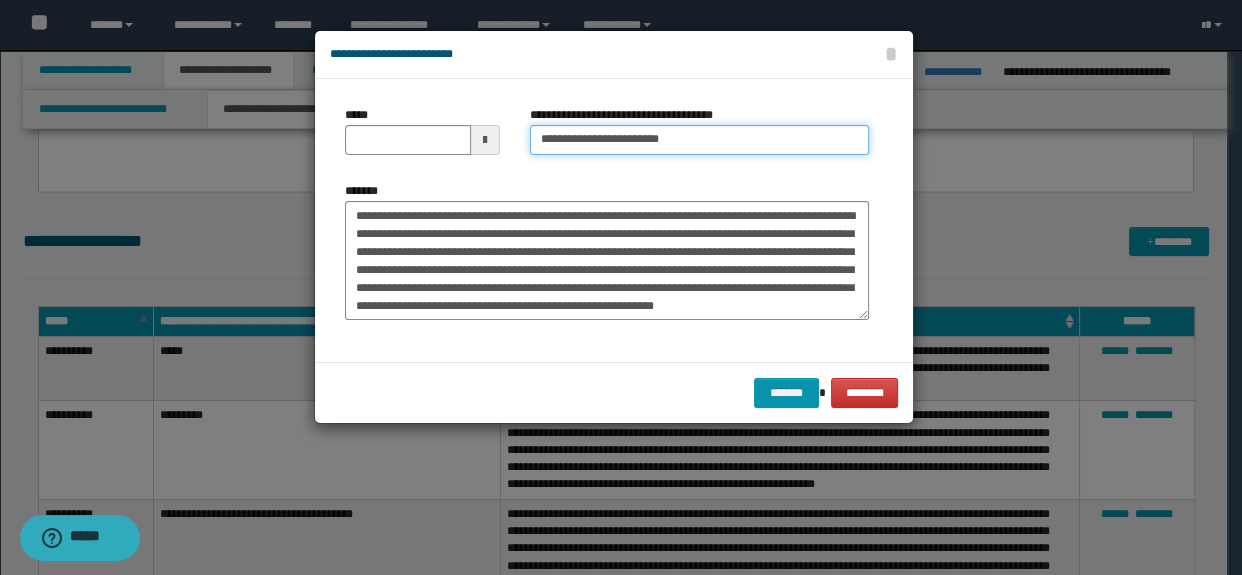scroll, scrollTop: 0, scrollLeft: 0, axis: both 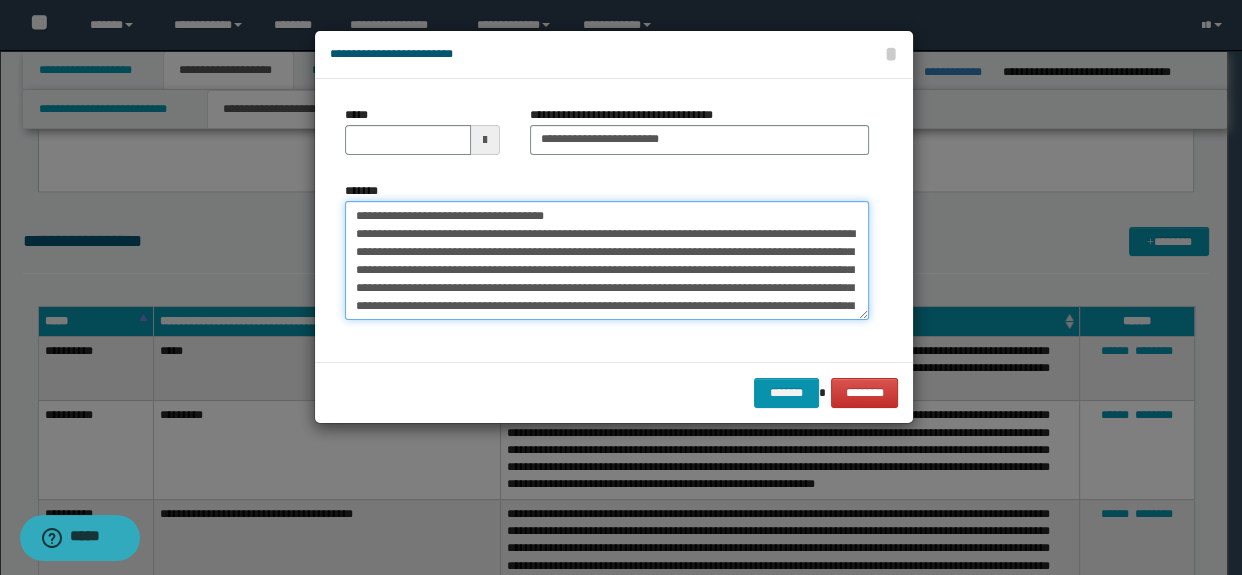 drag, startPoint x: 615, startPoint y: 212, endPoint x: 180, endPoint y: 210, distance: 435.0046 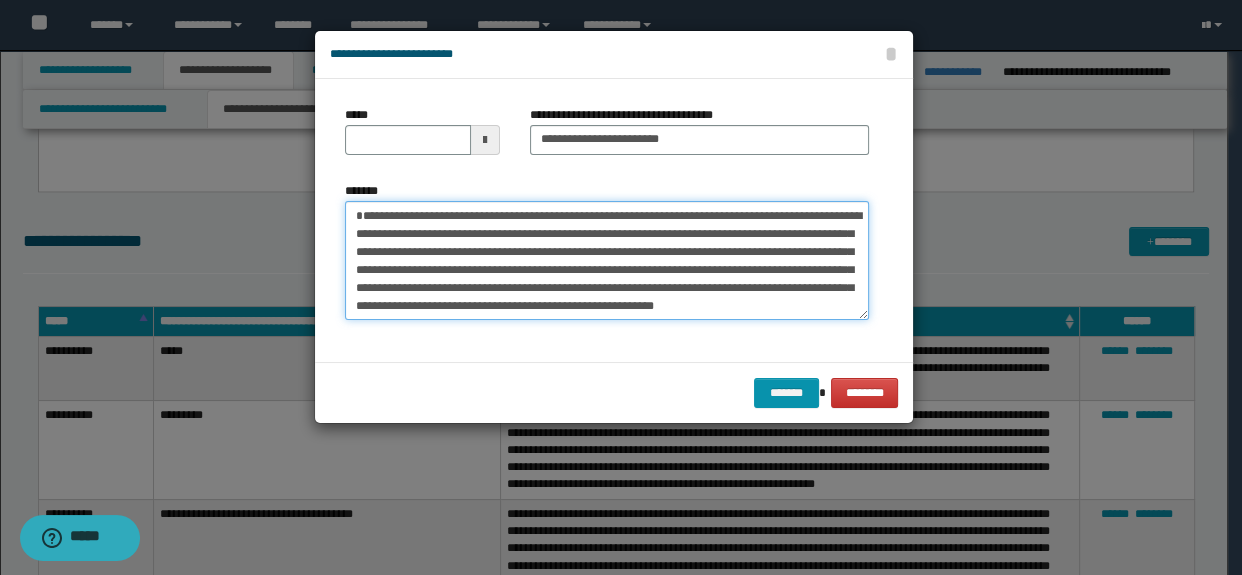type 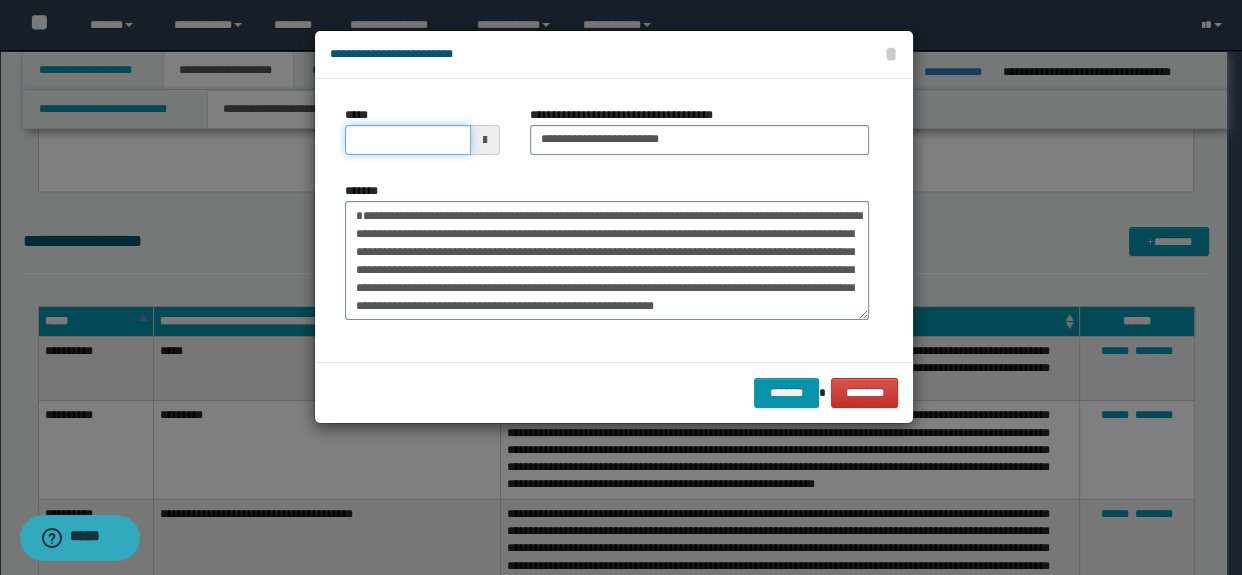click on "*****" at bounding box center [408, 140] 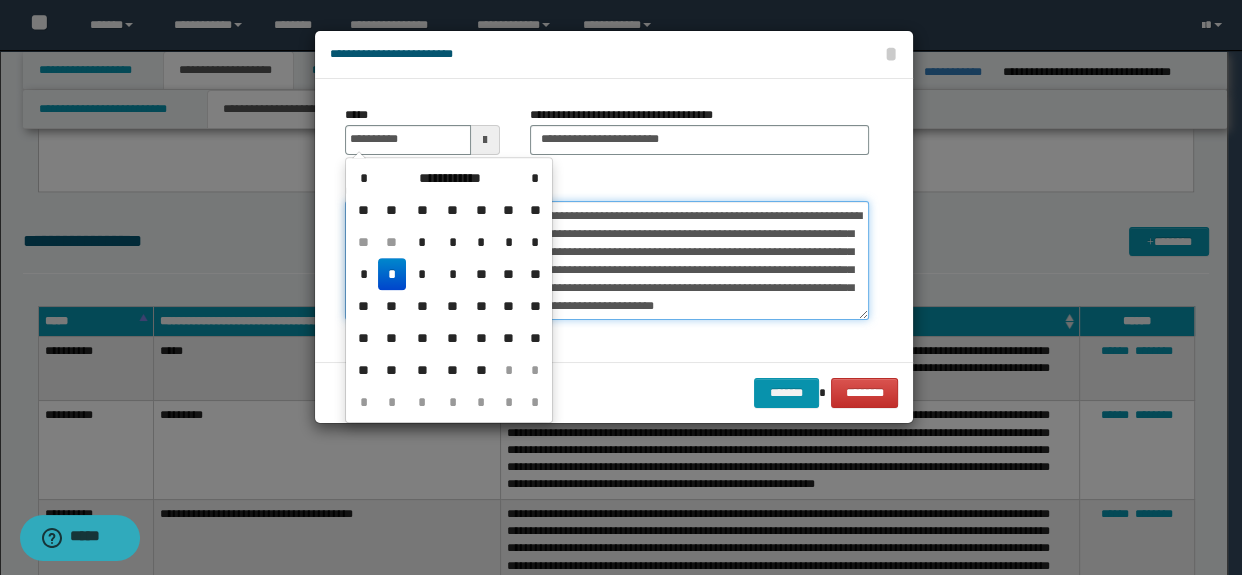 type on "**********" 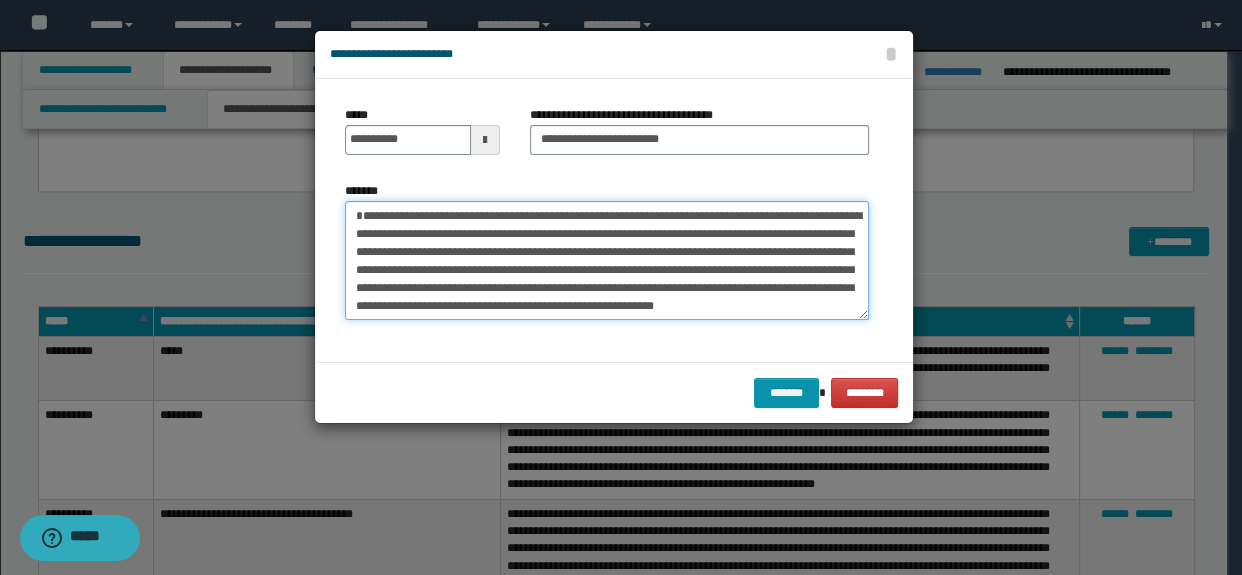 click on "**********" at bounding box center [607, 261] 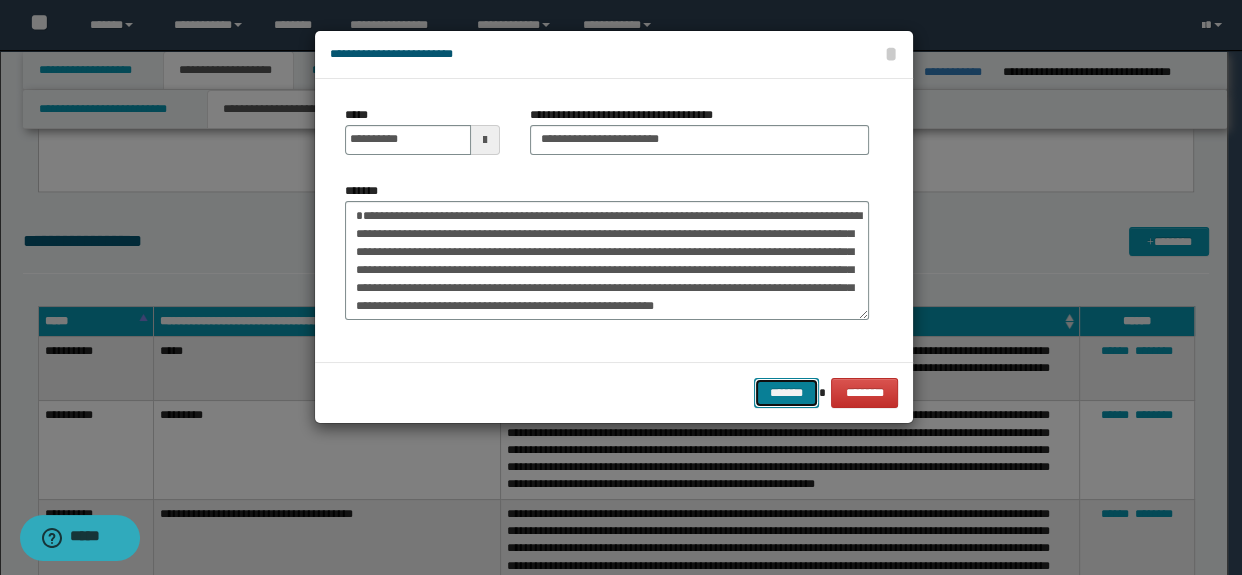 click on "*******" at bounding box center [786, 393] 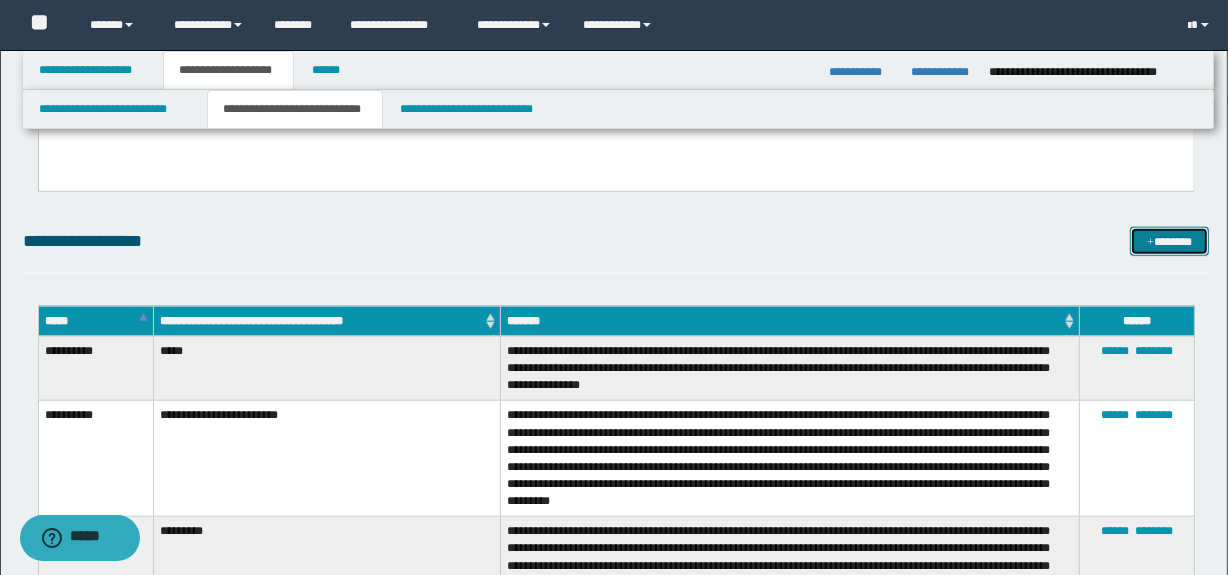 click on "*******" at bounding box center (1170, 242) 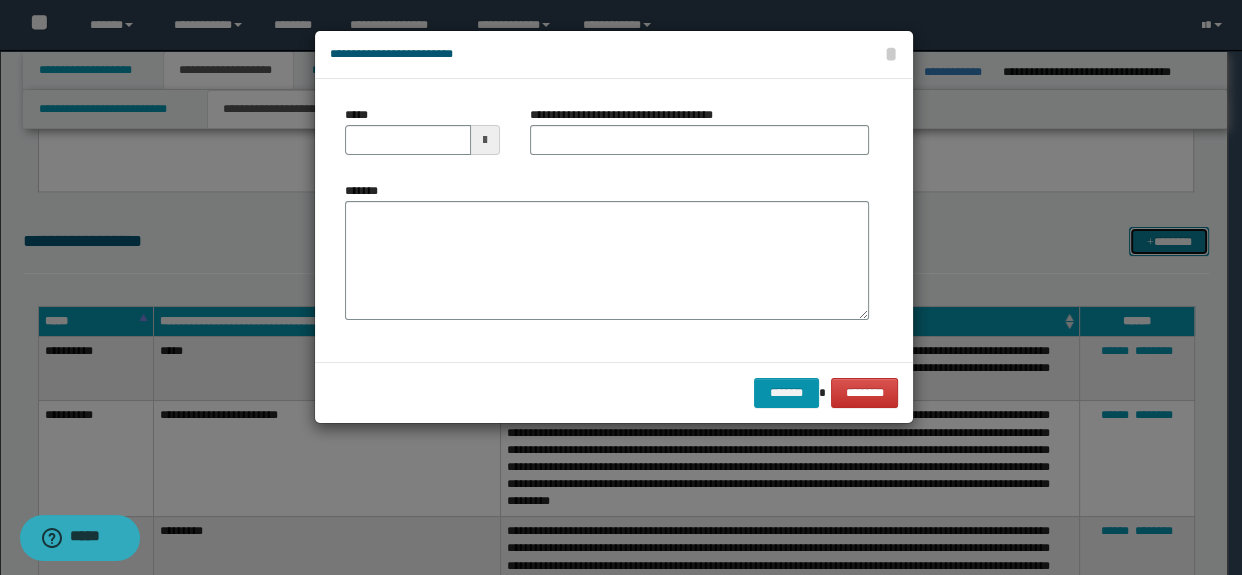 scroll, scrollTop: 0, scrollLeft: 0, axis: both 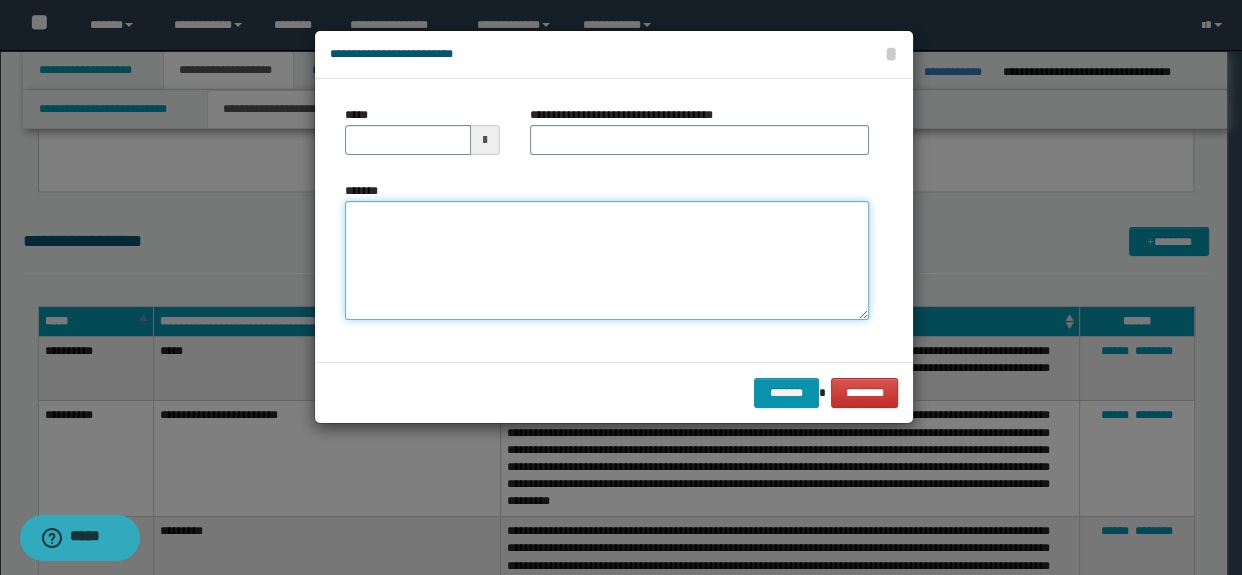 click on "*******" at bounding box center (607, 261) 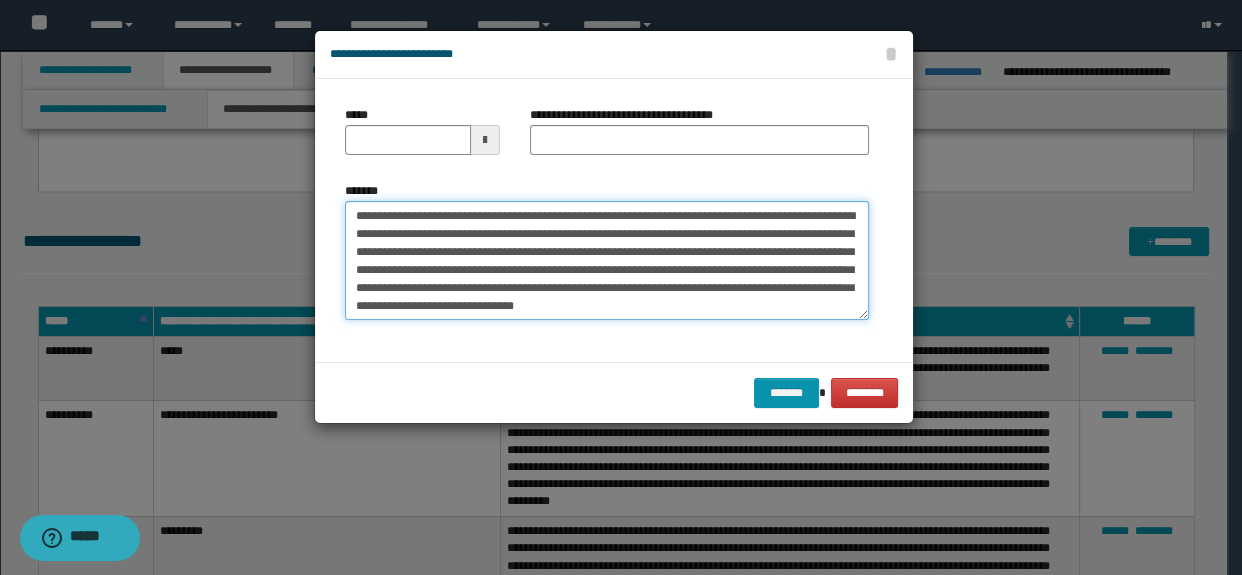 type on "**********" 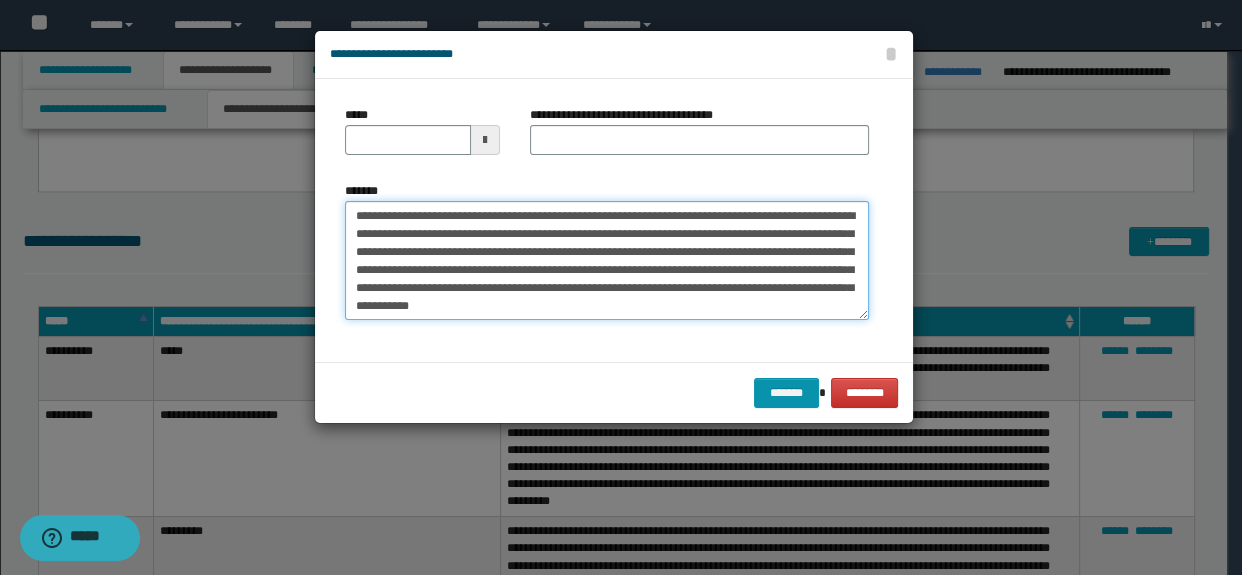 drag, startPoint x: 438, startPoint y: 215, endPoint x: 239, endPoint y: 211, distance: 199.04019 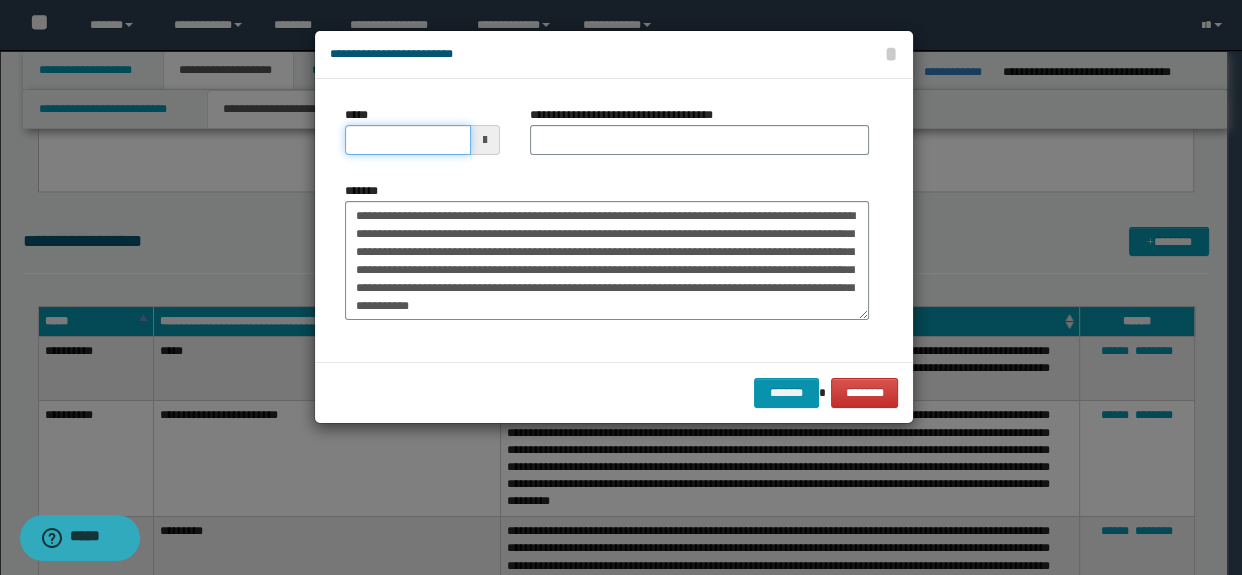 click on "*****" at bounding box center (408, 140) 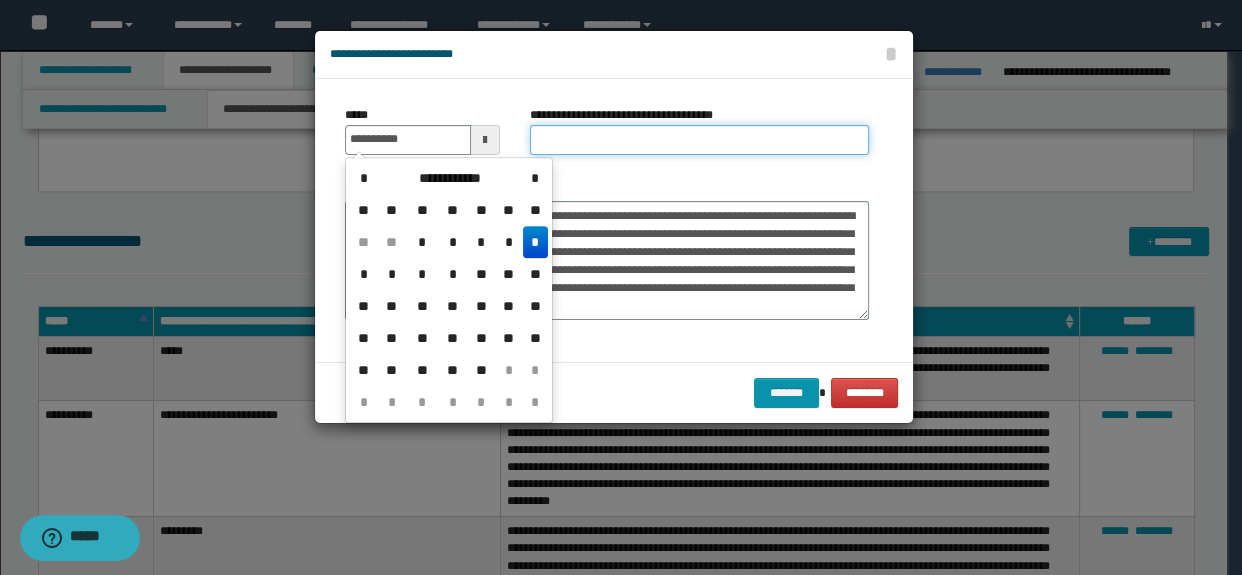 type on "**********" 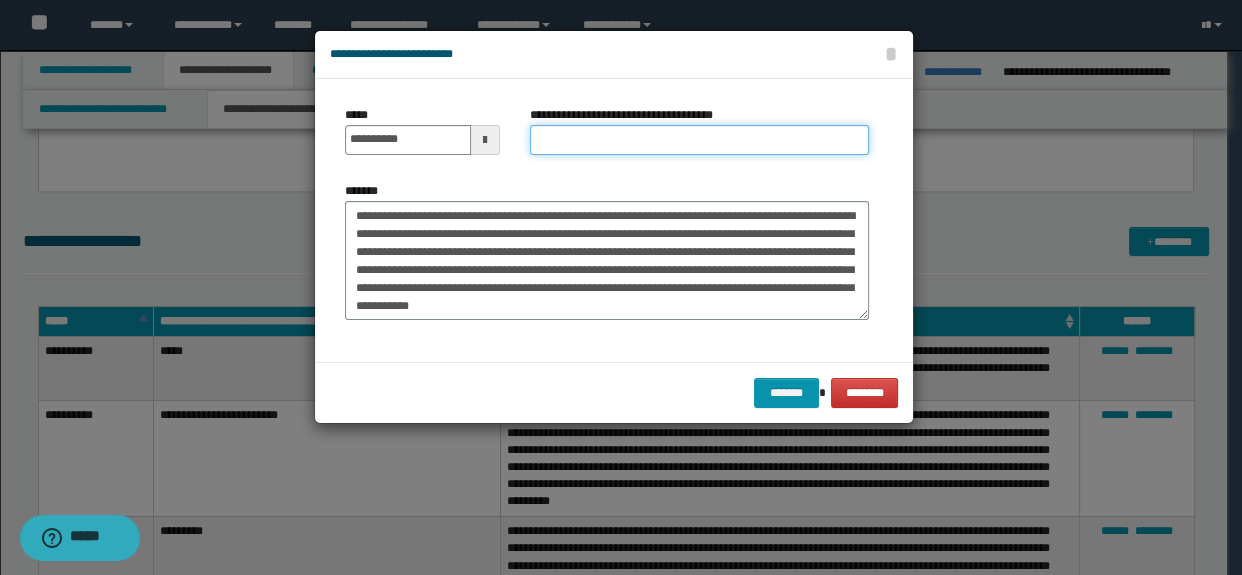 drag, startPoint x: 560, startPoint y: 140, endPoint x: 589, endPoint y: 144, distance: 29.274563 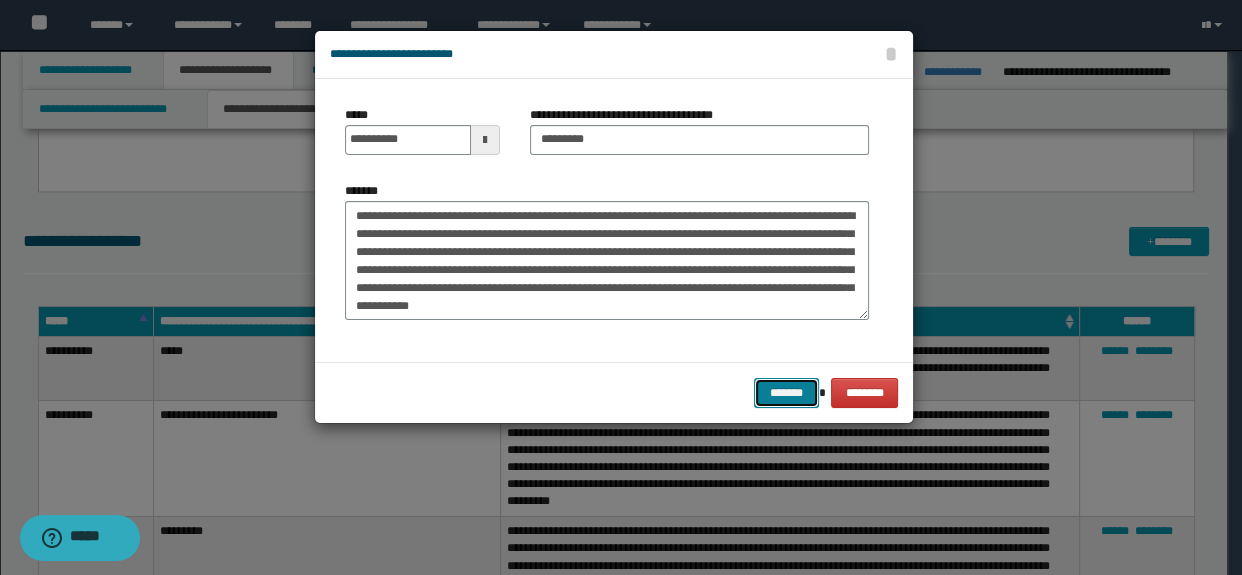 click on "*******" at bounding box center [786, 393] 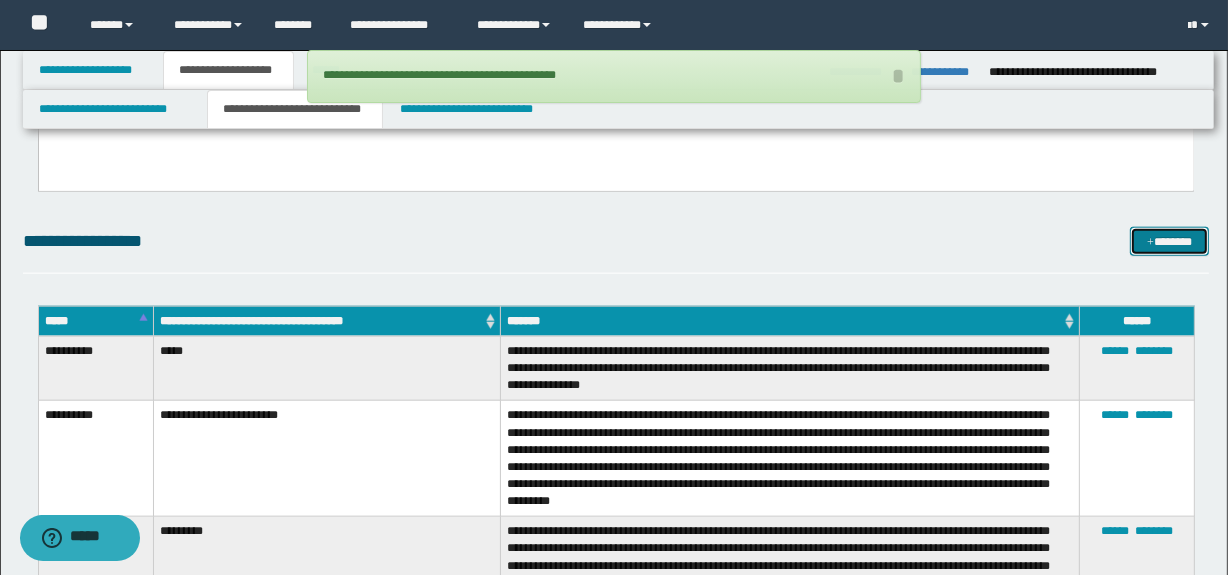 click on "*******" at bounding box center (1170, 242) 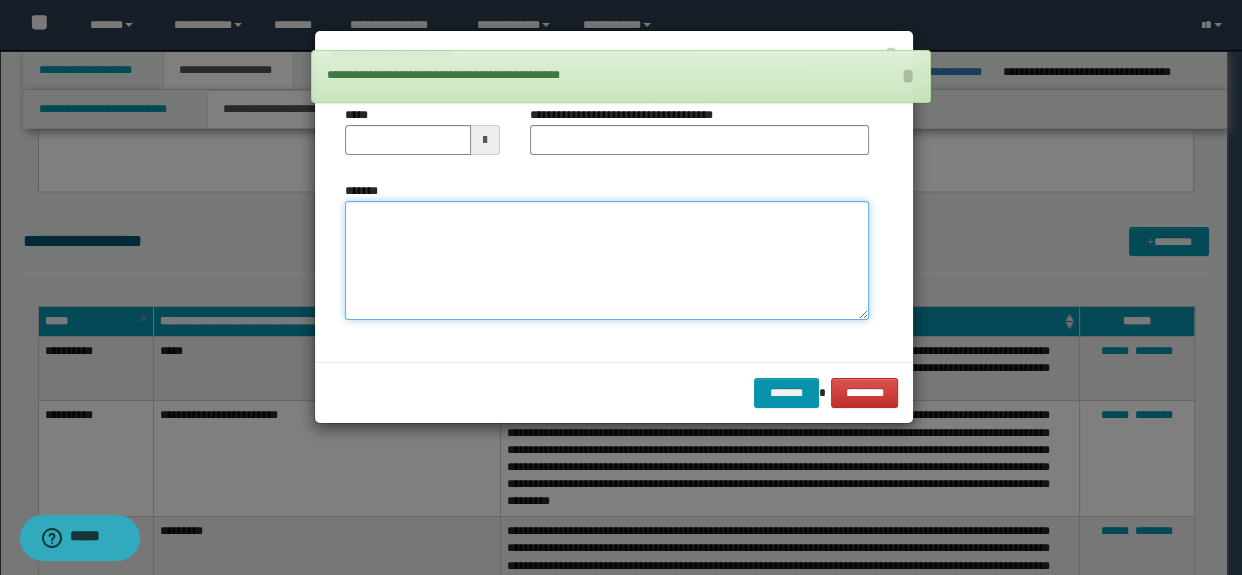 click on "*******" at bounding box center (607, 261) 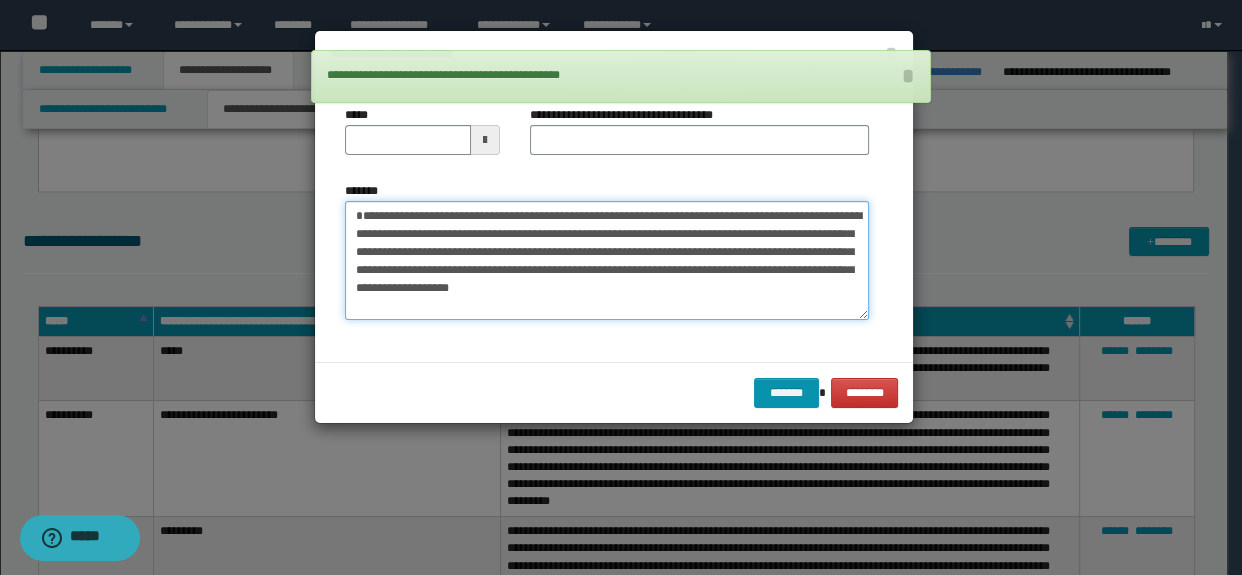 scroll, scrollTop: 11, scrollLeft: 0, axis: vertical 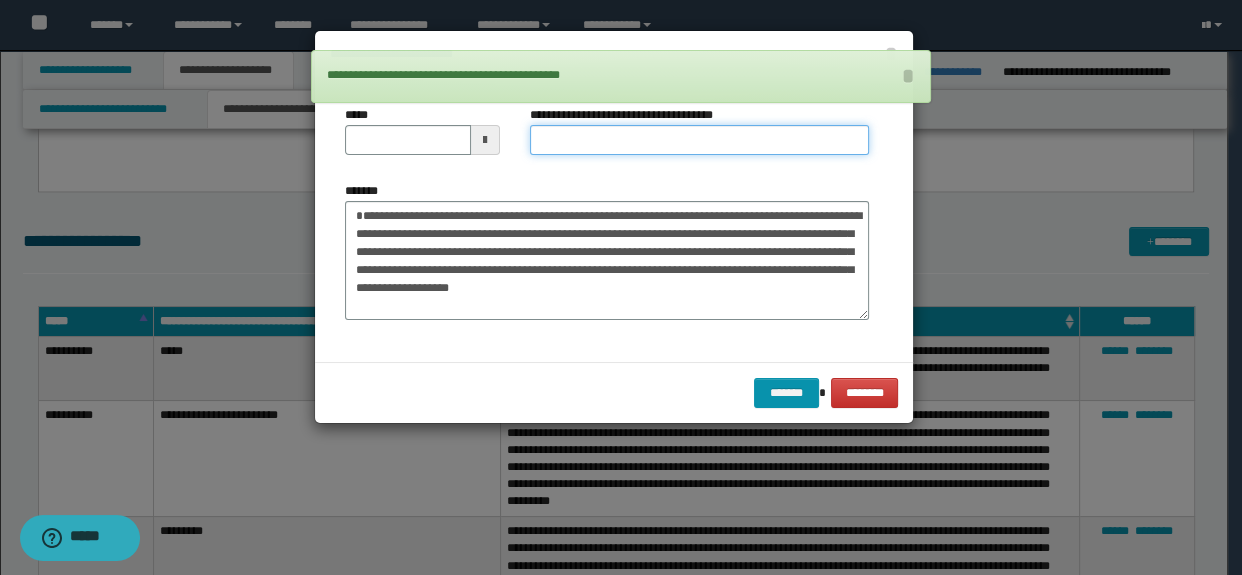 click on "**********" at bounding box center [700, 140] 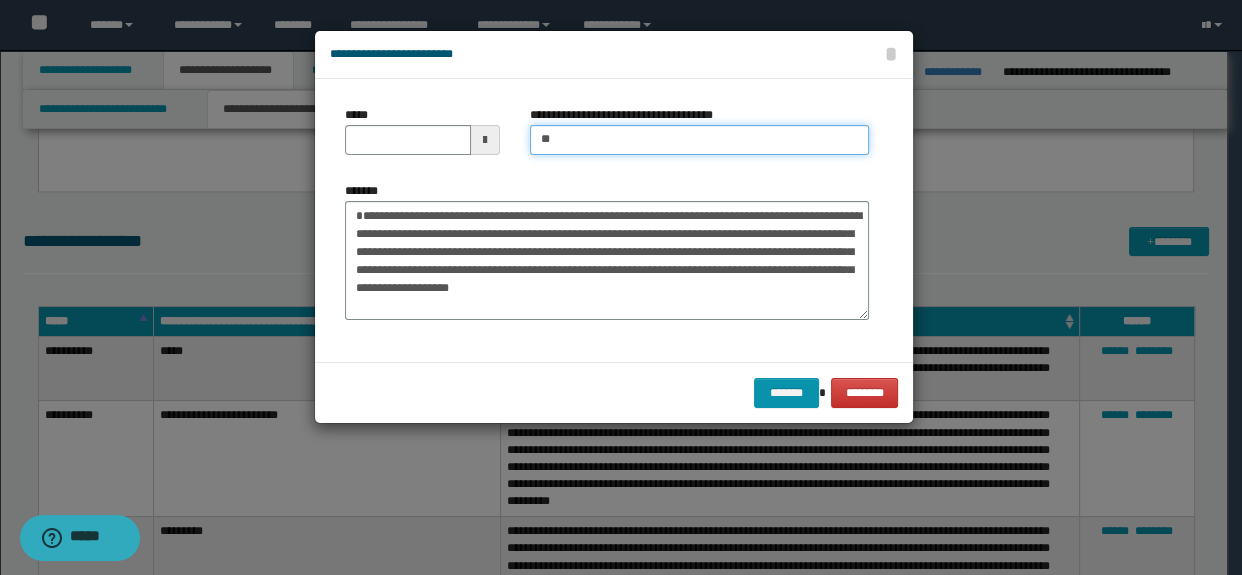 type on "**********" 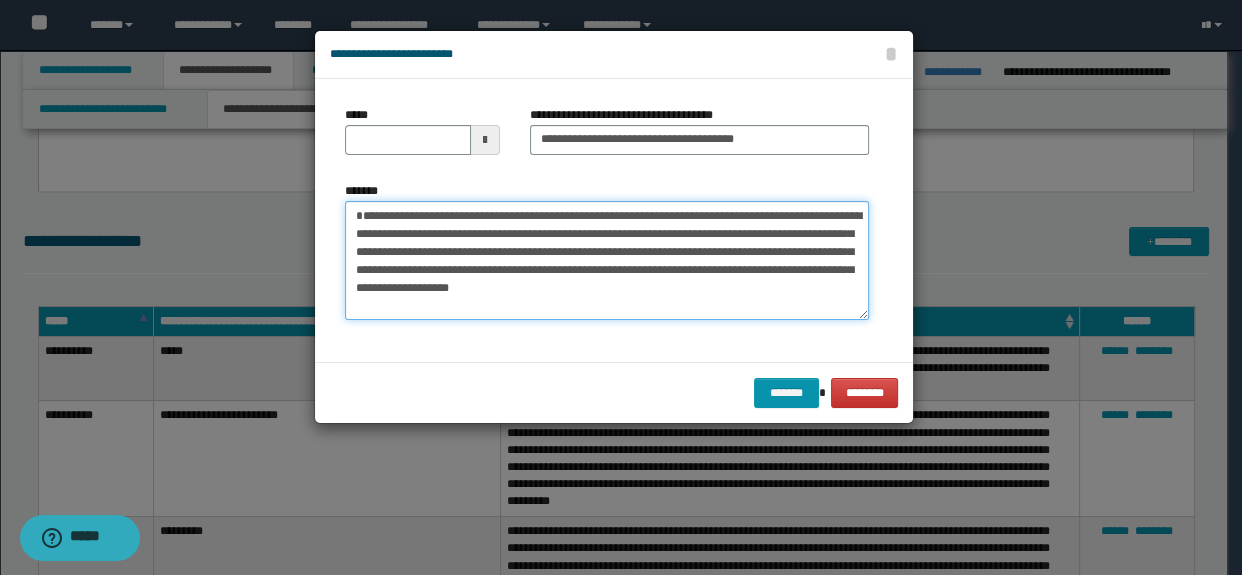 scroll, scrollTop: 0, scrollLeft: 0, axis: both 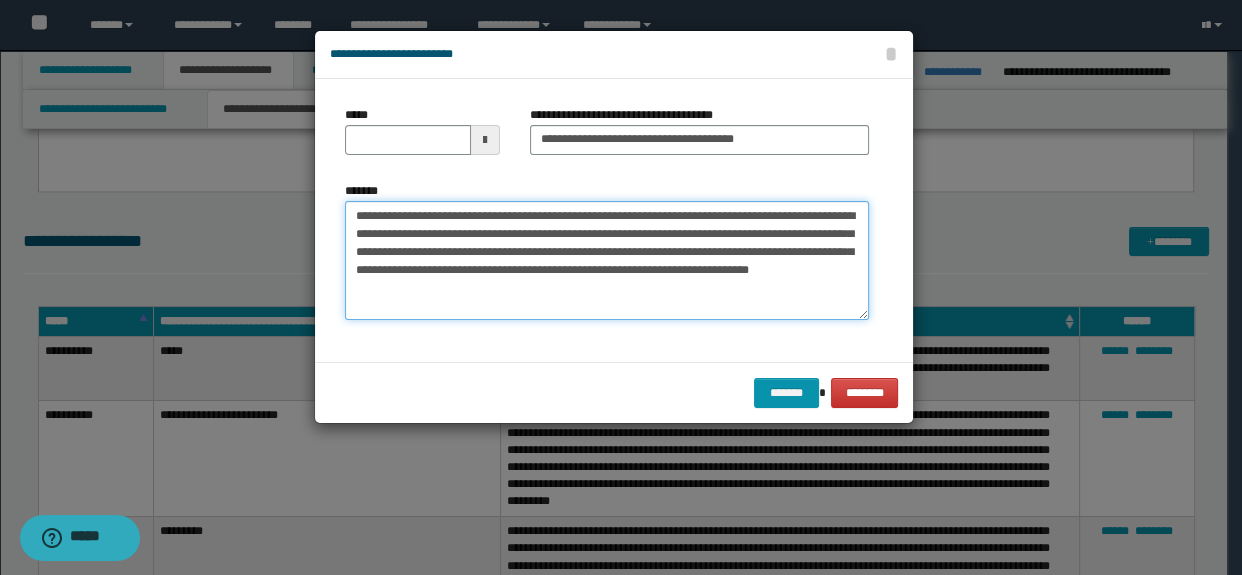 type 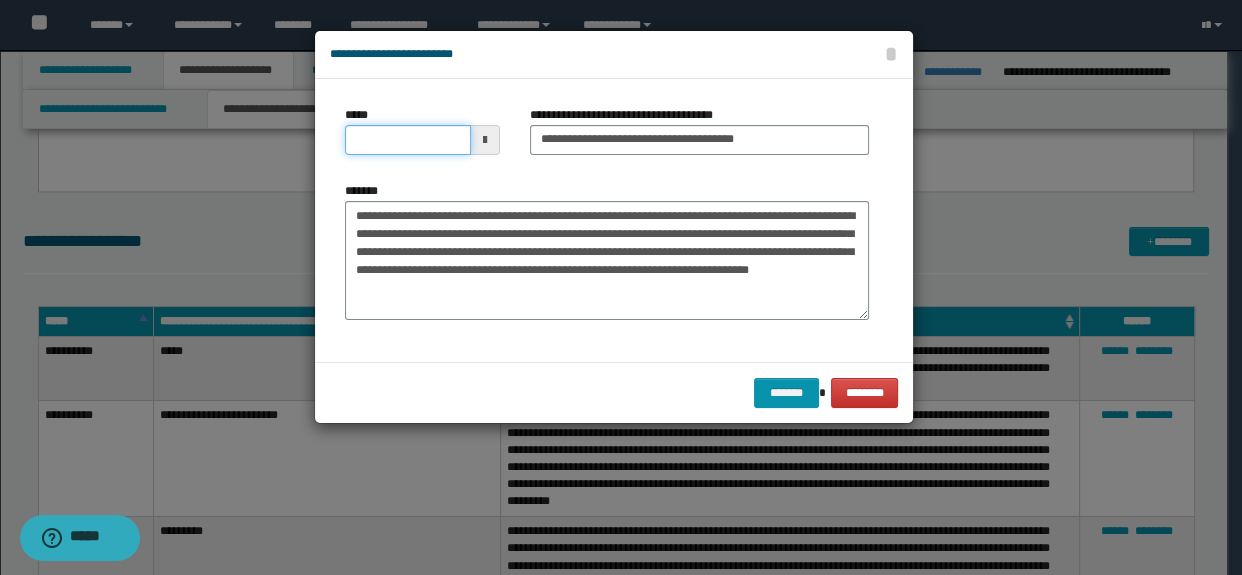 click on "*****" at bounding box center [408, 140] 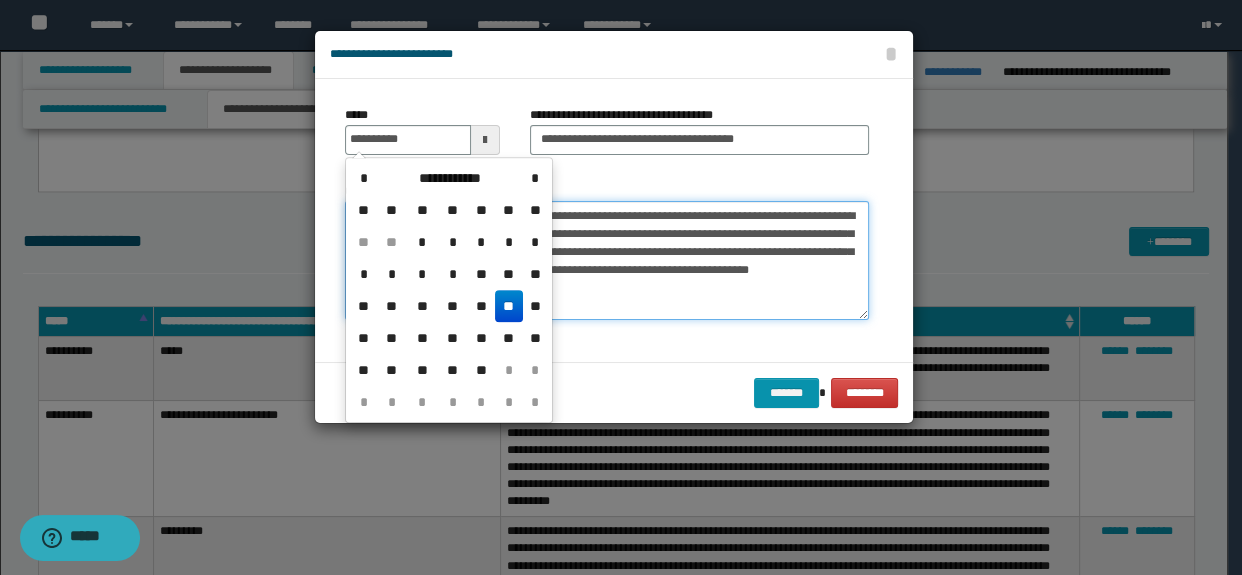 type on "**********" 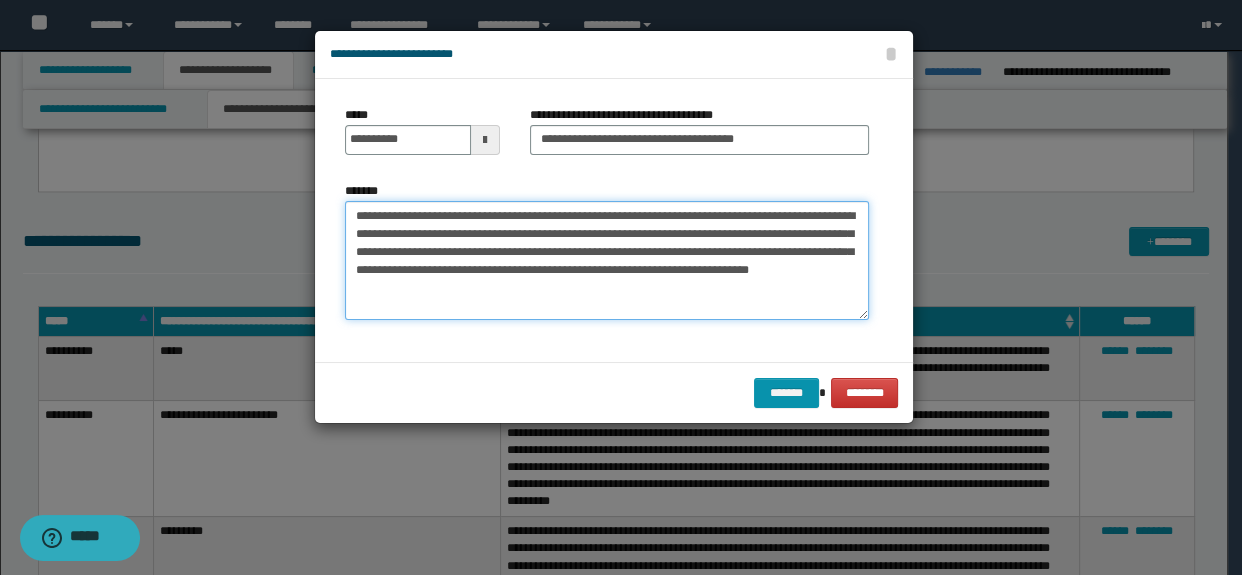 click on "**********" at bounding box center [607, 261] 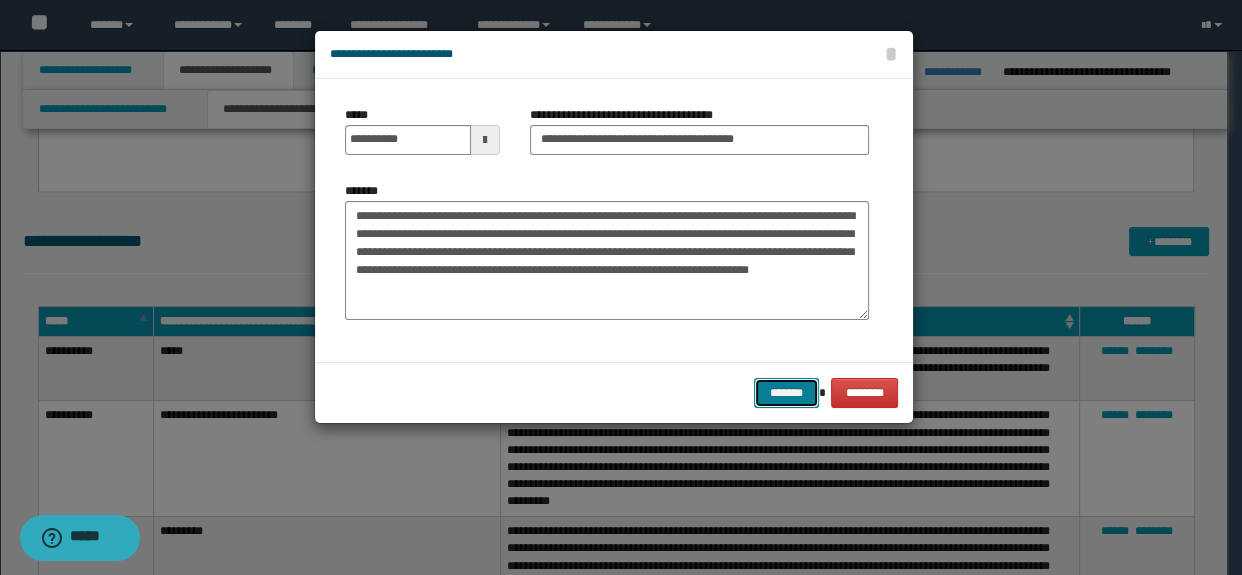 click on "*******" at bounding box center [786, 393] 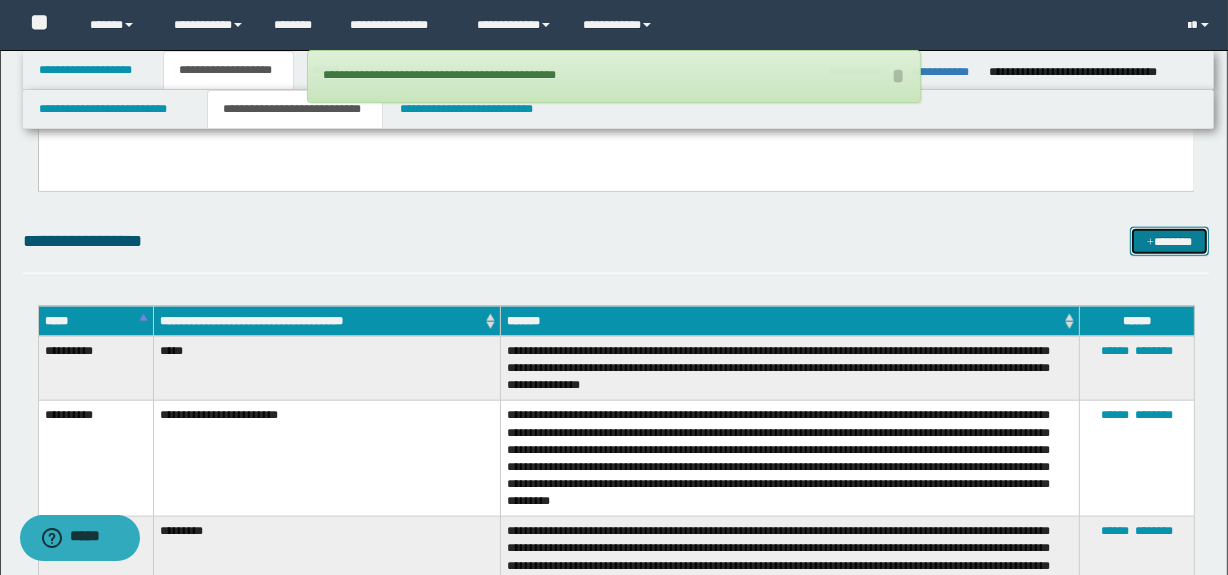 click on "*******" at bounding box center [1170, 242] 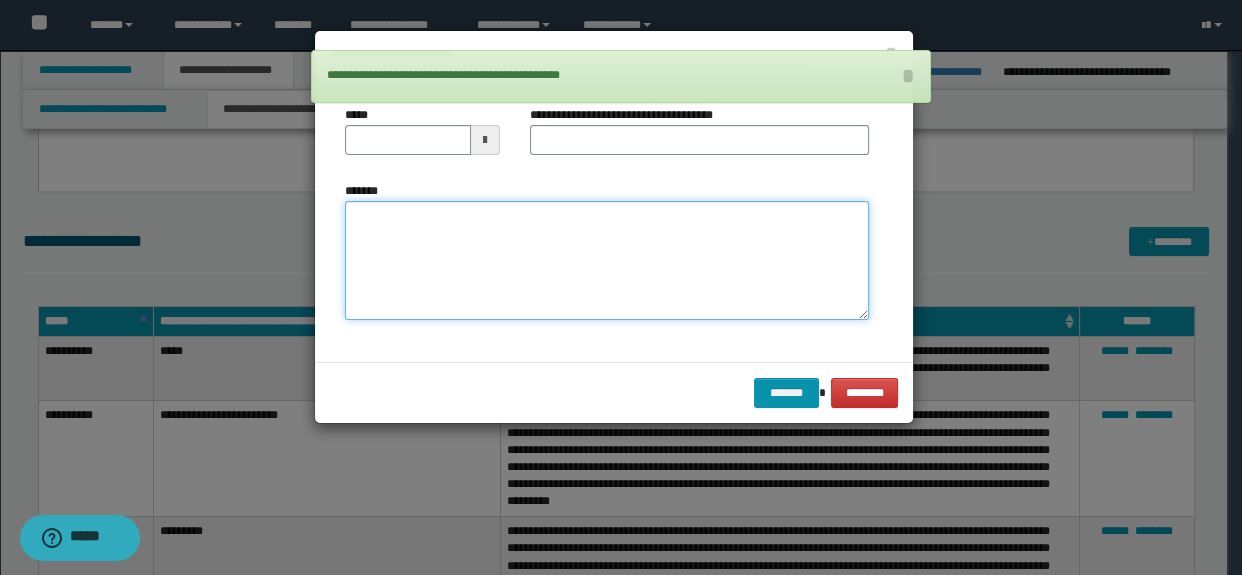 click on "*******" at bounding box center [607, 261] 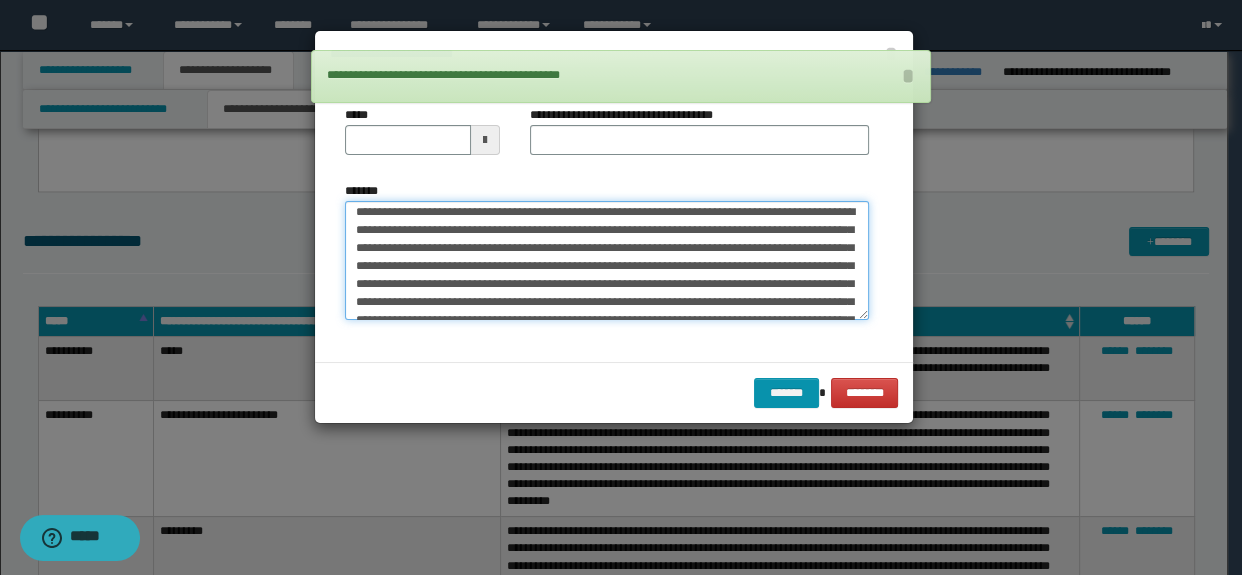 scroll, scrollTop: 0, scrollLeft: 0, axis: both 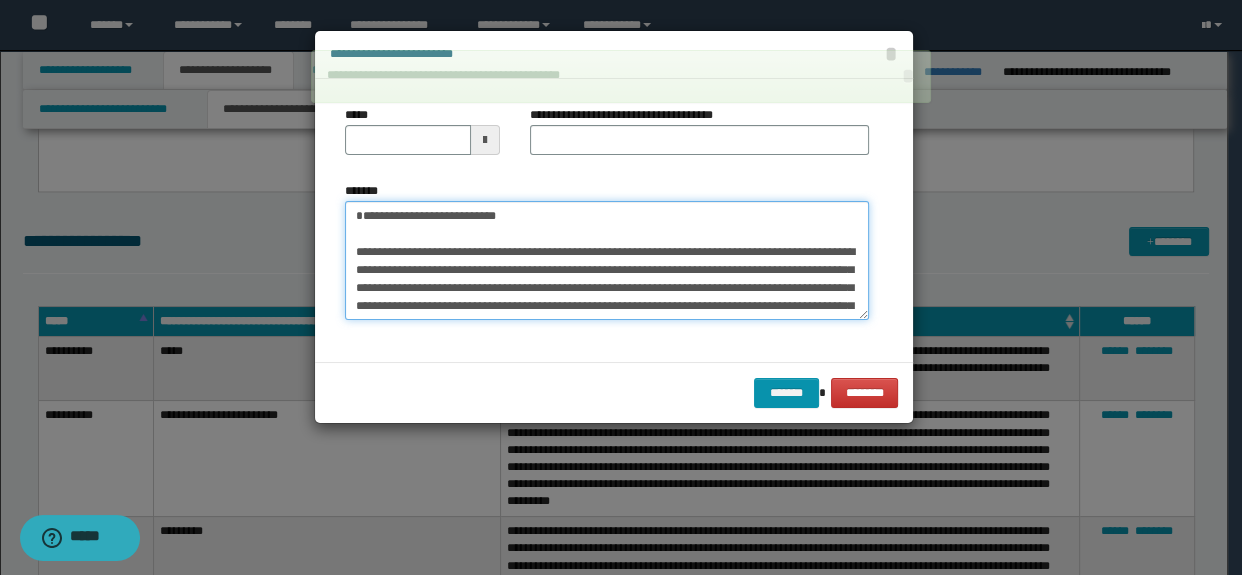 drag, startPoint x: 537, startPoint y: 247, endPoint x: 185, endPoint y: 195, distance: 355.8202 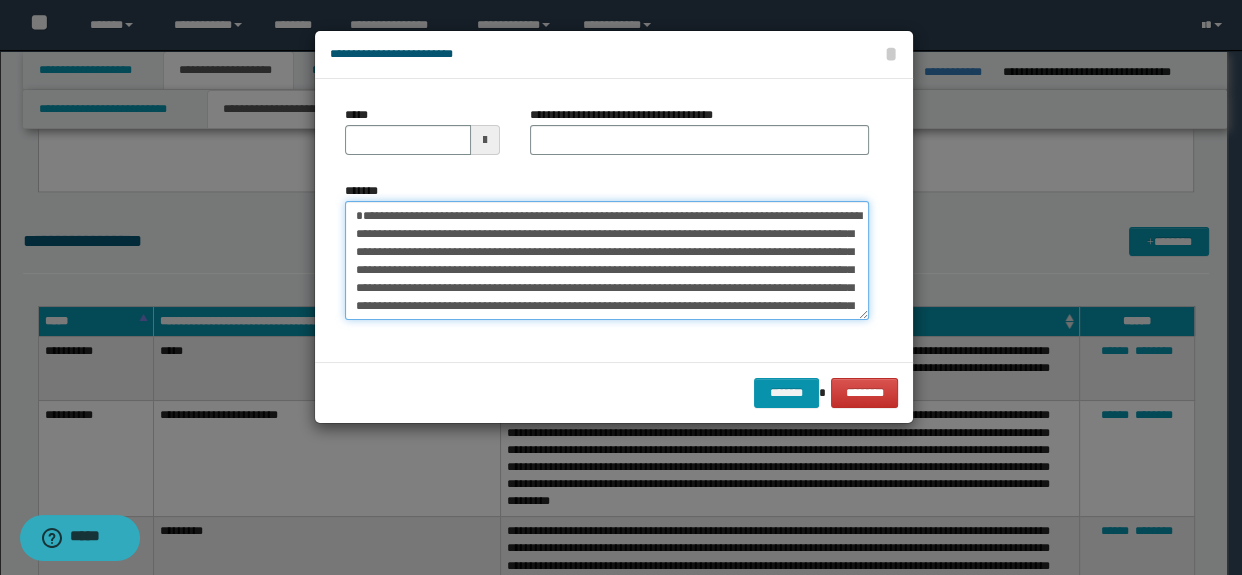 type 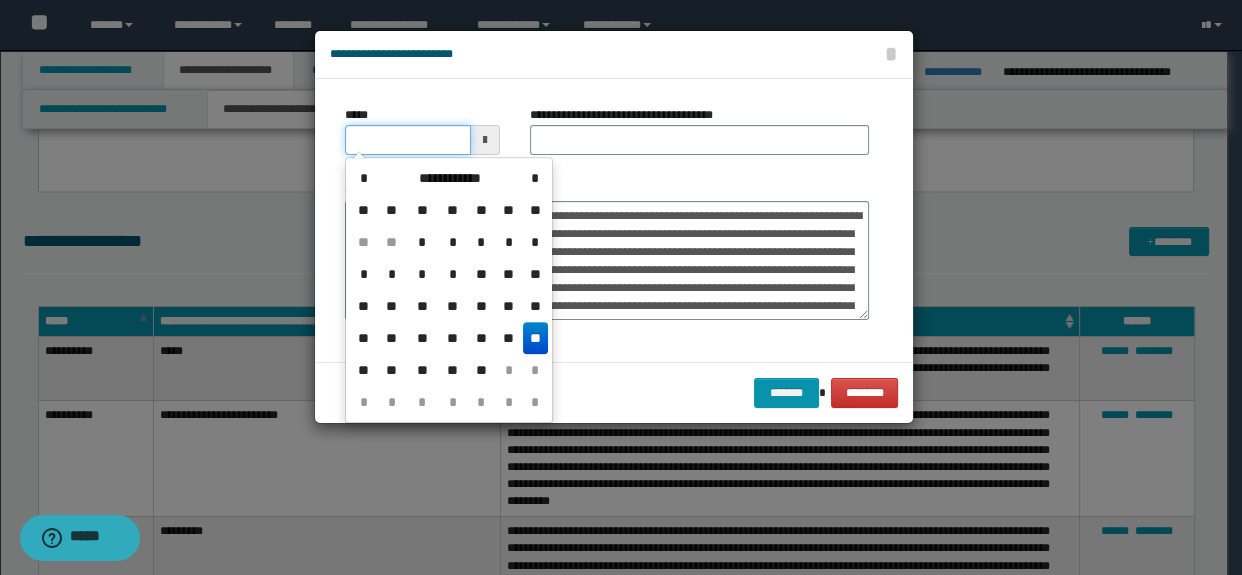 click on "*****" at bounding box center [408, 140] 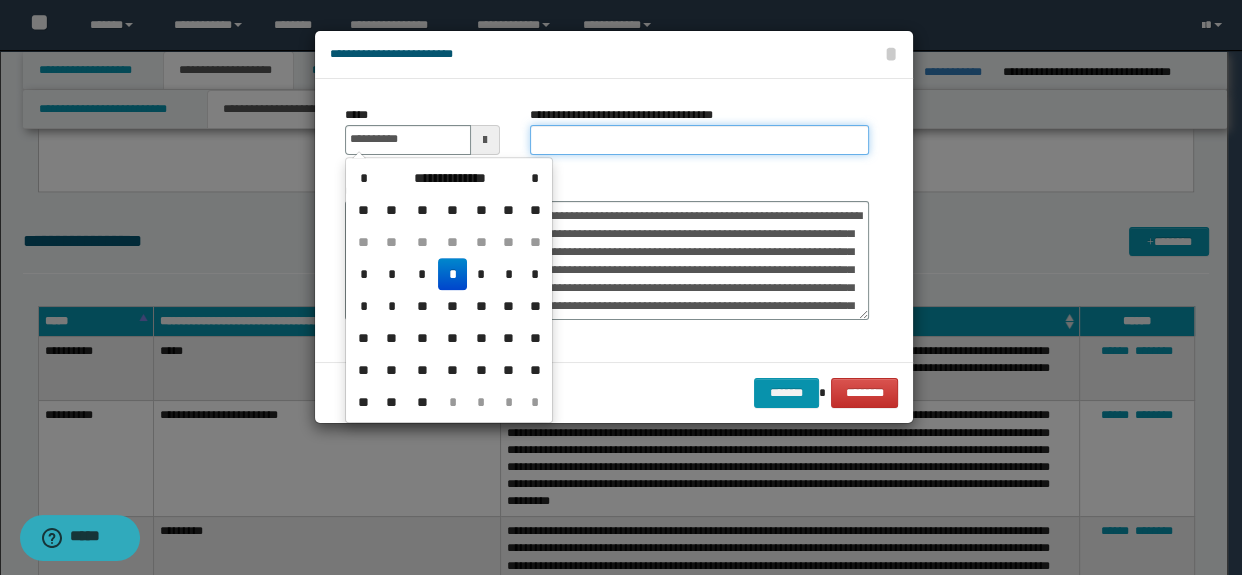 type on "**********" 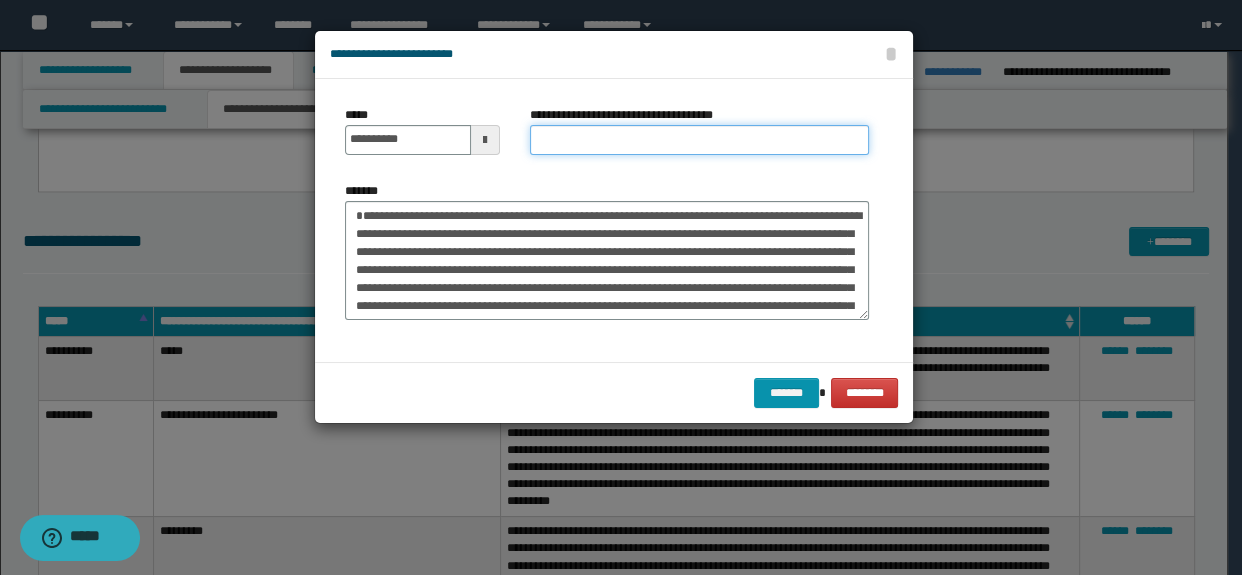 type on "**********" 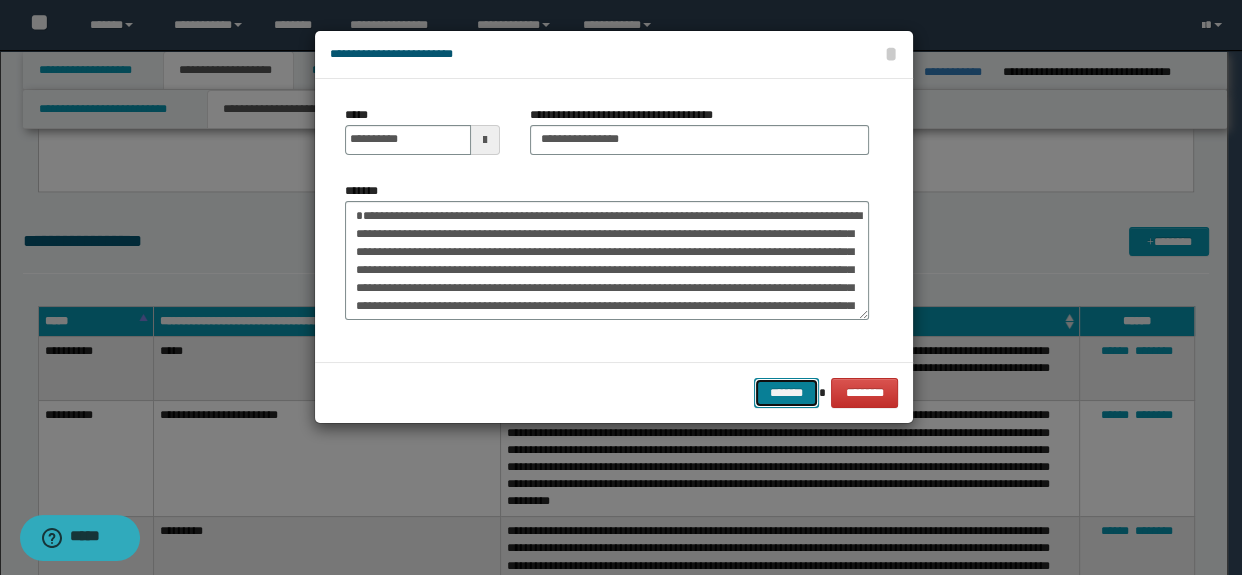 click on "*******" at bounding box center [786, 393] 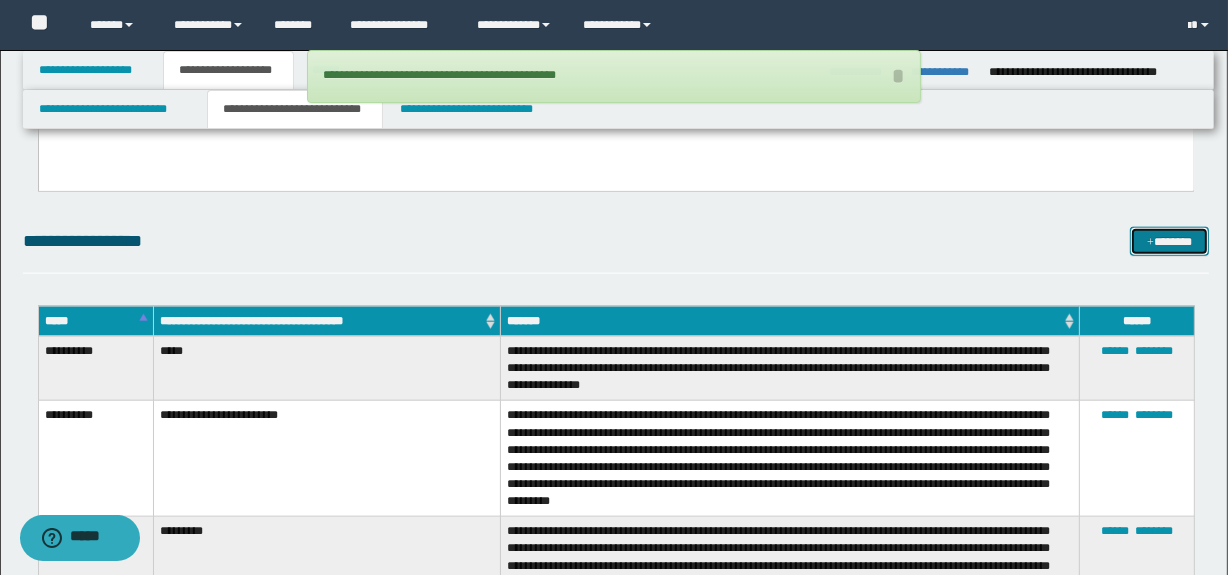 drag, startPoint x: 1172, startPoint y: 228, endPoint x: 1093, endPoint y: 237, distance: 79.51101 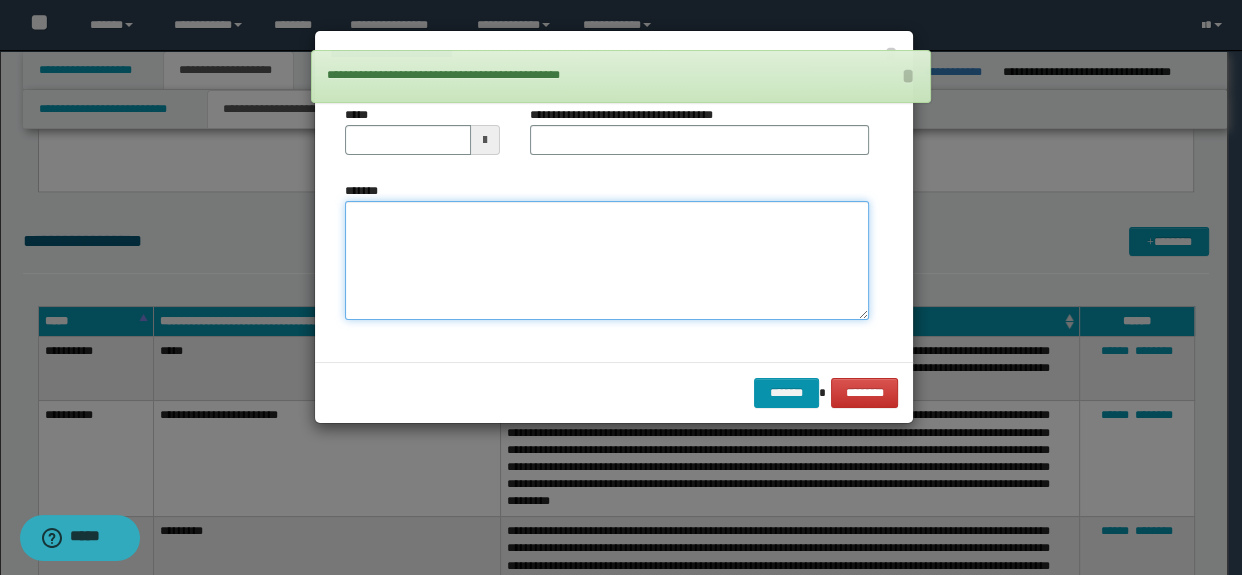 click on "*******" at bounding box center (607, 261) 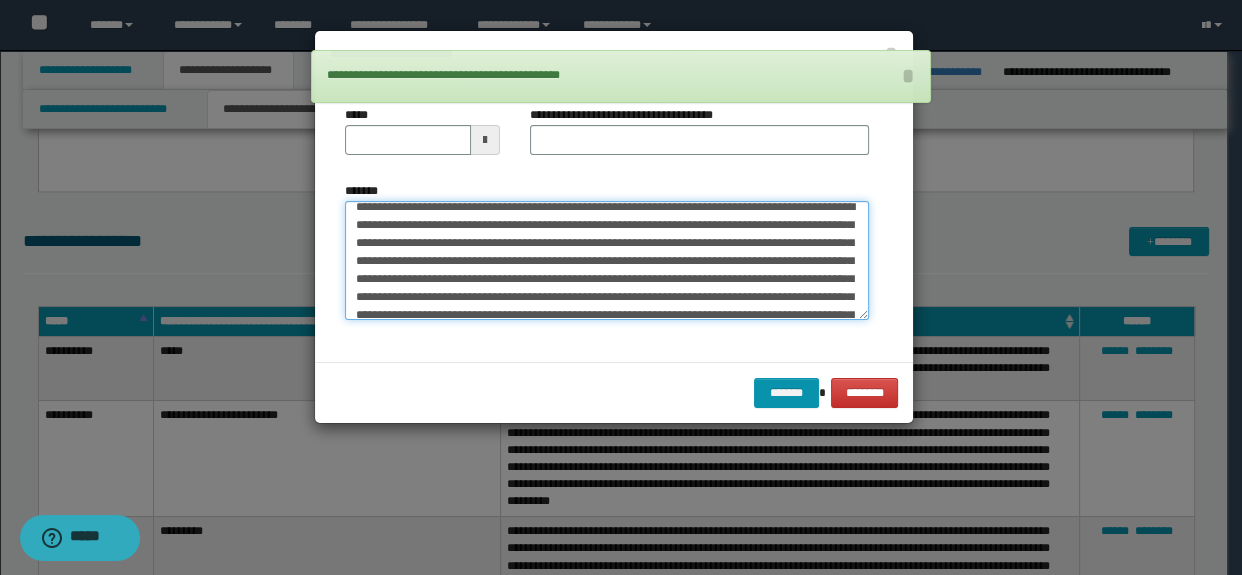 scroll, scrollTop: 0, scrollLeft: 0, axis: both 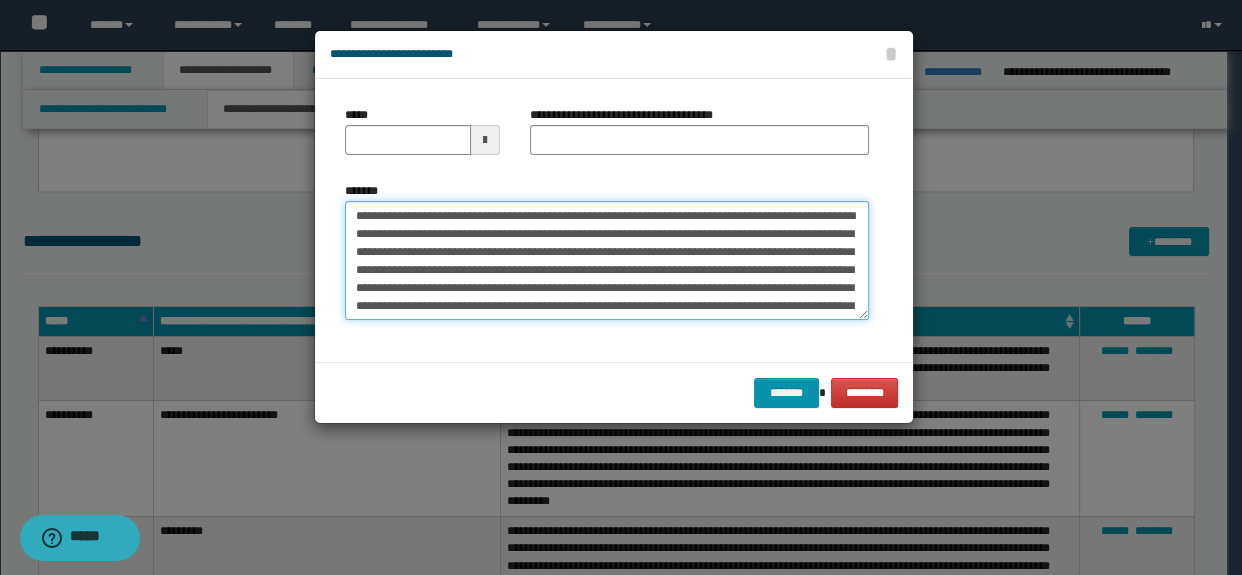 drag, startPoint x: 542, startPoint y: 218, endPoint x: 213, endPoint y: 191, distance: 330.10605 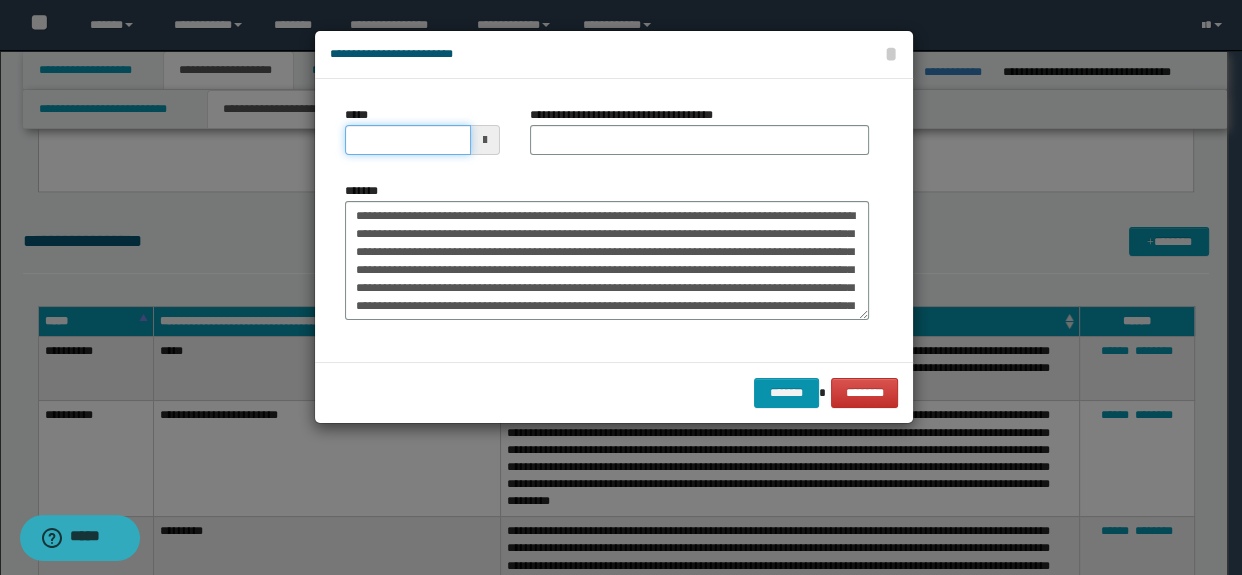 click on "*****" at bounding box center (408, 140) 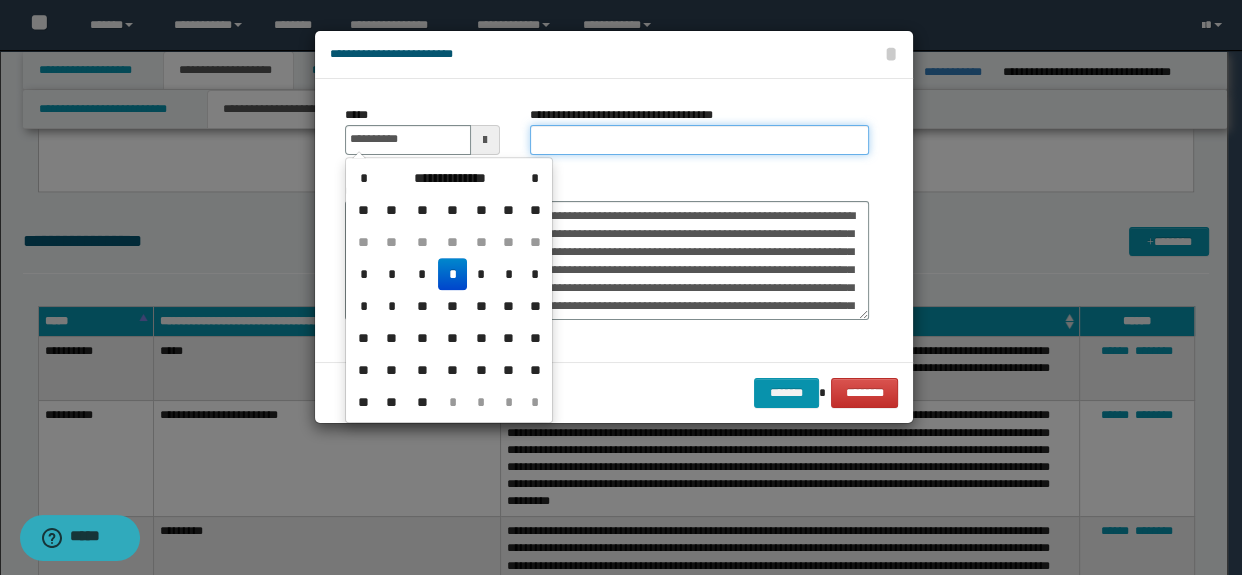 type on "**********" 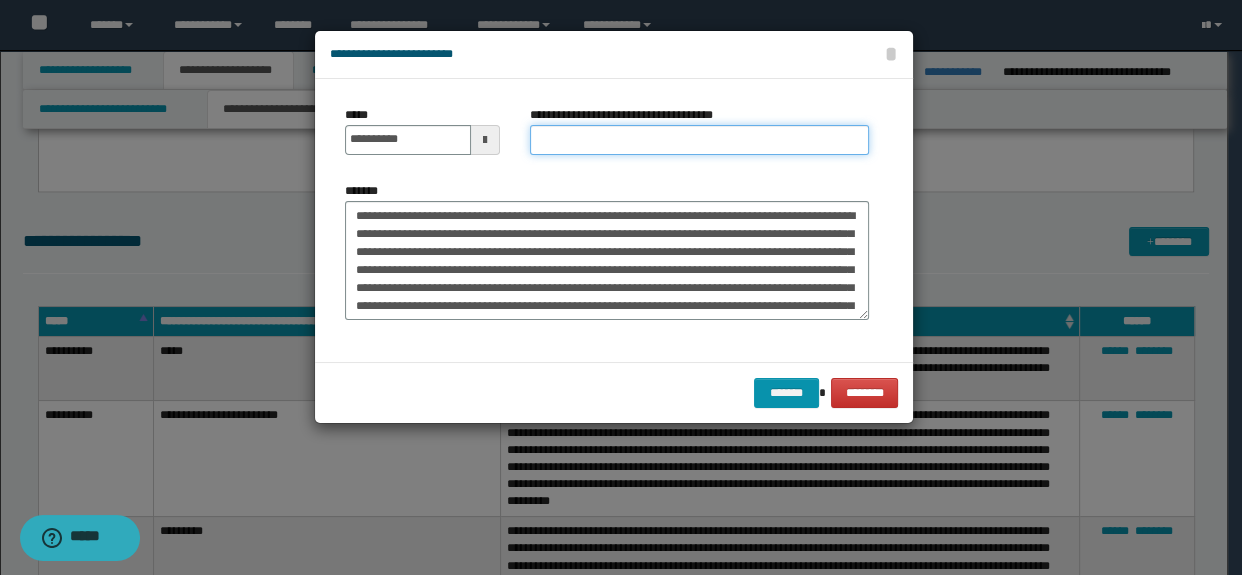 drag, startPoint x: 582, startPoint y: 142, endPoint x: 620, endPoint y: 145, distance: 38.118237 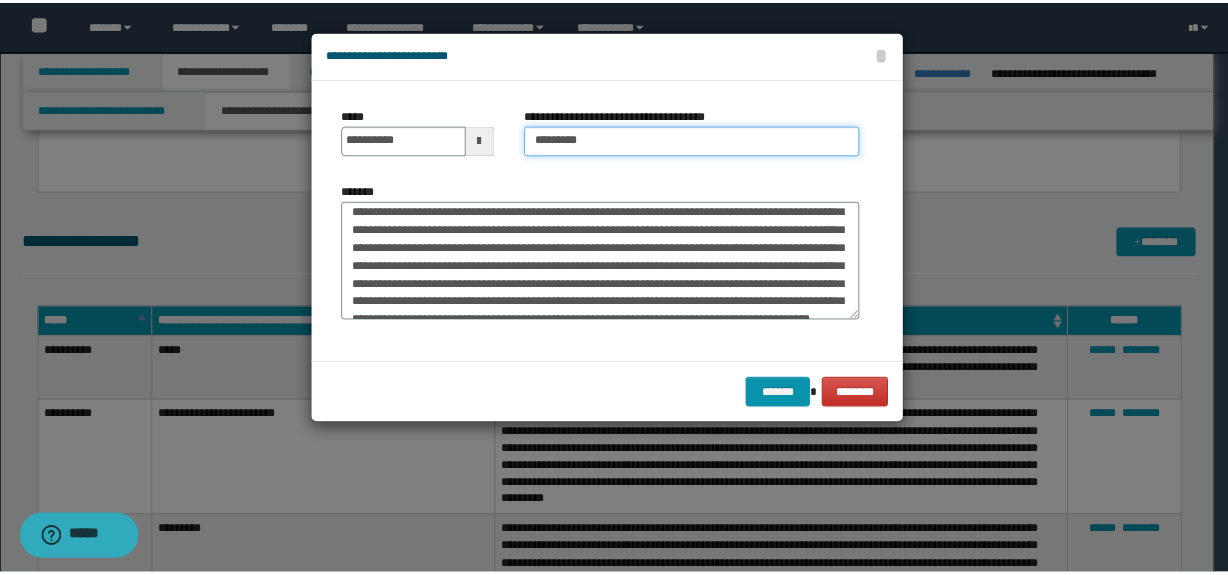 scroll, scrollTop: 90, scrollLeft: 0, axis: vertical 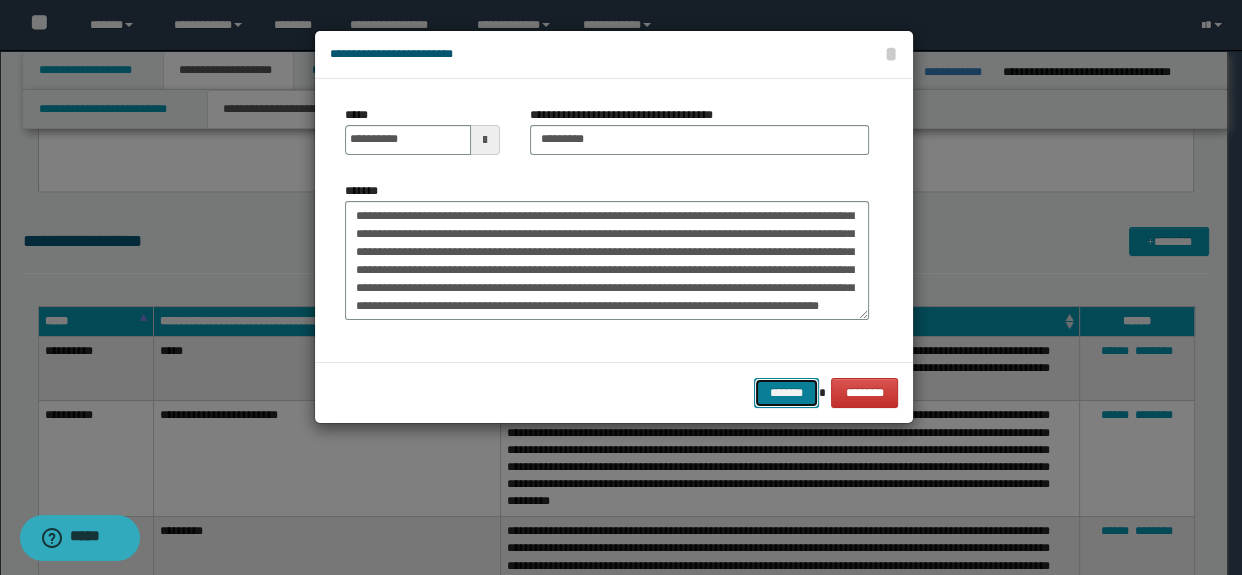 click on "*******" at bounding box center (786, 393) 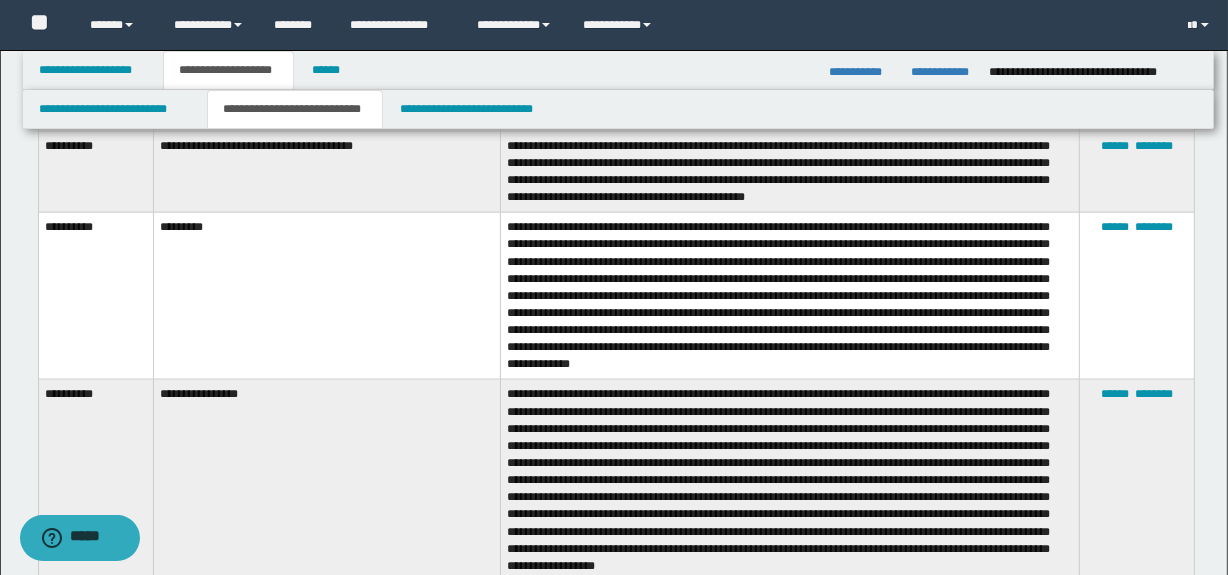 scroll, scrollTop: 2563, scrollLeft: 0, axis: vertical 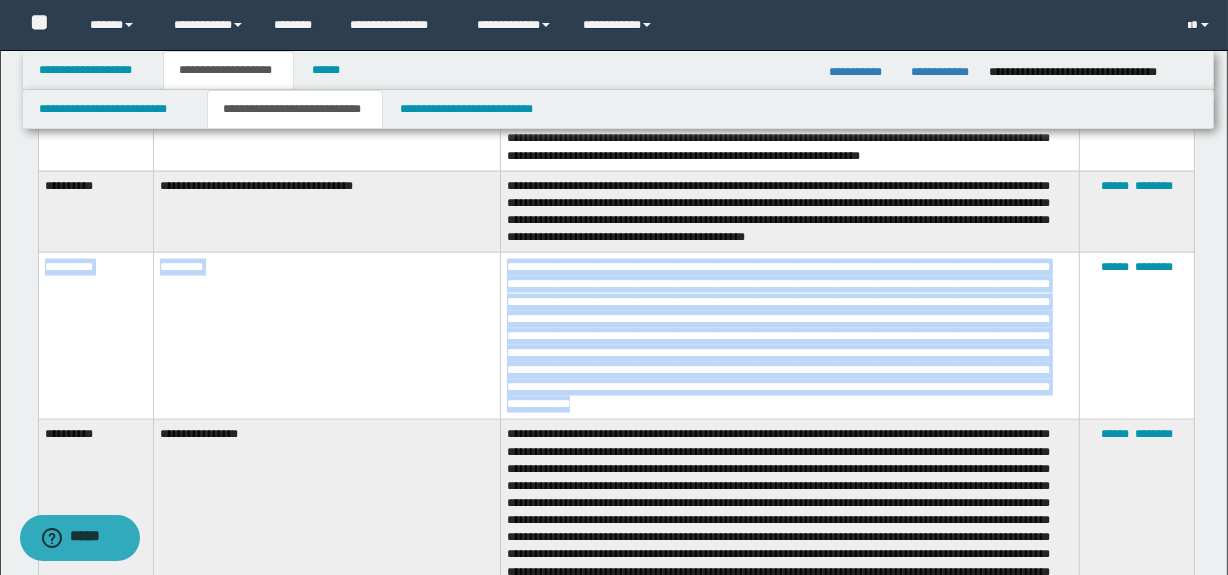 drag, startPoint x: 819, startPoint y: 411, endPoint x: 45, endPoint y: 260, distance: 788.5918 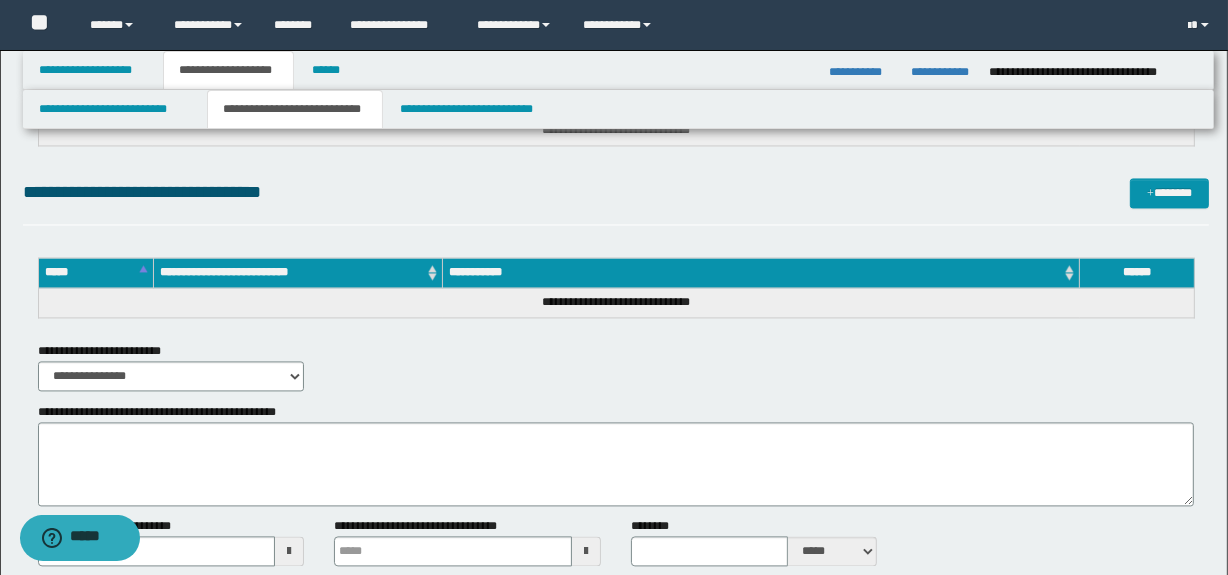 scroll, scrollTop: 3643, scrollLeft: 0, axis: vertical 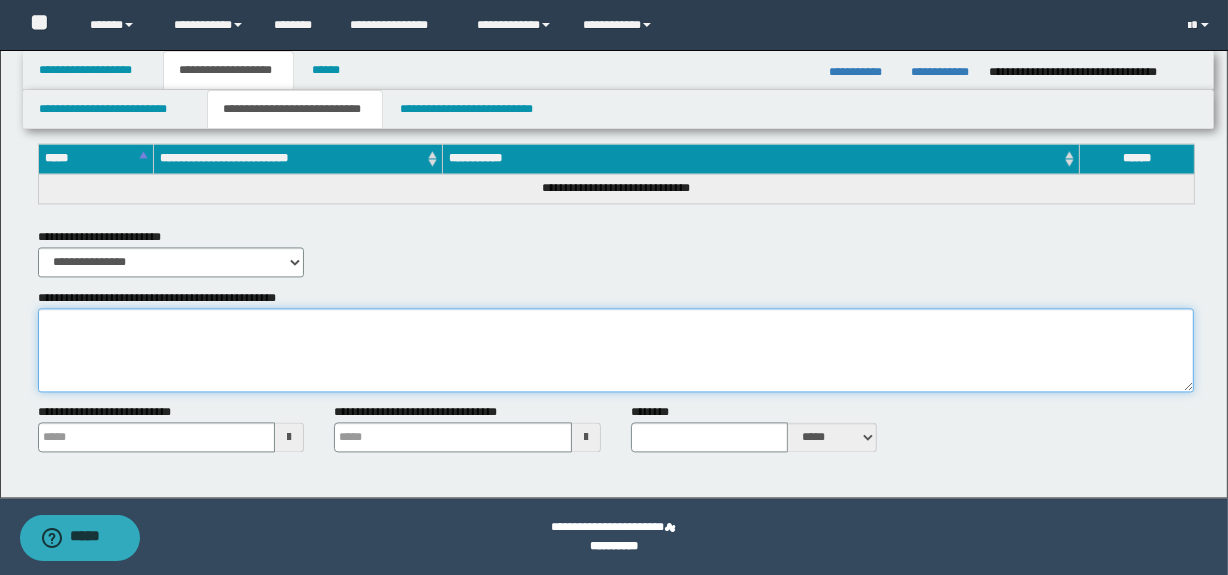 click on "**********" at bounding box center [616, 350] 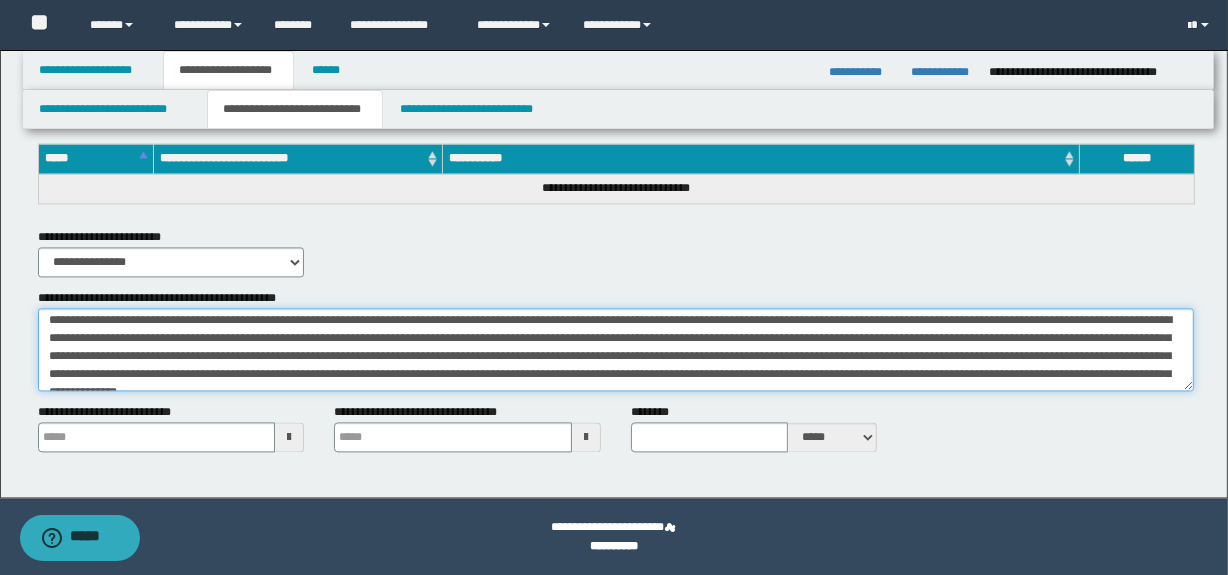 scroll, scrollTop: 0, scrollLeft: 0, axis: both 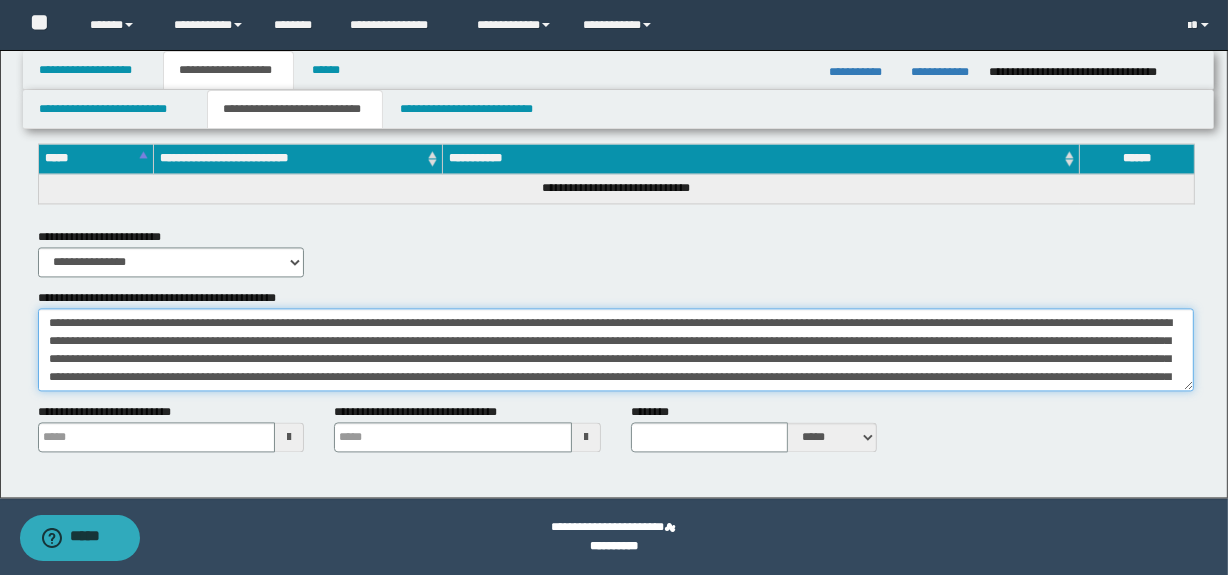 click on "**********" at bounding box center [616, 350] 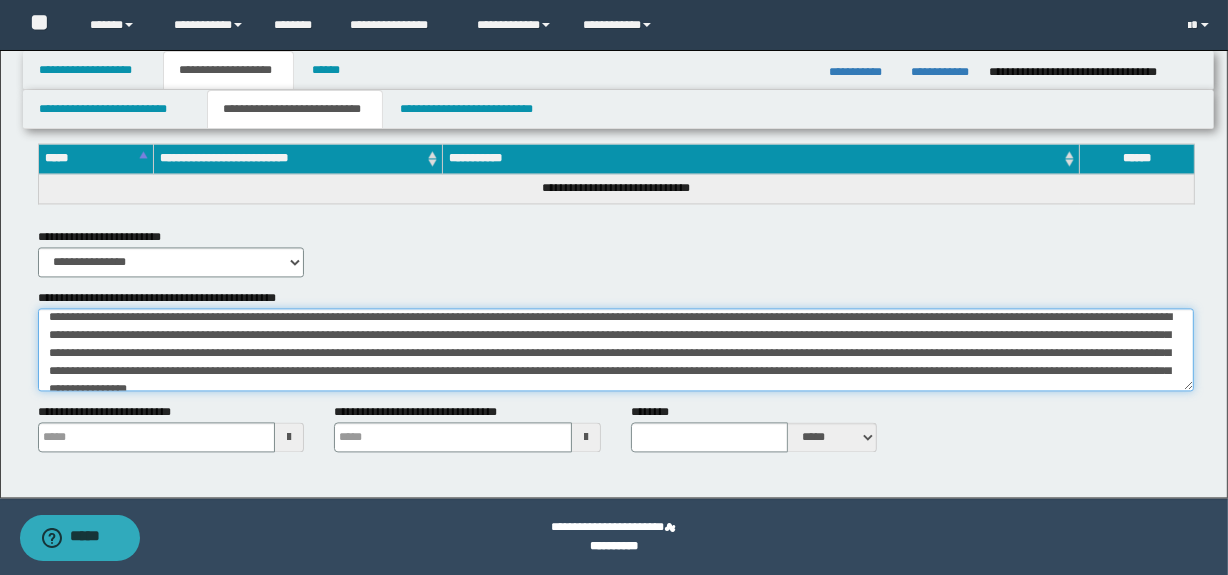 scroll, scrollTop: 0, scrollLeft: 0, axis: both 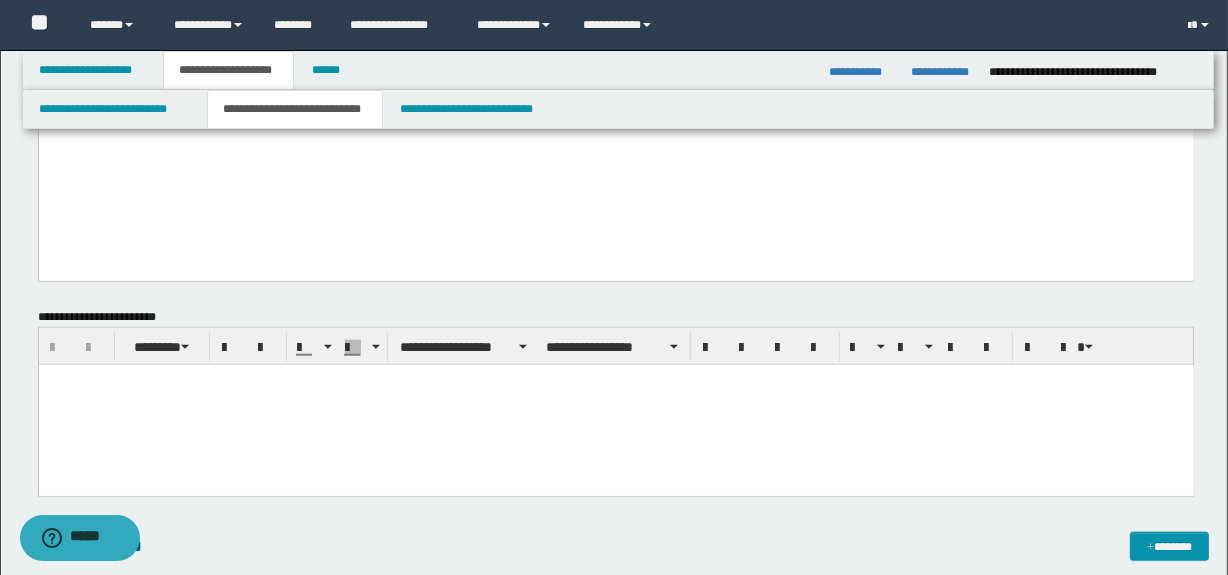 type on "**********" 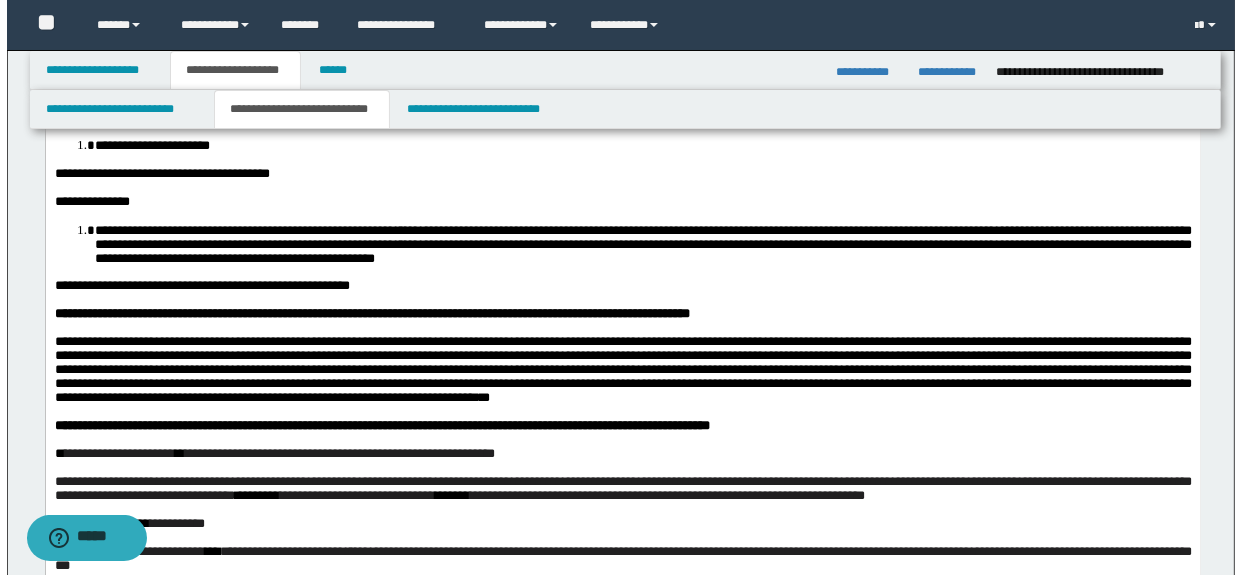 scroll, scrollTop: 0, scrollLeft: 0, axis: both 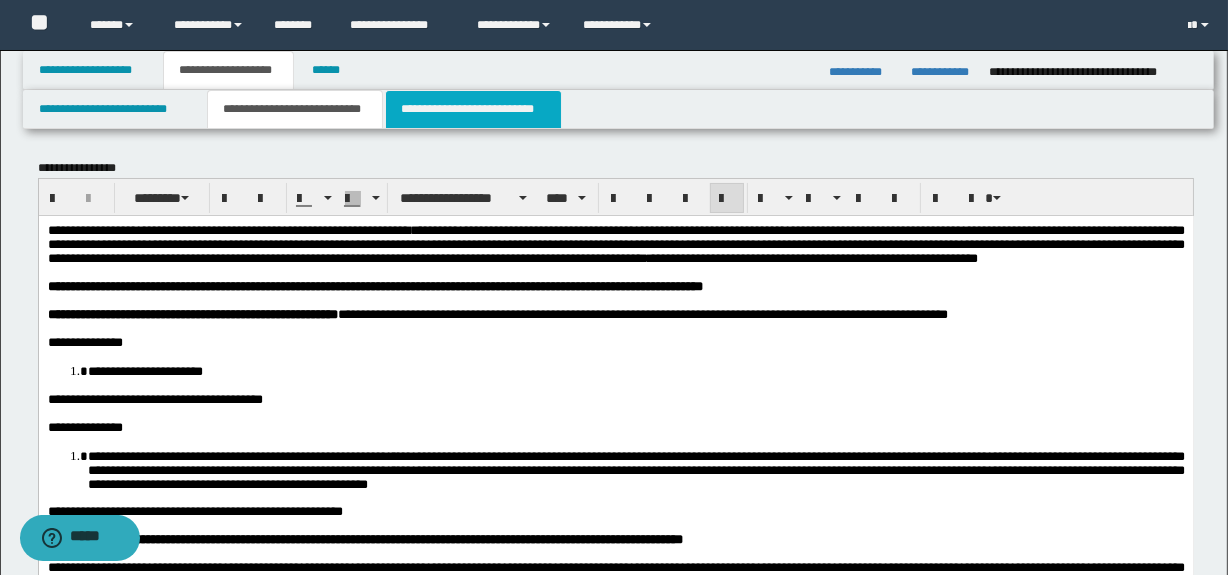 click on "**********" at bounding box center [473, 109] 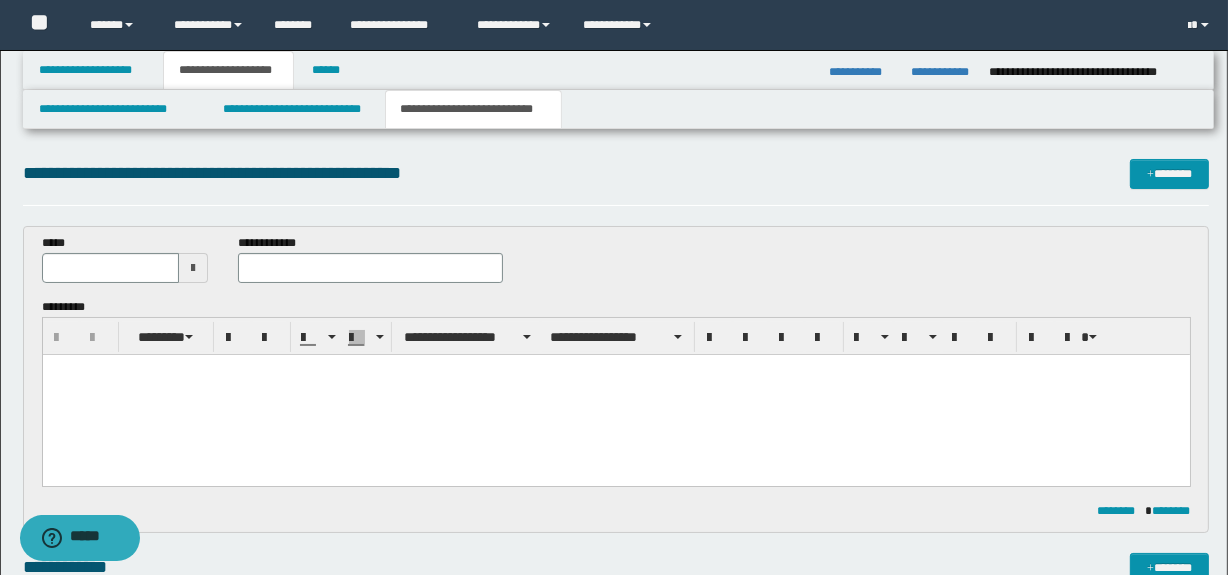 scroll, scrollTop: 0, scrollLeft: 0, axis: both 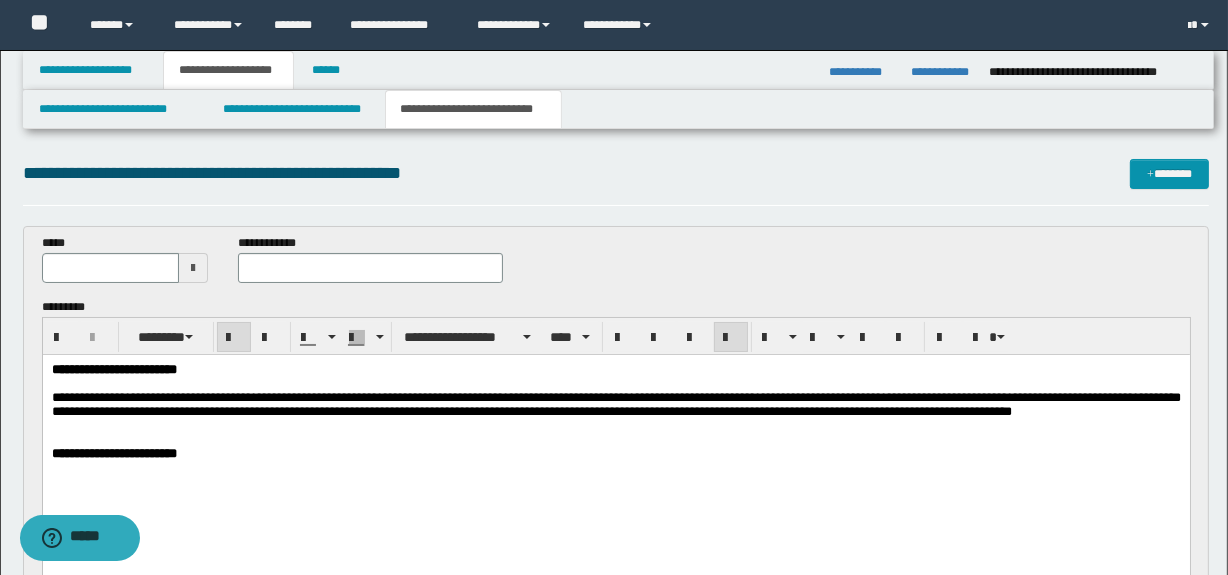 drag, startPoint x: 273, startPoint y: 375, endPoint x: -1, endPoint y: 379, distance: 274.0292 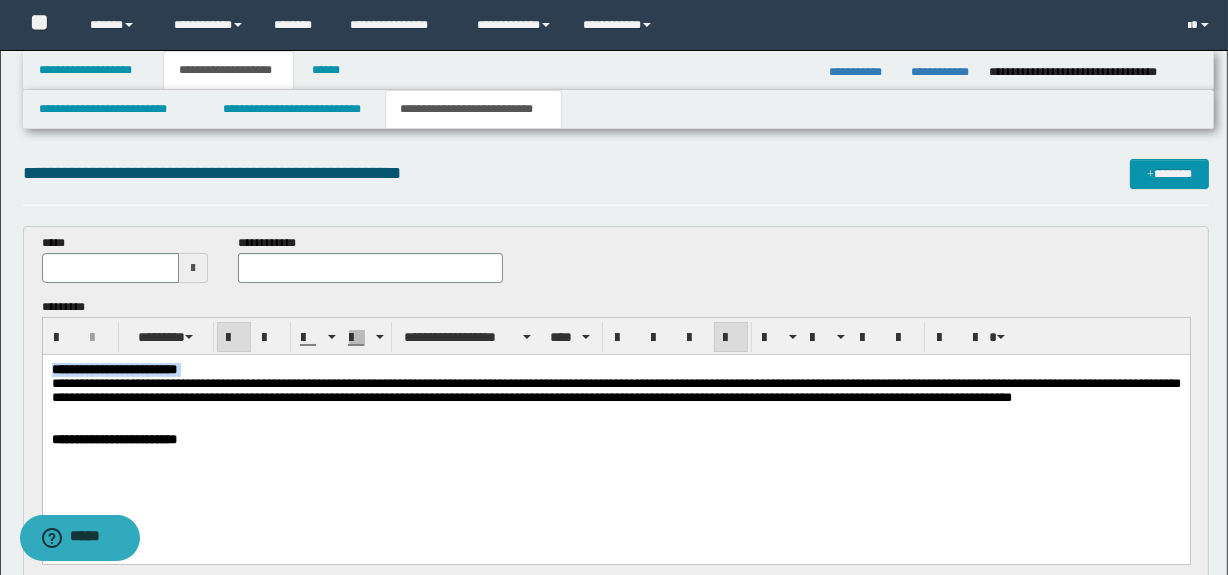 drag, startPoint x: 279, startPoint y: 369, endPoint x: -1, endPoint y: 370, distance: 280.0018 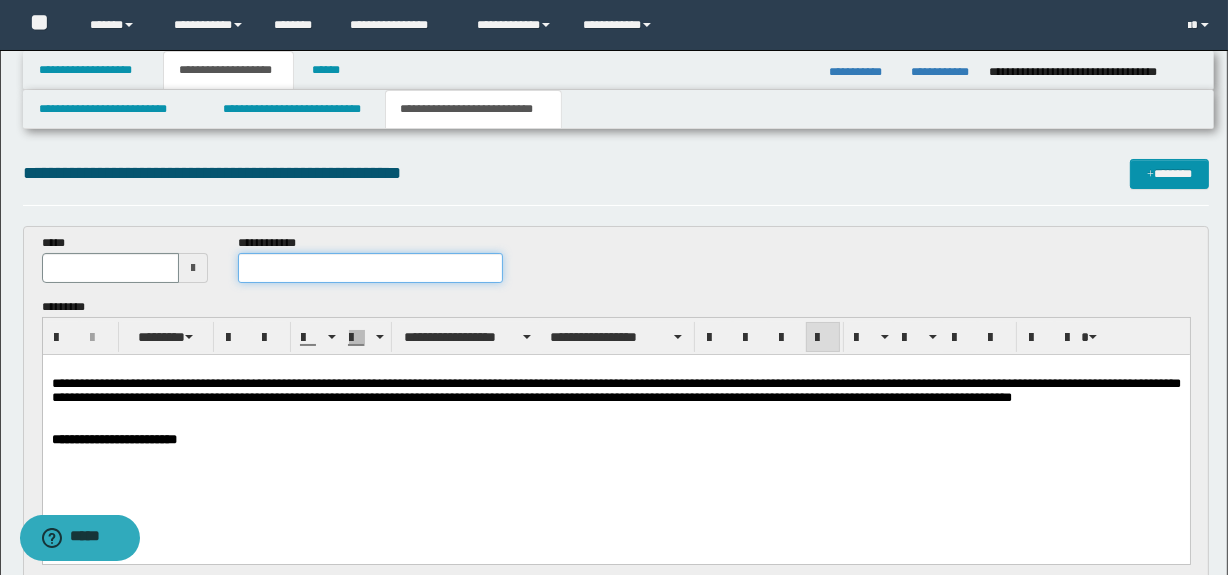 click at bounding box center (370, 268) 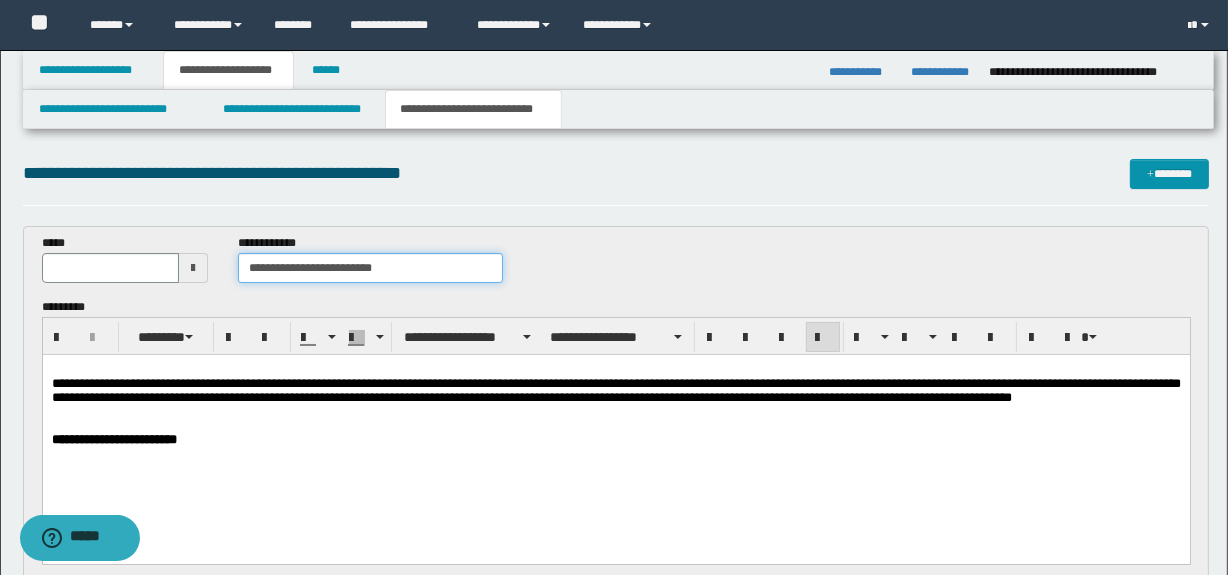 type on "**********" 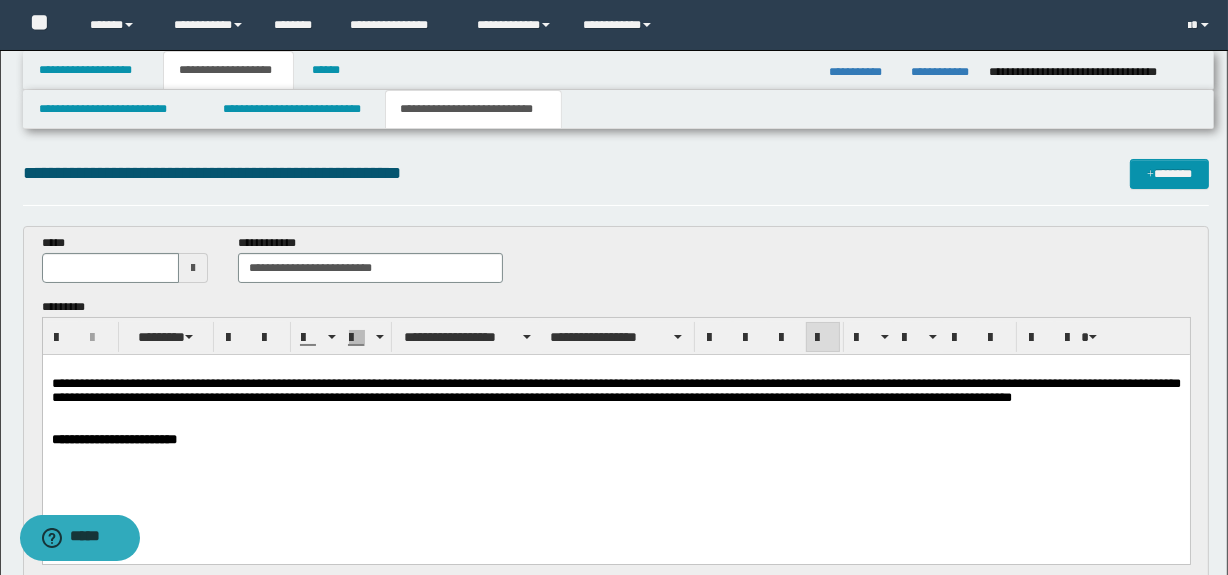 click on "**********" at bounding box center (615, 390) 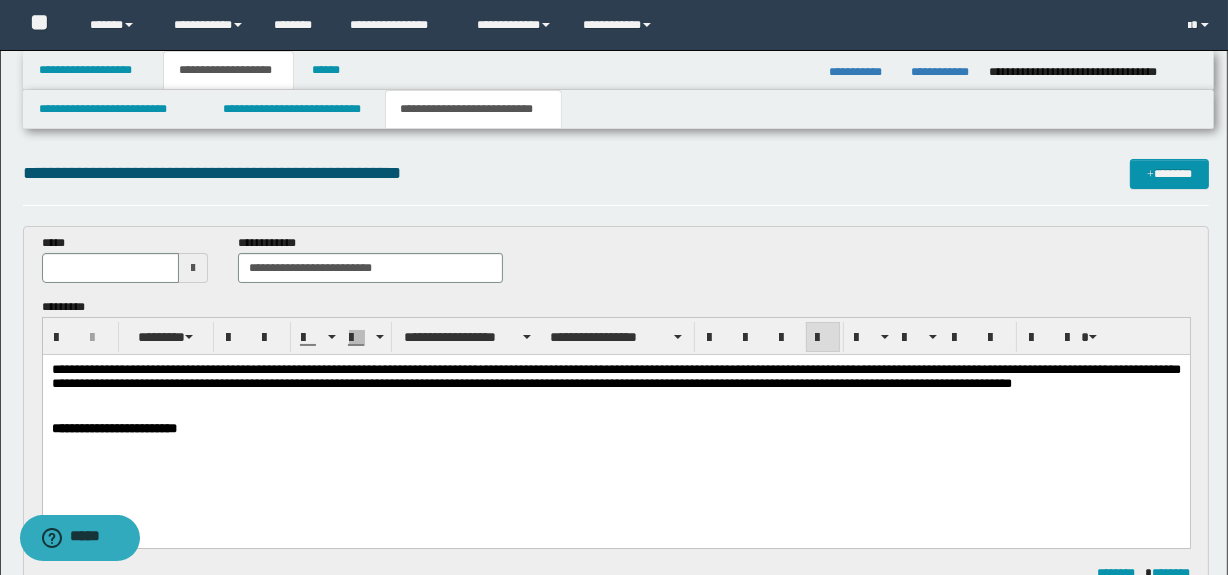 click at bounding box center [193, 268] 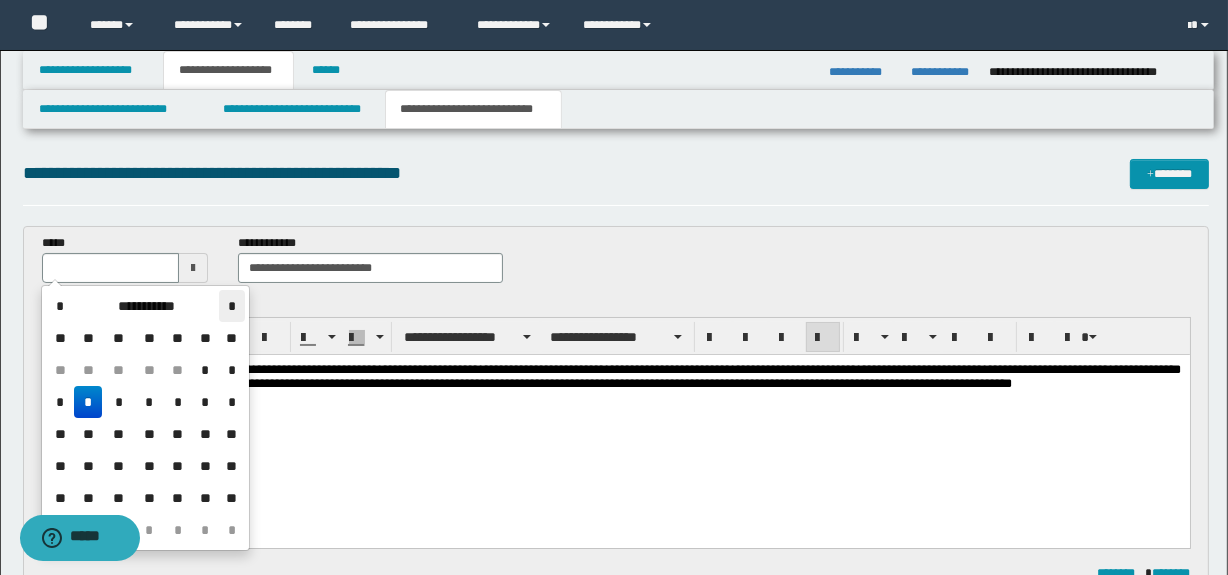 click on "*" at bounding box center (231, 306) 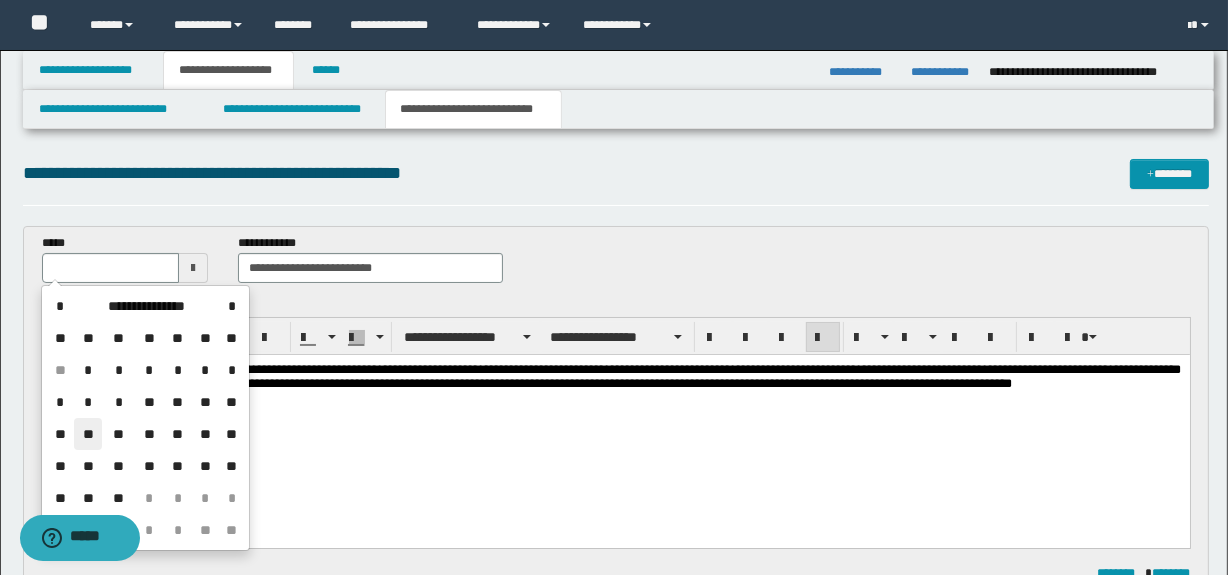 click on "**" at bounding box center (88, 434) 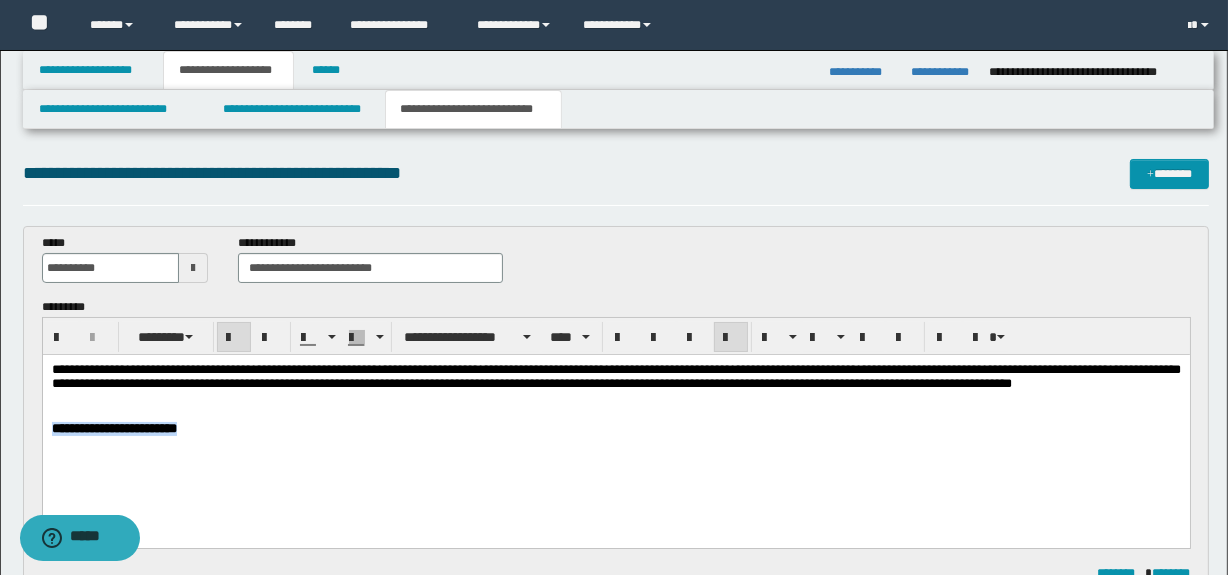 drag, startPoint x: 275, startPoint y: 431, endPoint x: 37, endPoint y: 435, distance: 238.03362 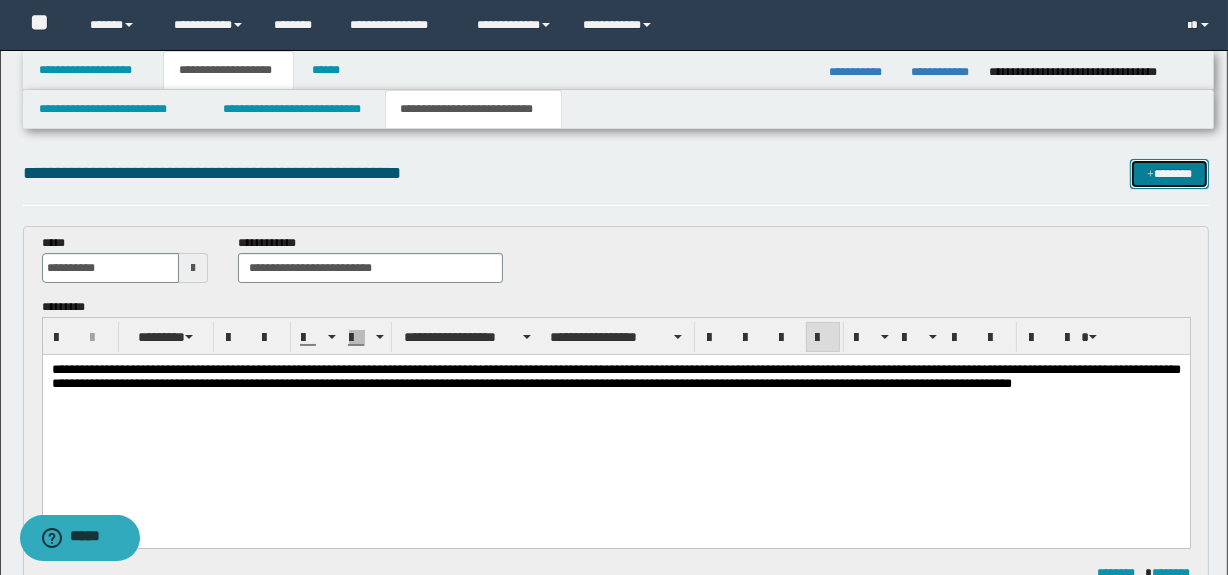 click on "*******" at bounding box center [1170, 174] 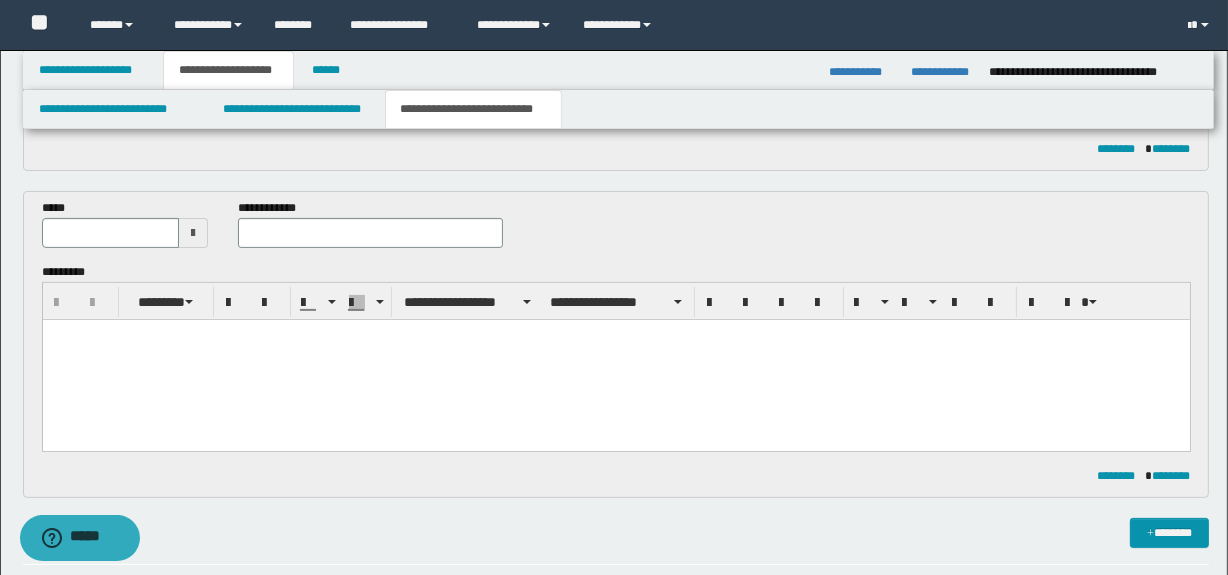 scroll, scrollTop: 420, scrollLeft: 0, axis: vertical 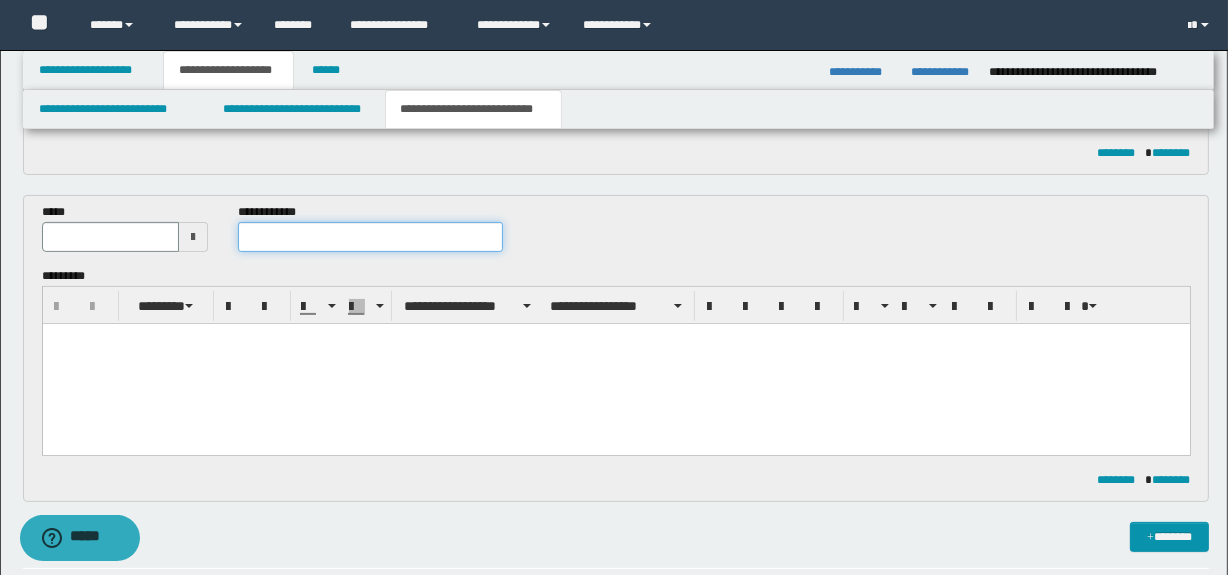 click at bounding box center [370, 237] 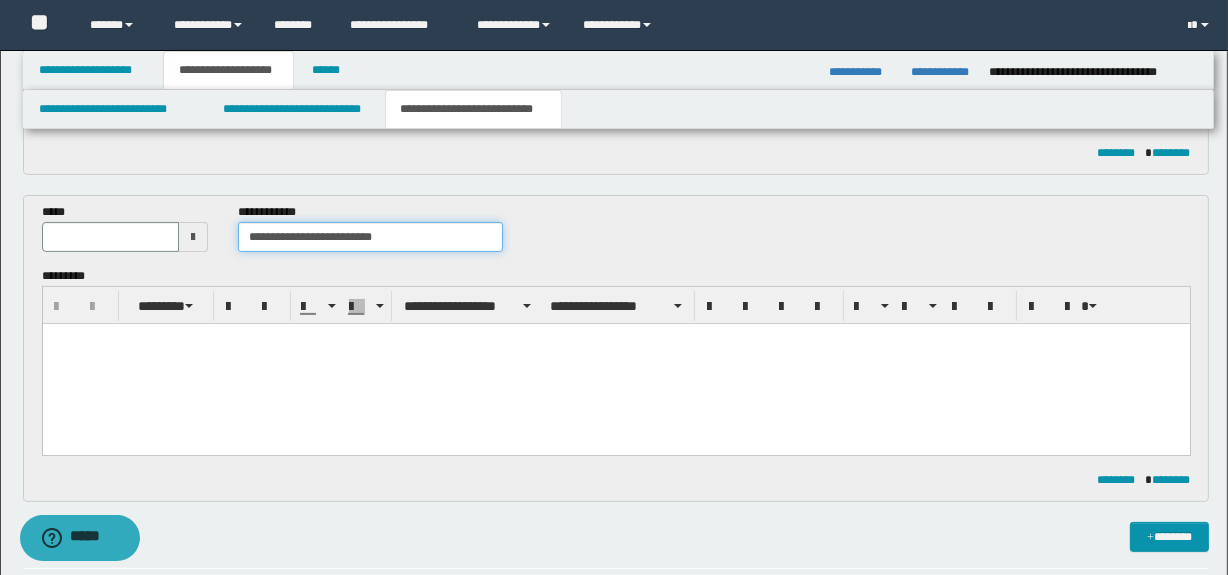 type on "**********" 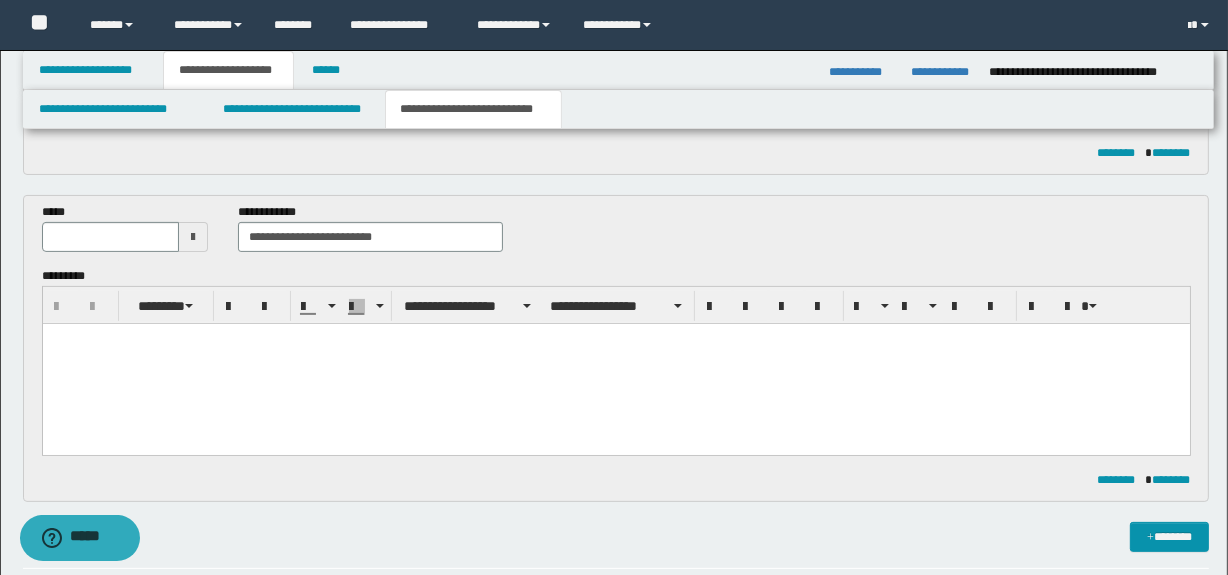 click at bounding box center (193, 237) 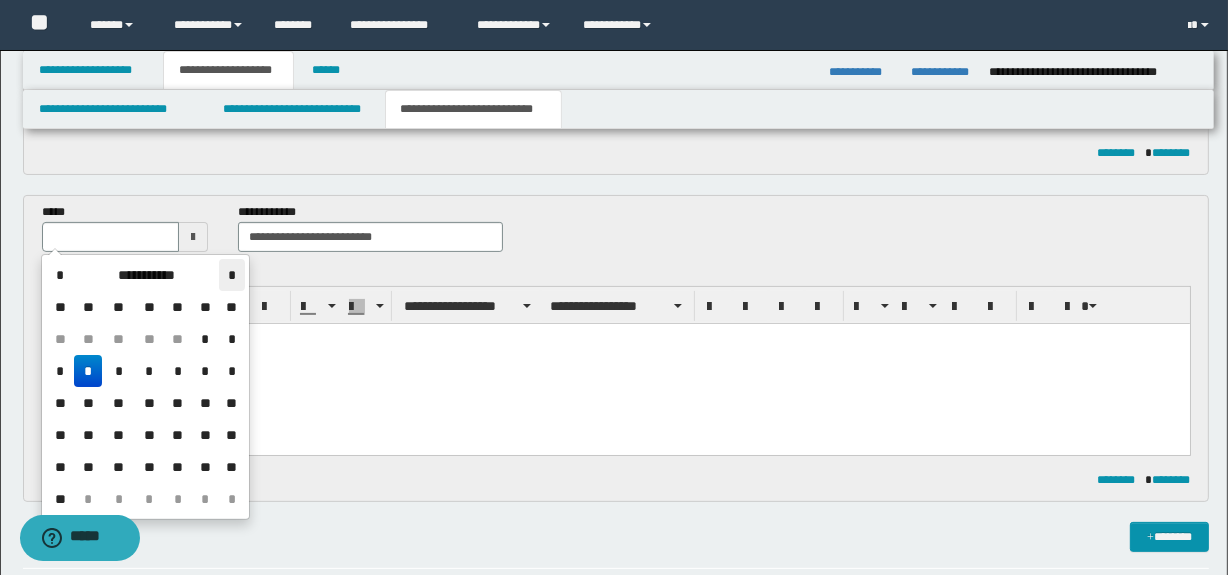 click on "*" at bounding box center [231, 275] 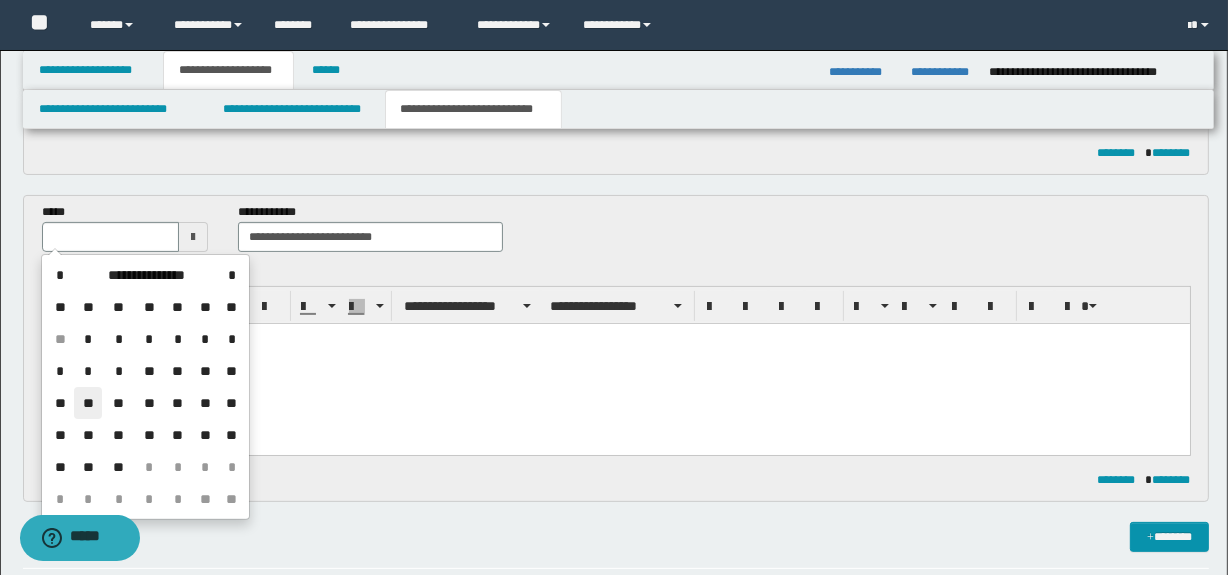 click on "**" at bounding box center [88, 403] 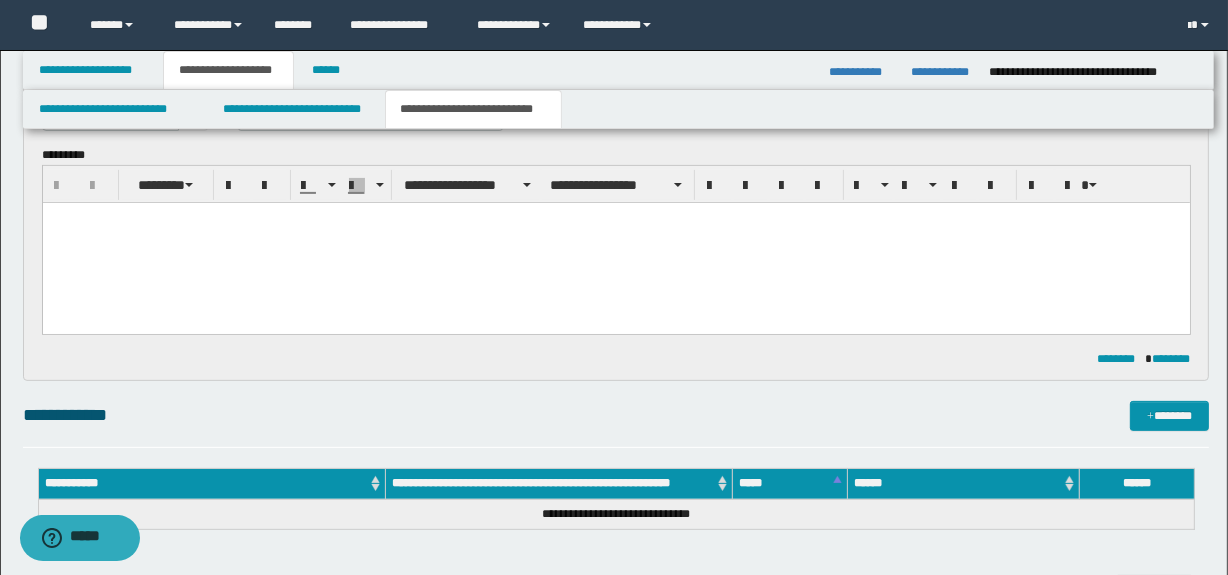 scroll, scrollTop: 1324, scrollLeft: 0, axis: vertical 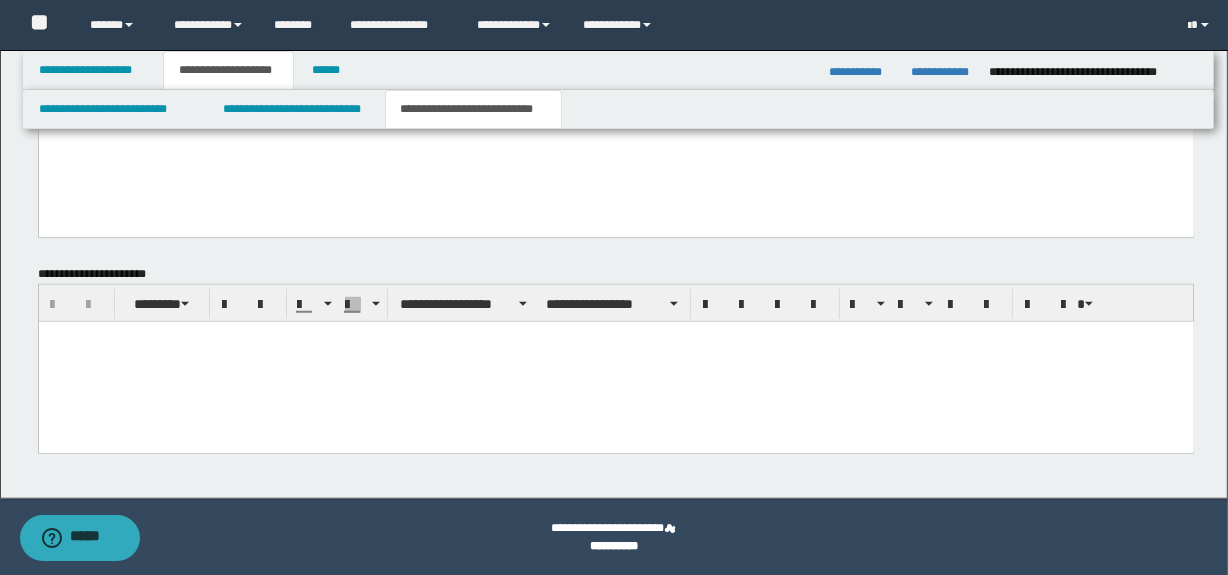 click at bounding box center [615, 361] 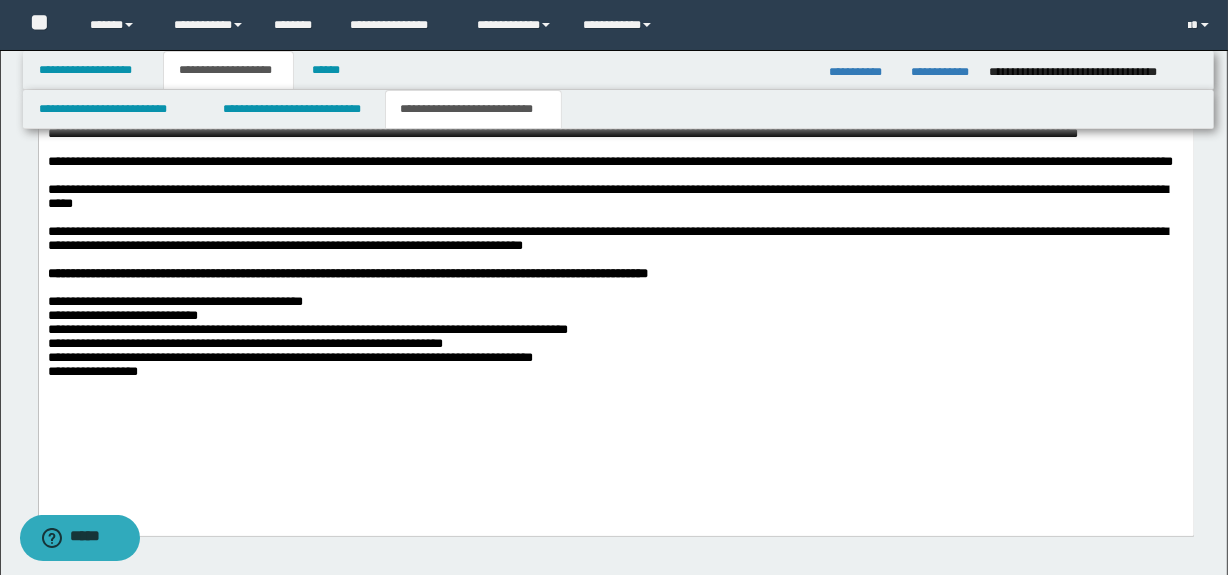 scroll, scrollTop: 1427, scrollLeft: 0, axis: vertical 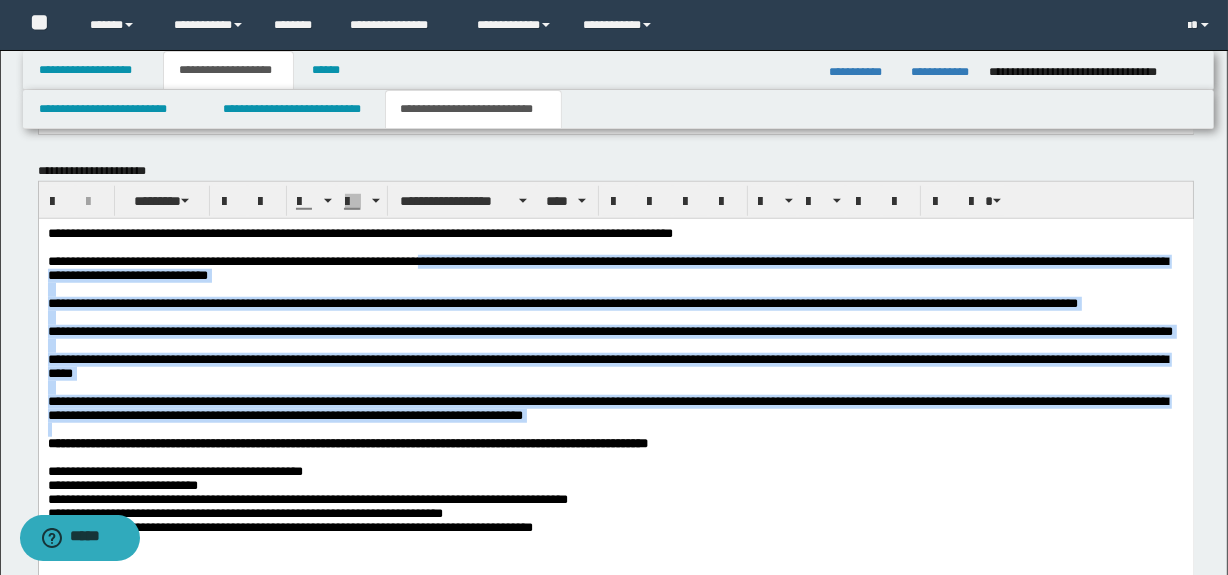 drag, startPoint x: 667, startPoint y: 461, endPoint x: 445, endPoint y: 264, distance: 296.80466 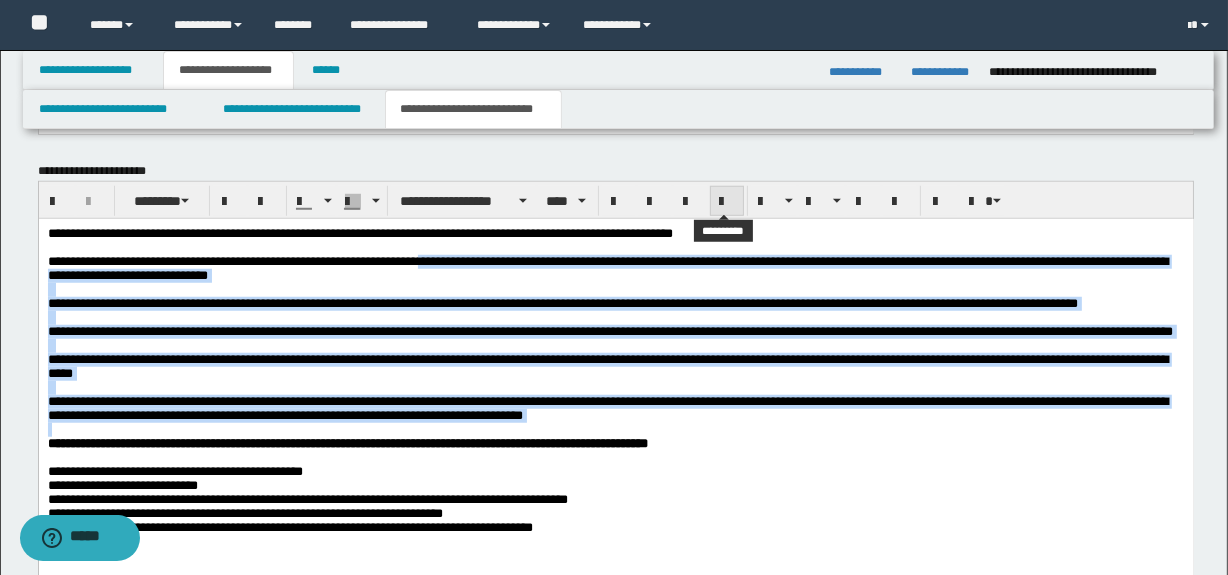 click at bounding box center [727, 202] 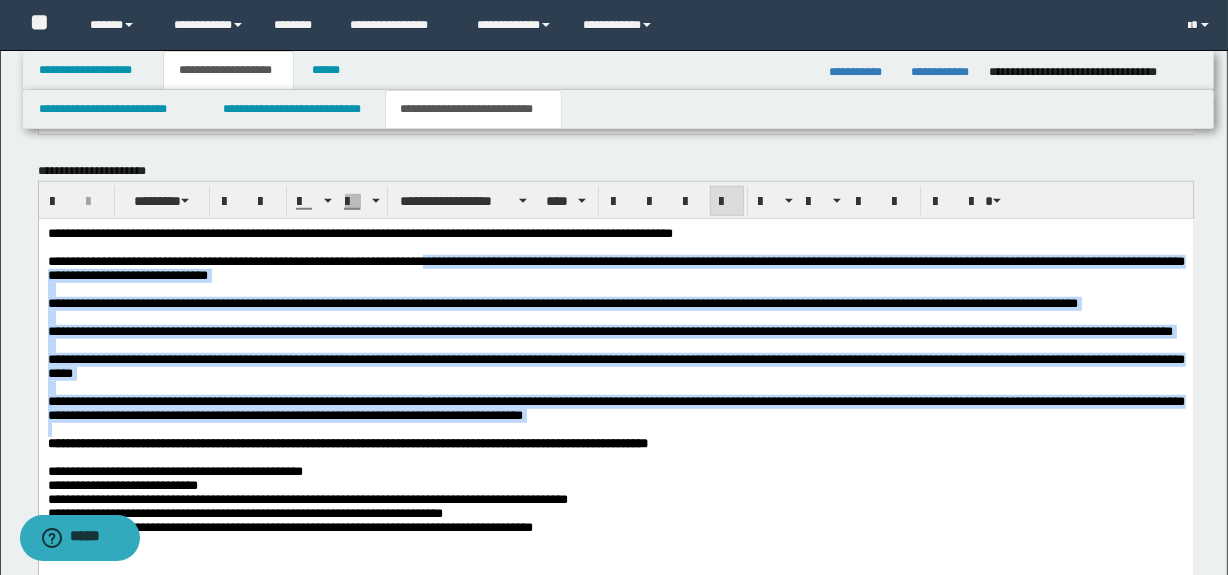 click at bounding box center (615, 317) 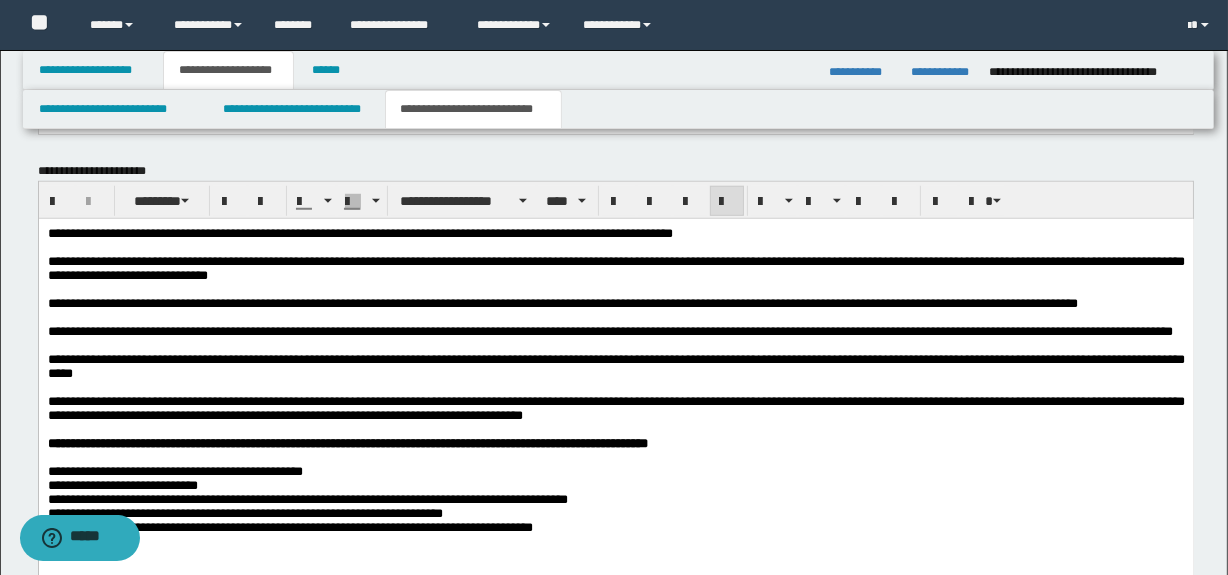 click on "**********" at bounding box center [615, 366] 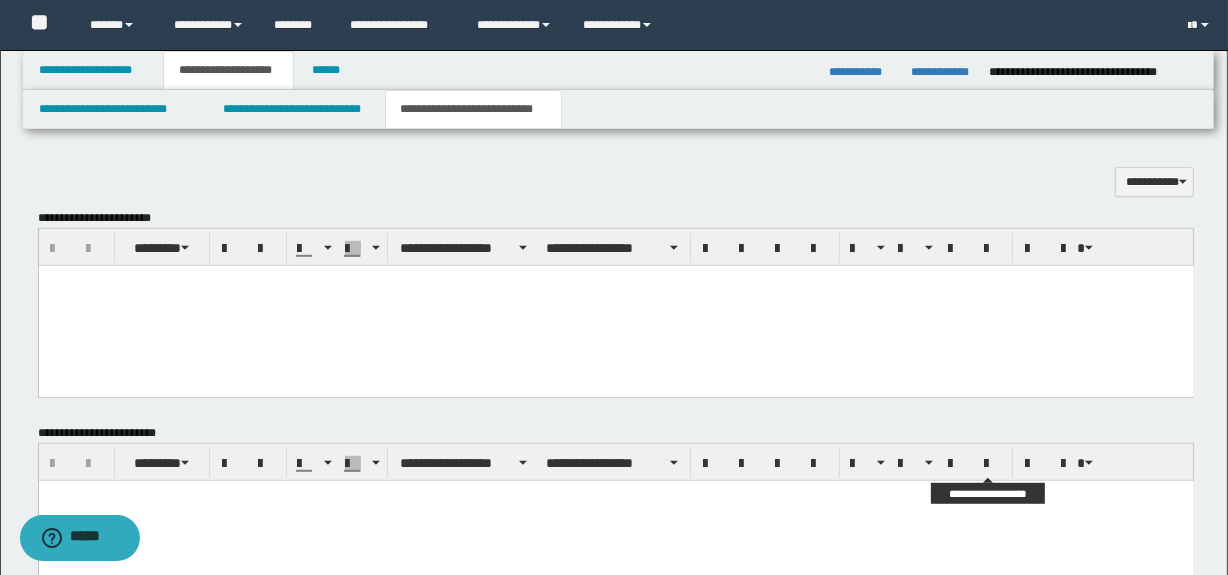 scroll, scrollTop: 942, scrollLeft: 0, axis: vertical 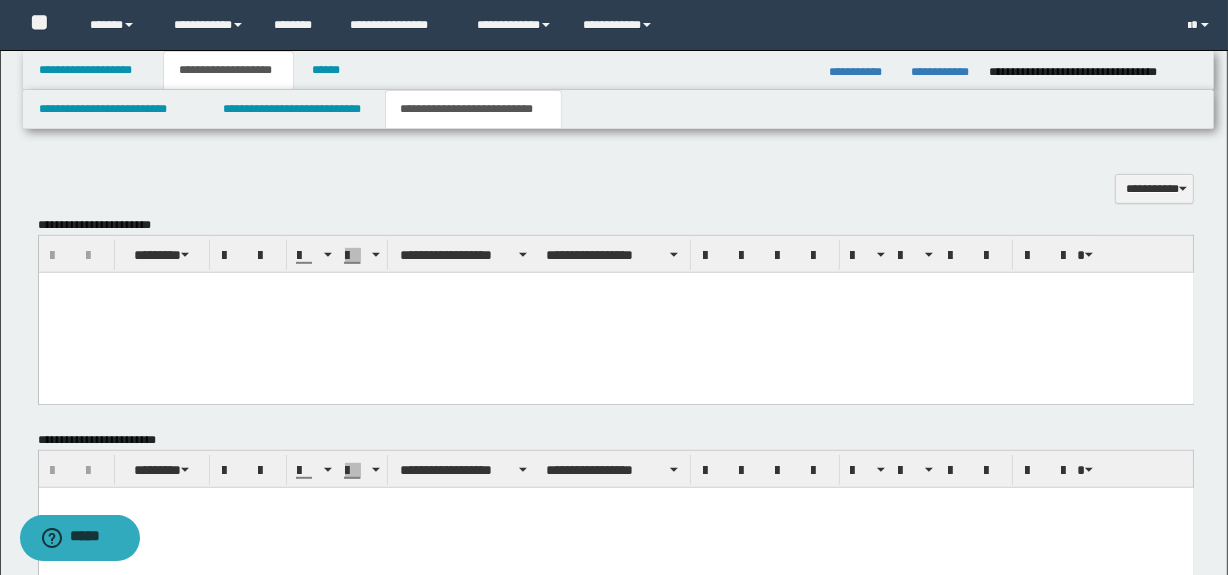 click at bounding box center (615, 312) 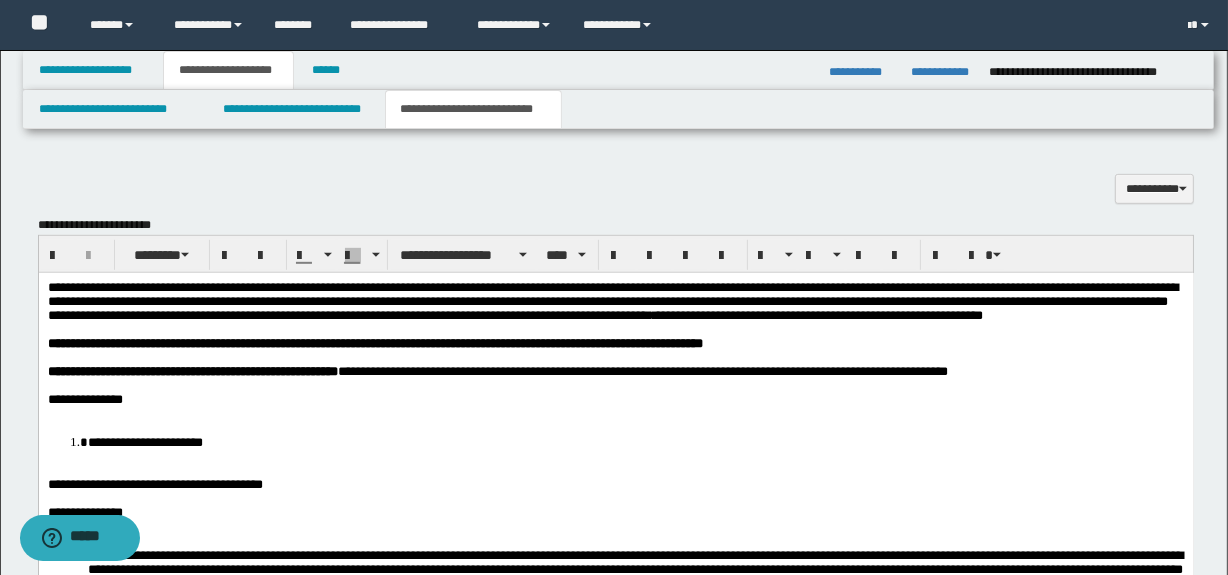 click at bounding box center (615, 413) 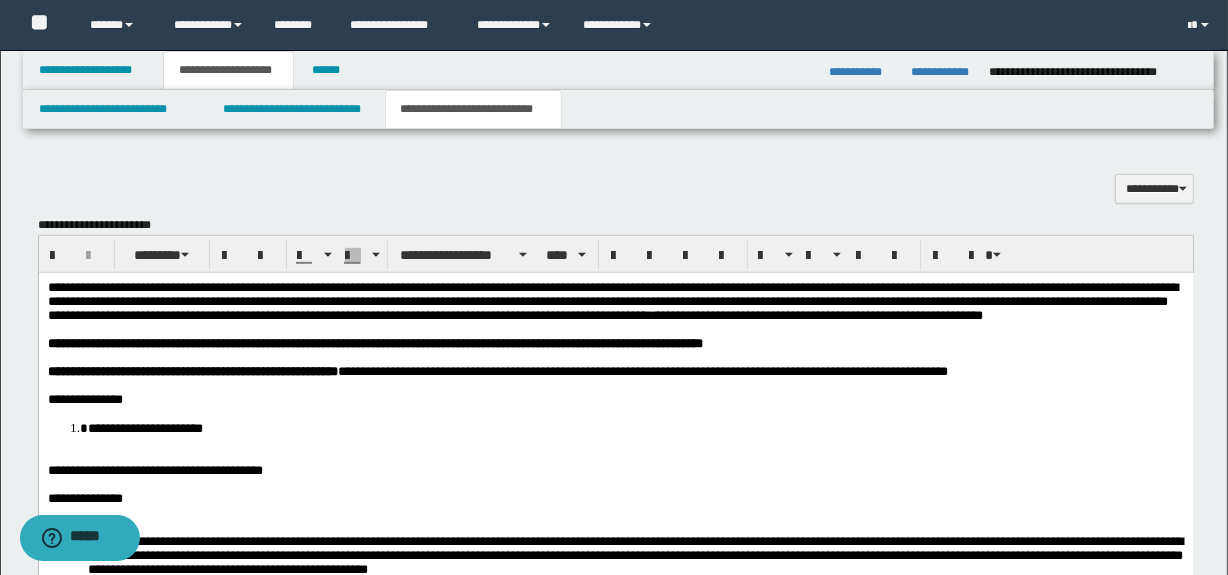 drag, startPoint x: 105, startPoint y: 486, endPoint x: 105, endPoint y: 475, distance: 11 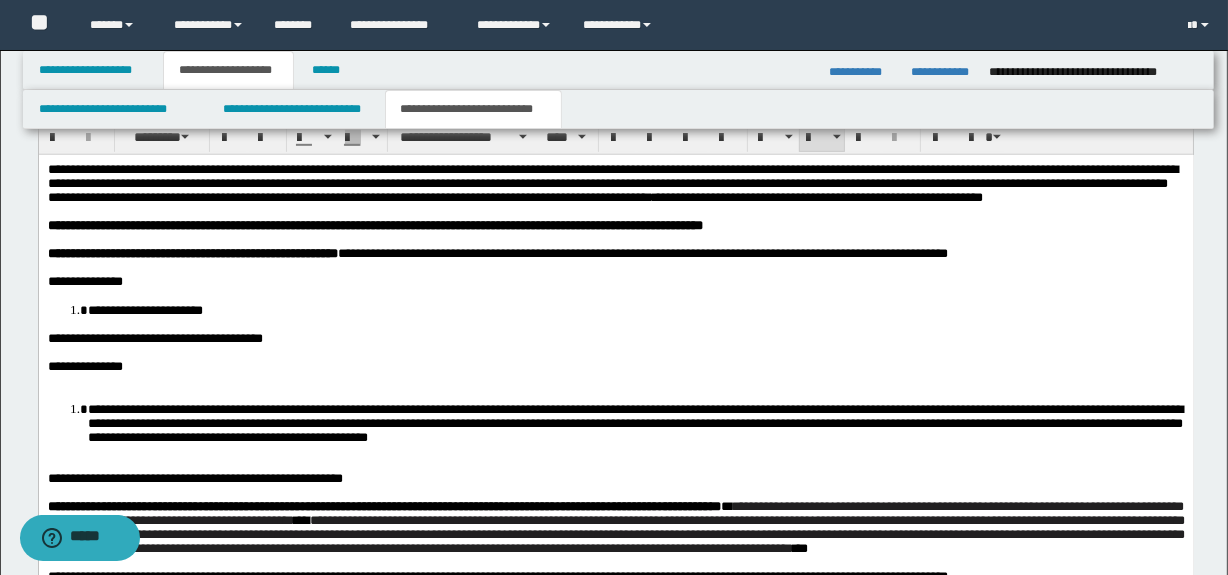 scroll, scrollTop: 1063, scrollLeft: 0, axis: vertical 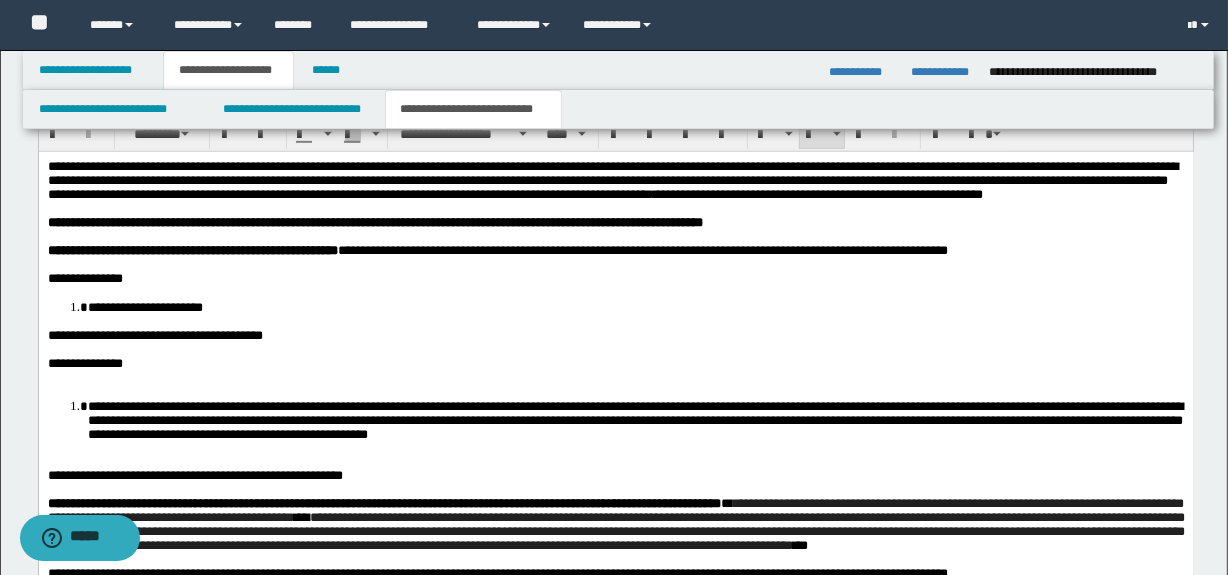 click at bounding box center (615, 377) 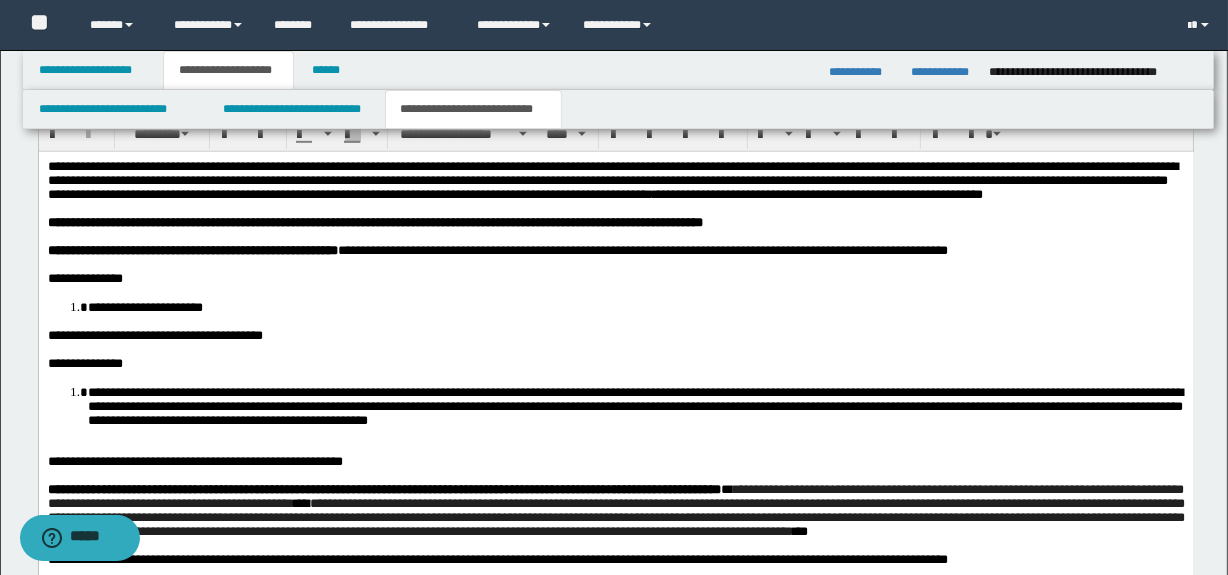 click at bounding box center [615, 447] 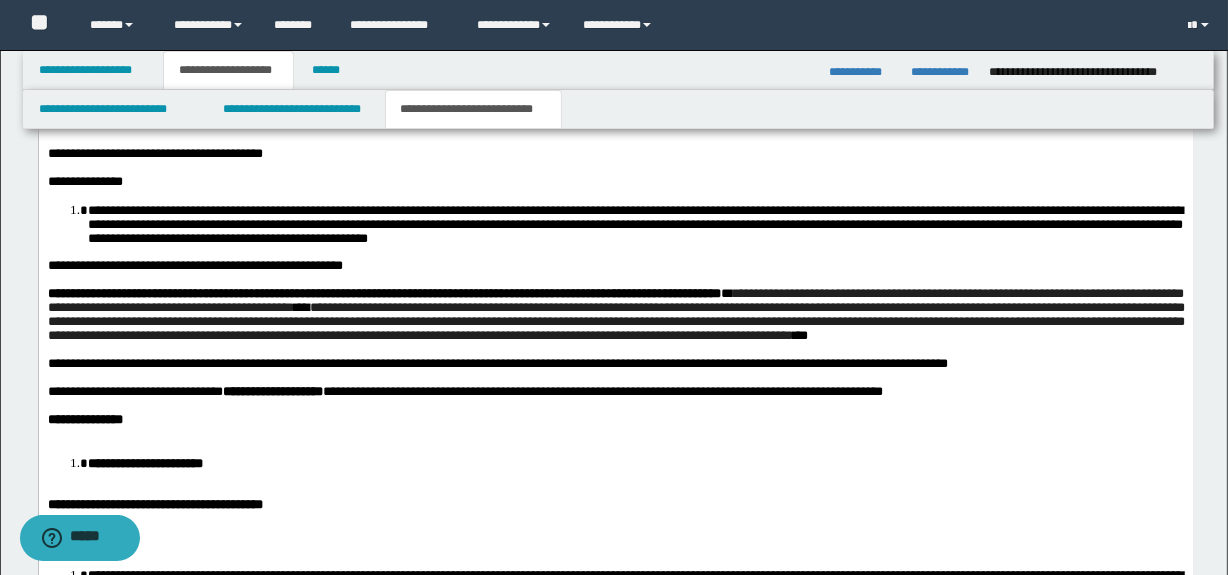 scroll, scrollTop: 1366, scrollLeft: 0, axis: vertical 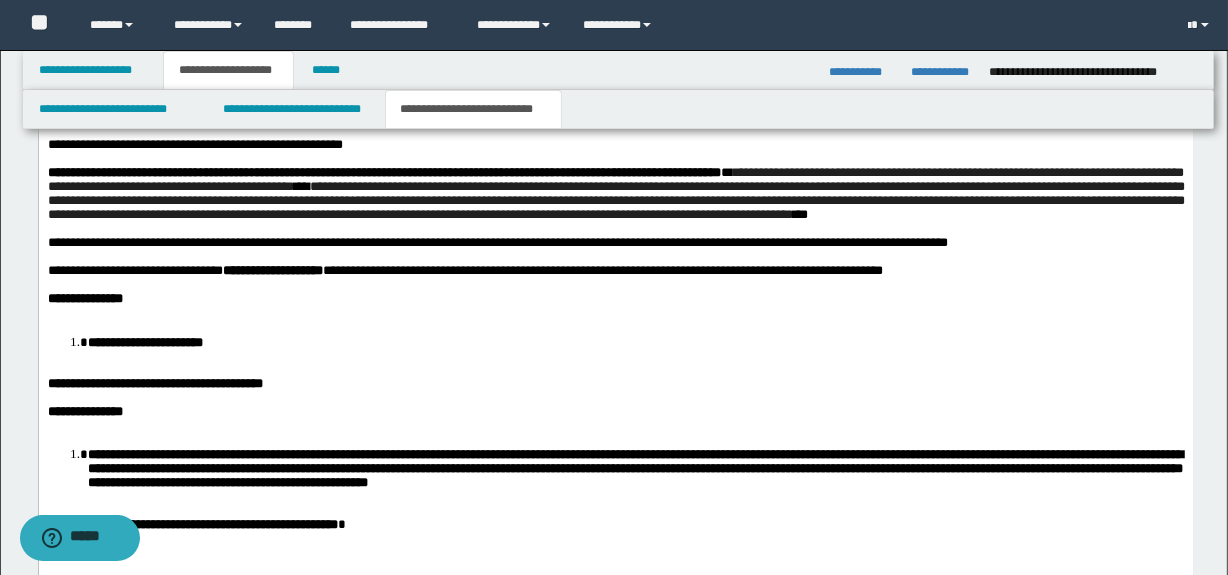 click at bounding box center (615, 313) 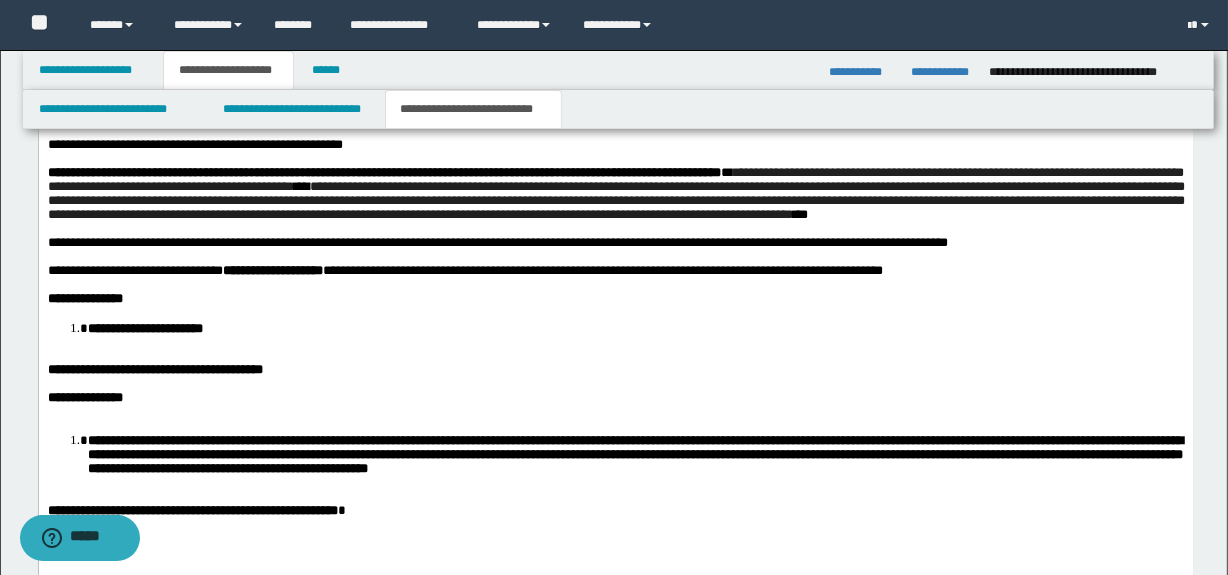 click on "**********" at bounding box center [615, 226] 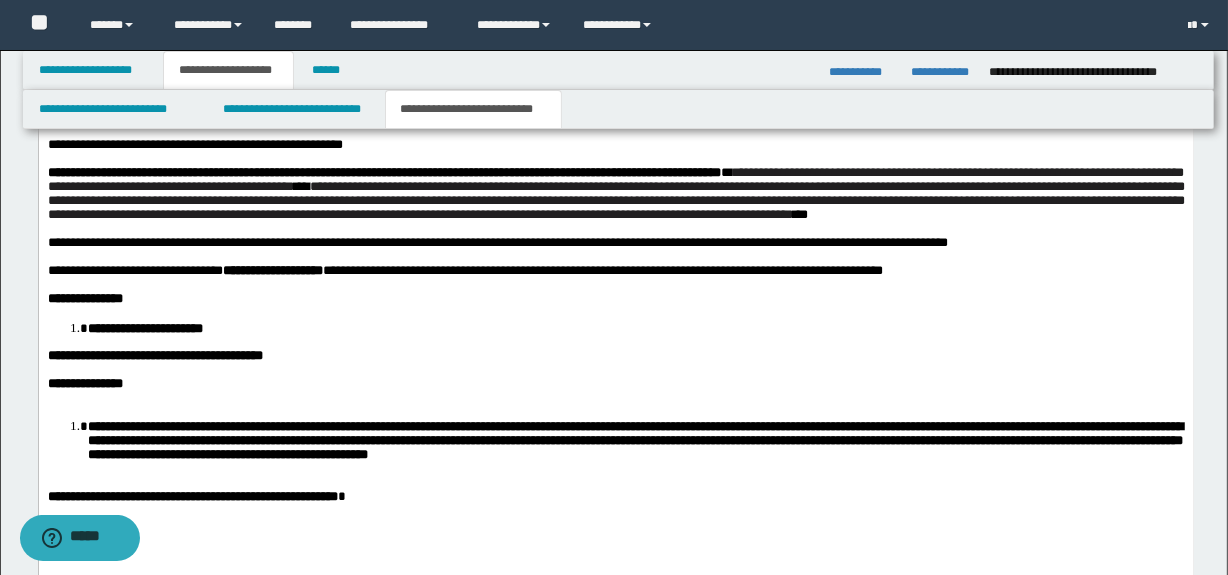 click at bounding box center (615, 398) 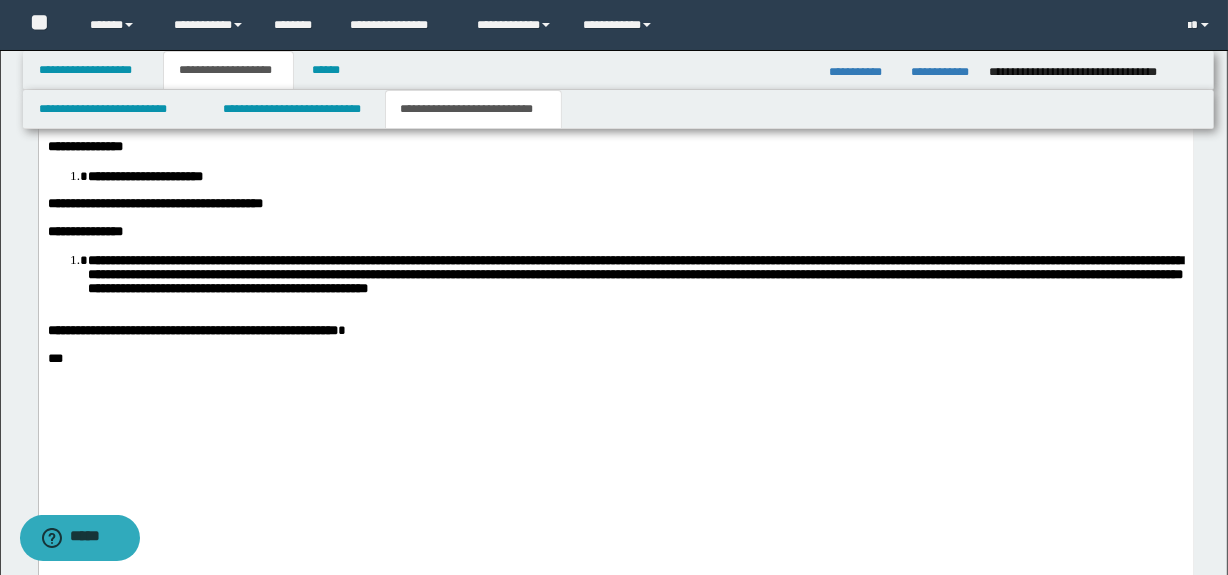 scroll, scrollTop: 1548, scrollLeft: 0, axis: vertical 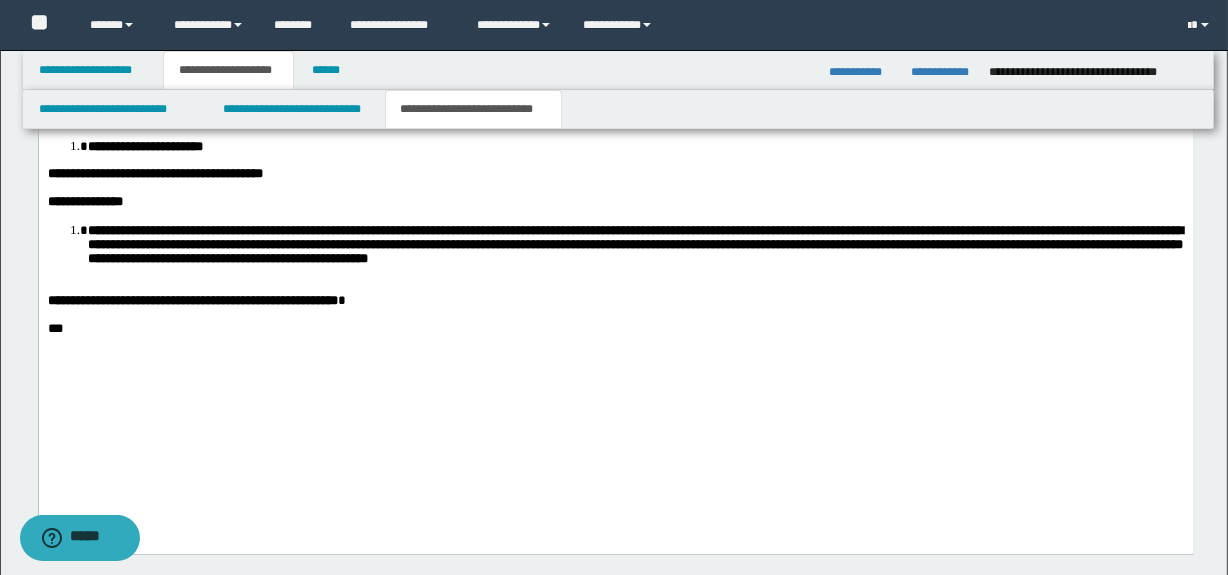 click on "**********" at bounding box center [615, 30] 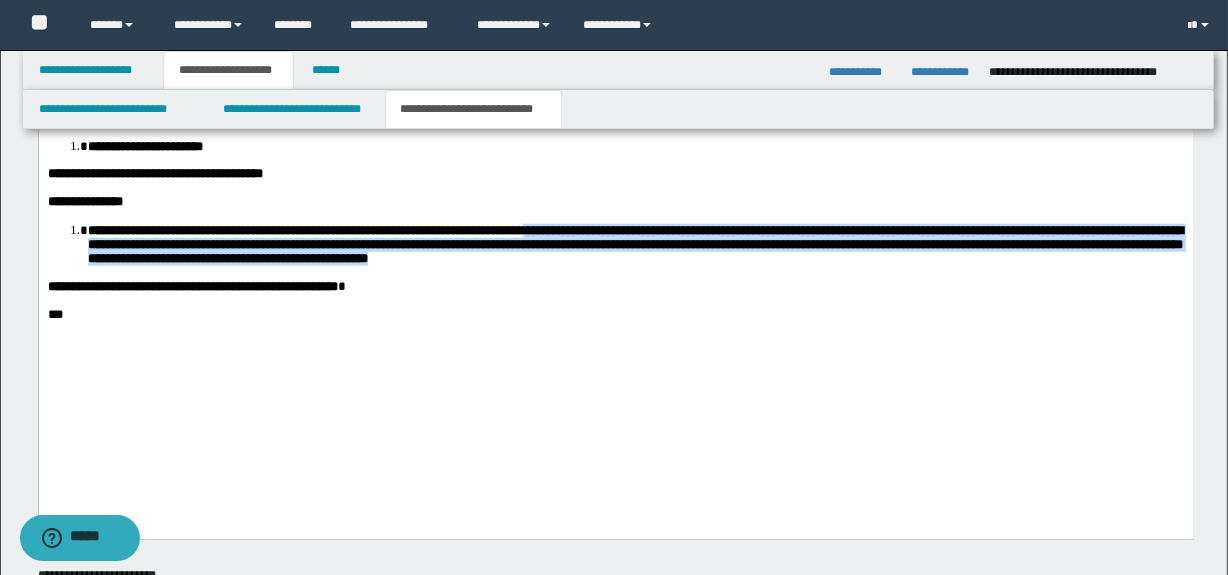 drag, startPoint x: 849, startPoint y: 356, endPoint x: 775, endPoint y: 301, distance: 92.20087 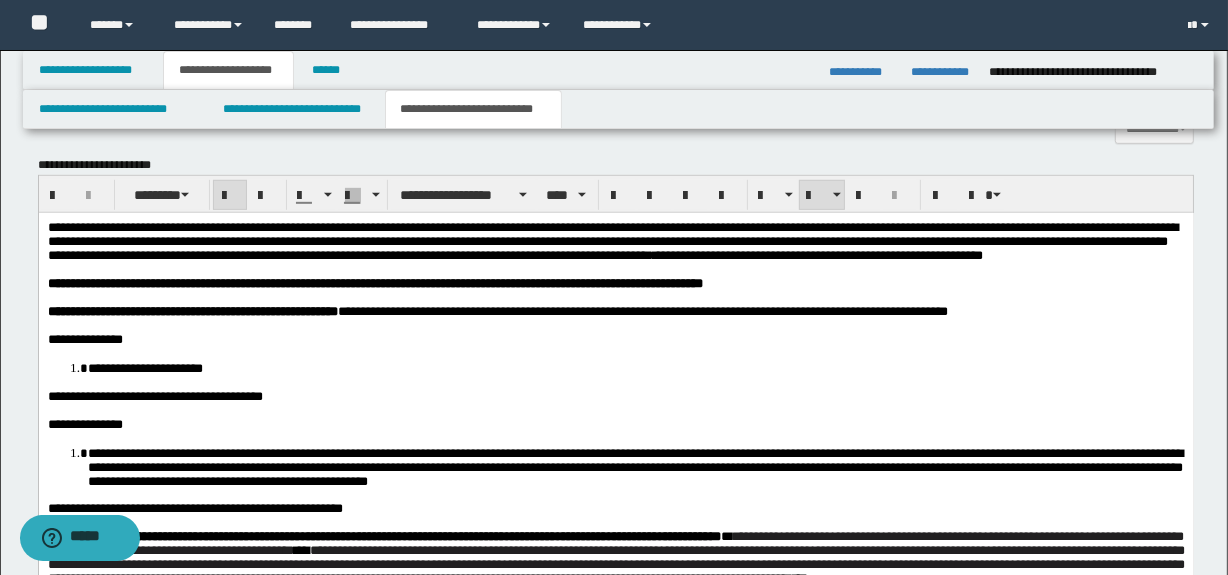 scroll, scrollTop: 972, scrollLeft: 0, axis: vertical 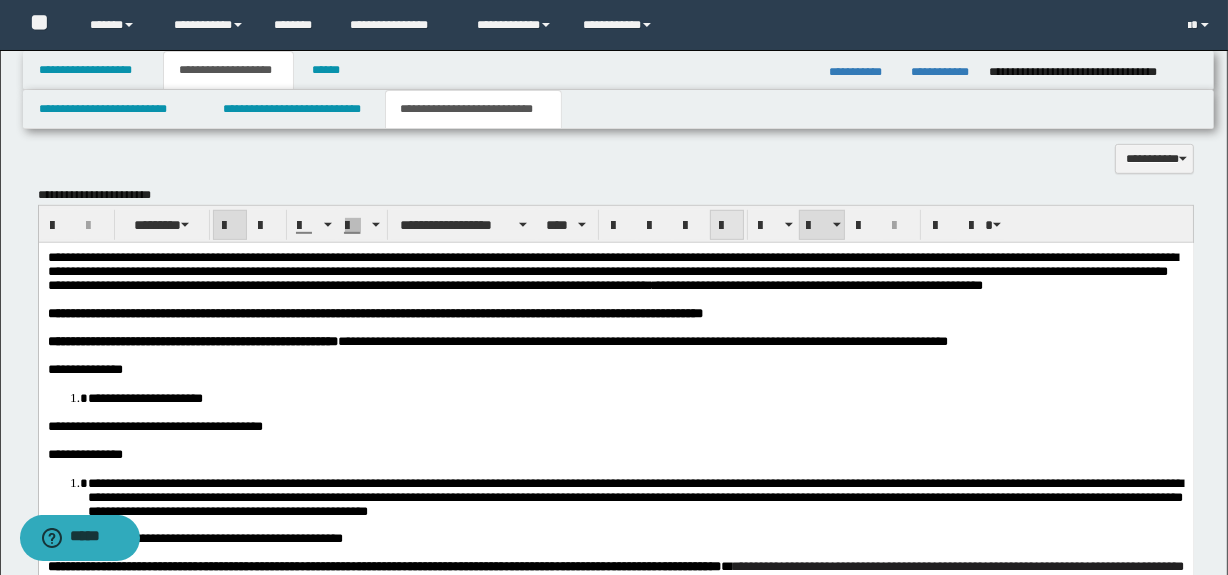 click at bounding box center (727, 226) 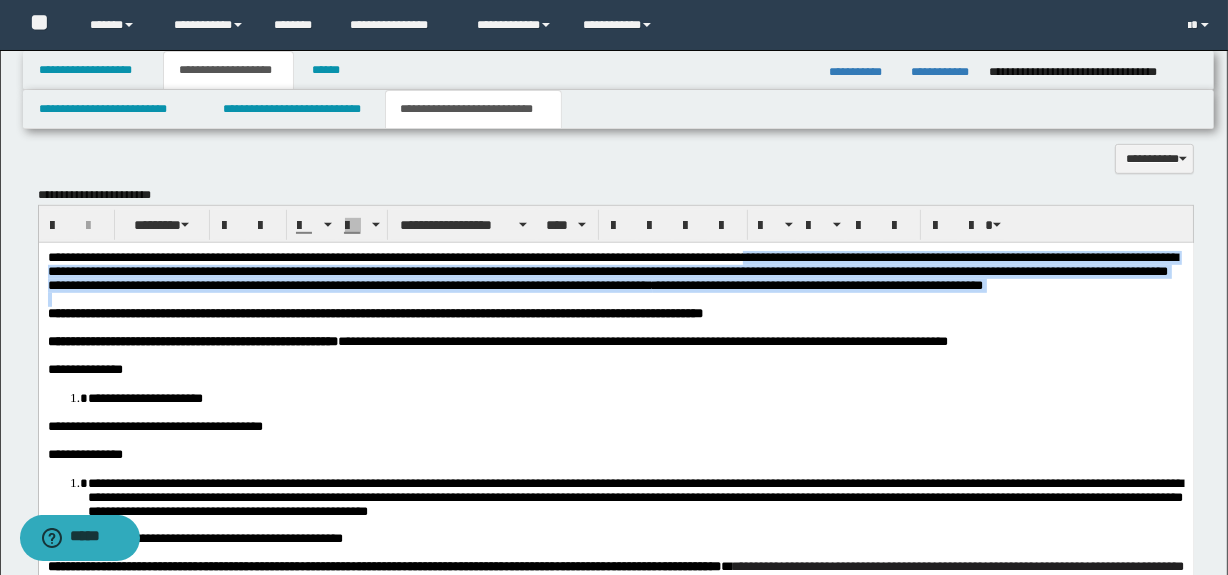 drag, startPoint x: 925, startPoint y: 288, endPoint x: 812, endPoint y: 477, distance: 220.20445 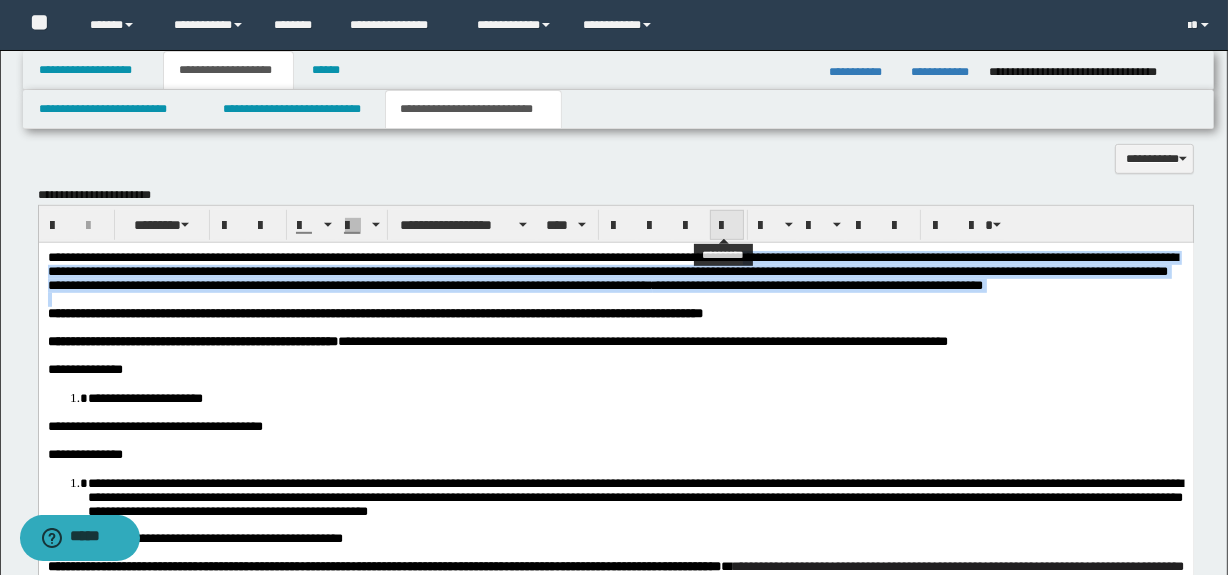 click at bounding box center [727, 225] 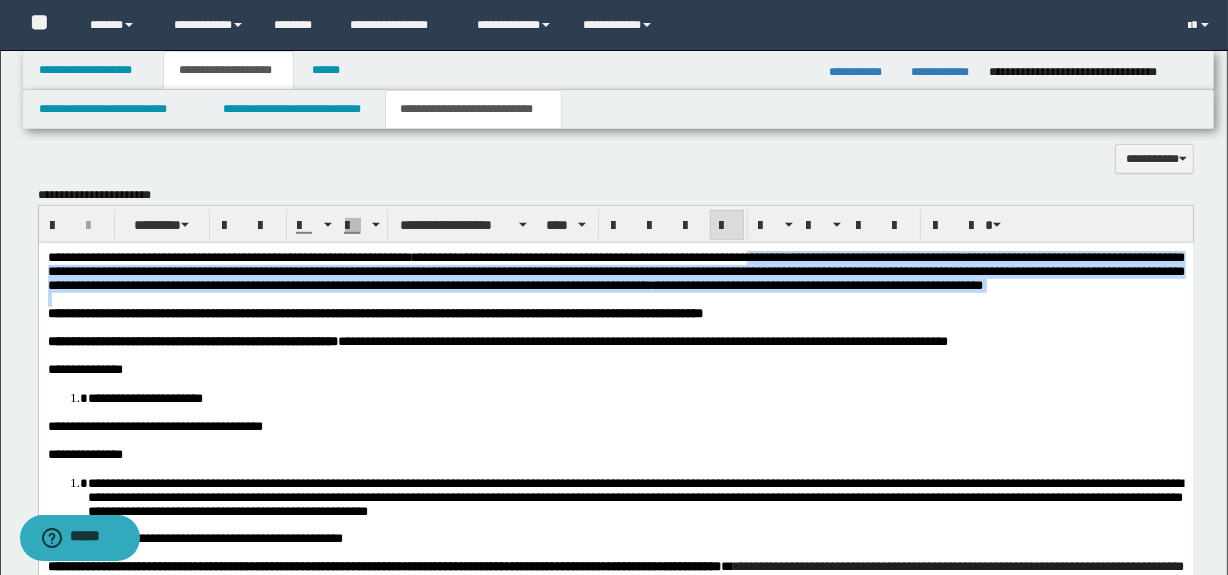 click on "**********" at bounding box center (817, 284) 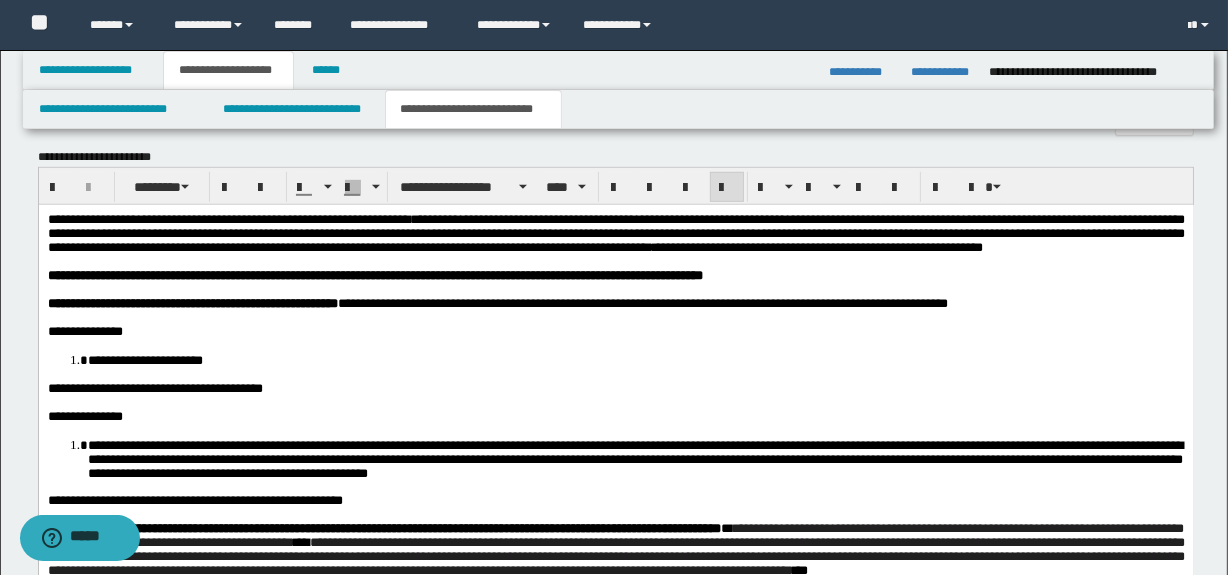 scroll, scrollTop: 1154, scrollLeft: 0, axis: vertical 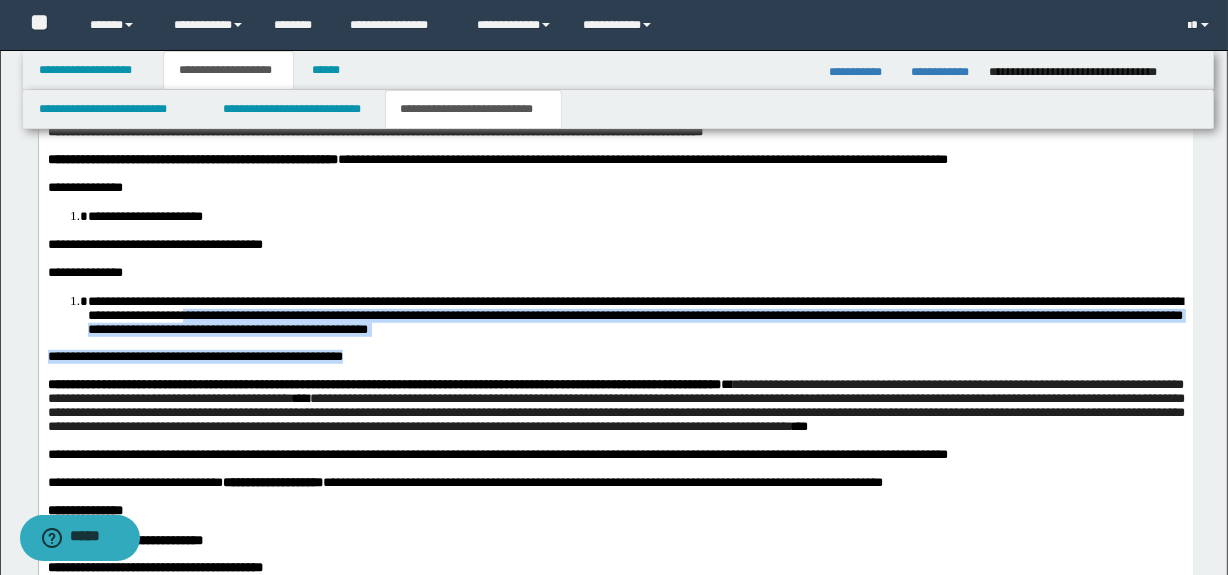 drag, startPoint x: 802, startPoint y: 390, endPoint x: 774, endPoint y: 342, distance: 55.569775 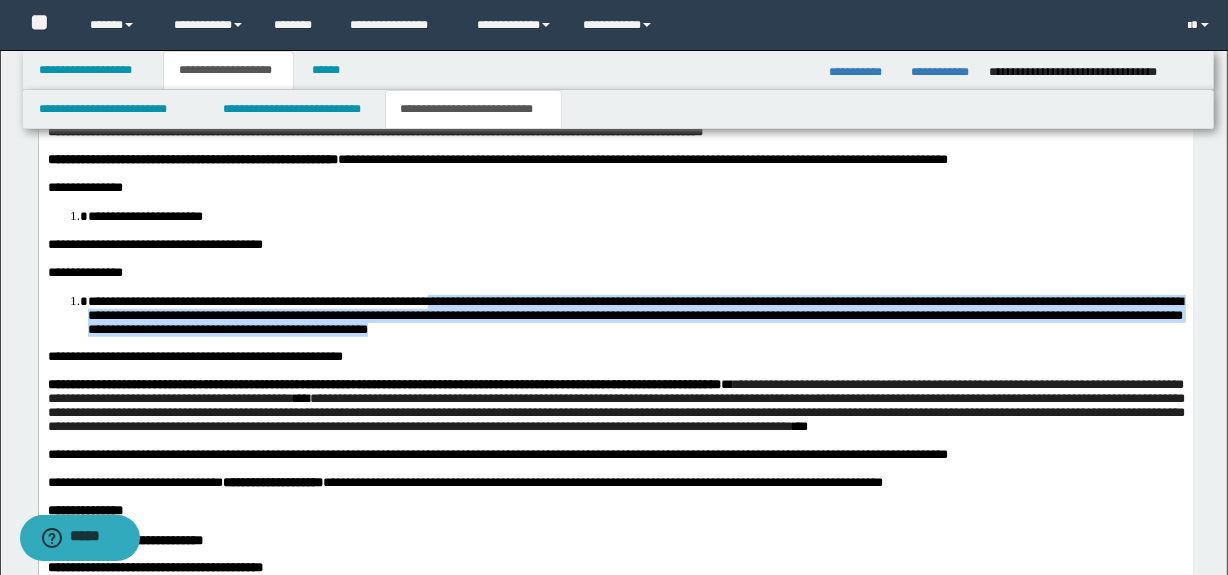 drag, startPoint x: 611, startPoint y: 379, endPoint x: 596, endPoint y: 335, distance: 46.486557 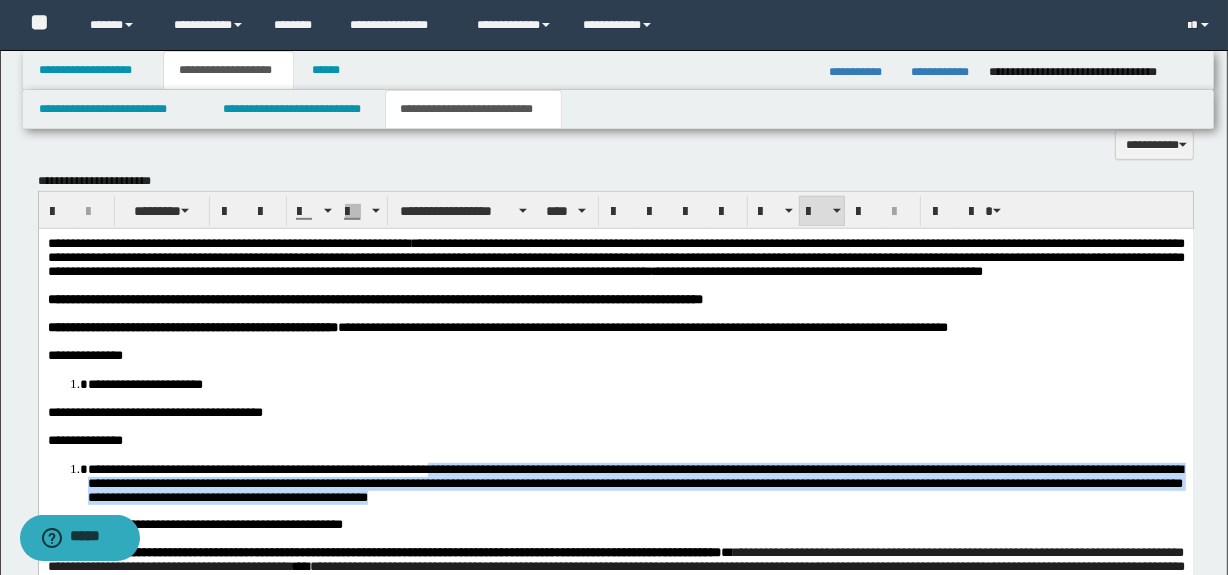 scroll, scrollTop: 972, scrollLeft: 0, axis: vertical 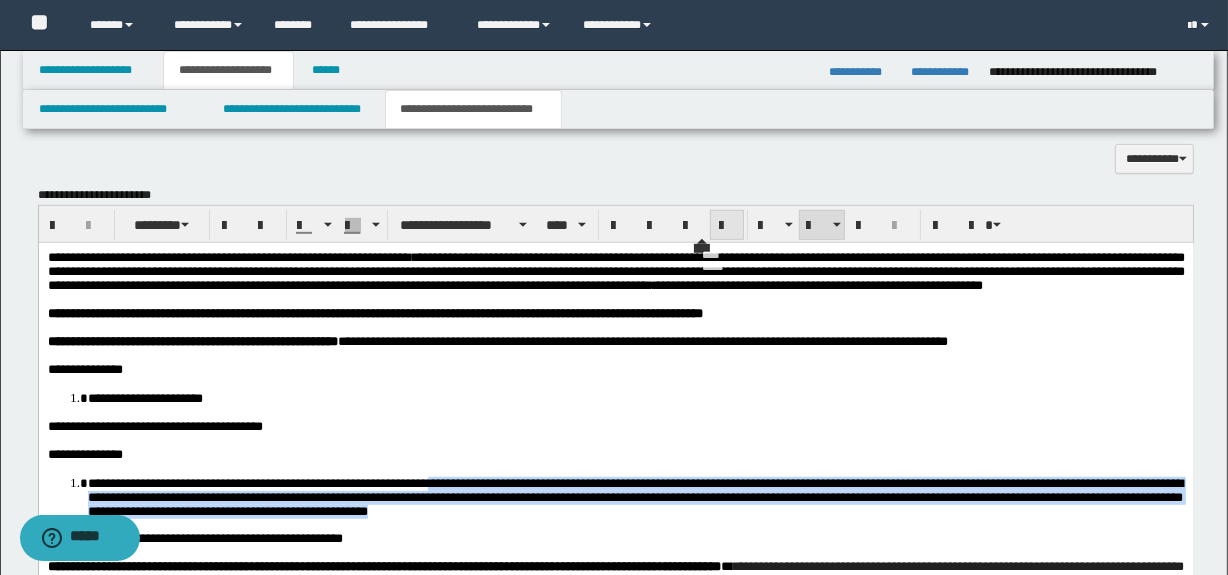 click at bounding box center [727, 226] 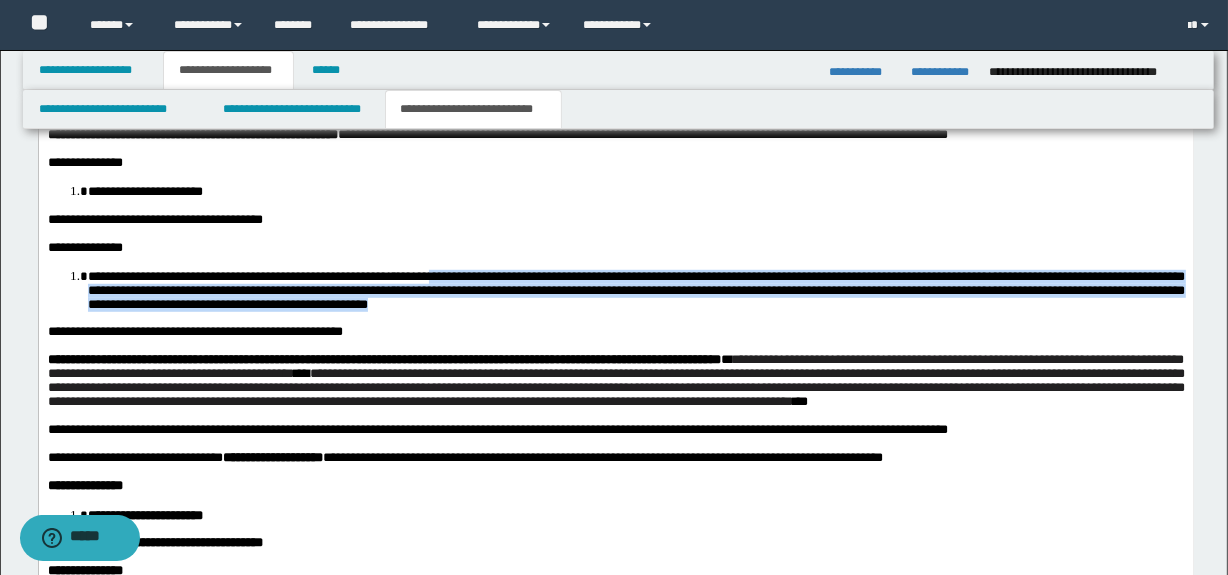 scroll, scrollTop: 1245, scrollLeft: 0, axis: vertical 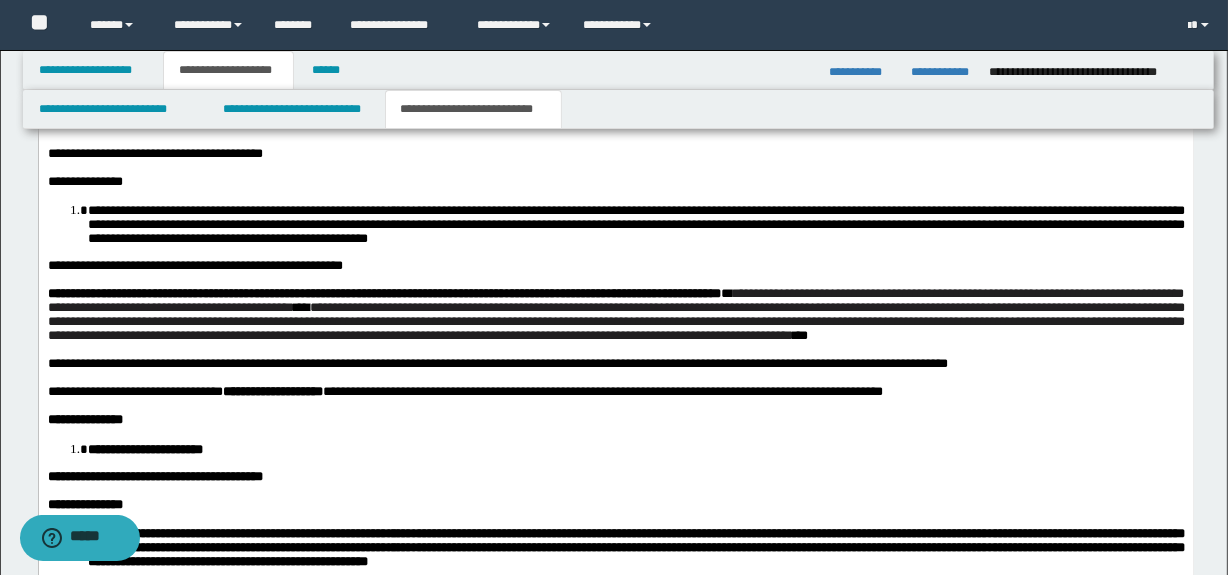click on "**********" at bounding box center [615, 321] 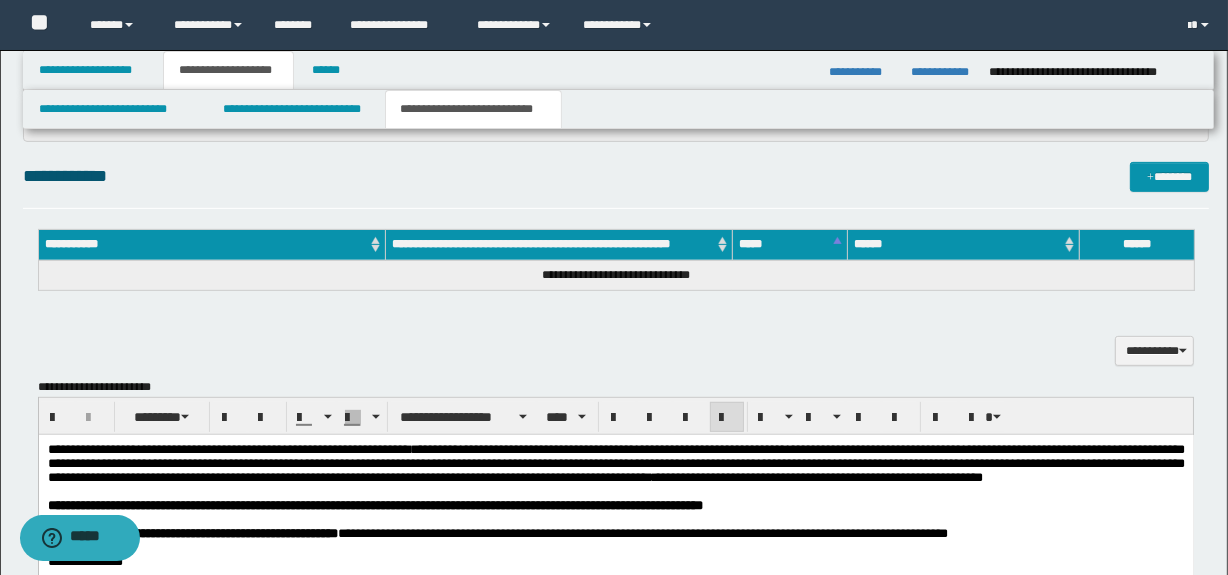 scroll, scrollTop: 659, scrollLeft: 0, axis: vertical 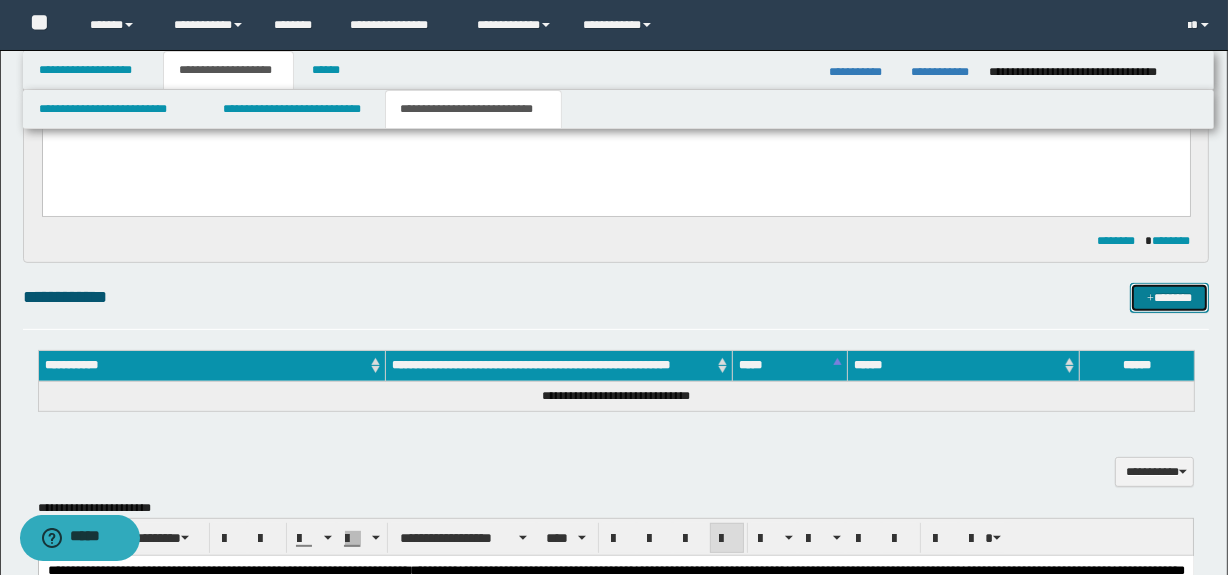 click on "*******" at bounding box center [1170, 298] 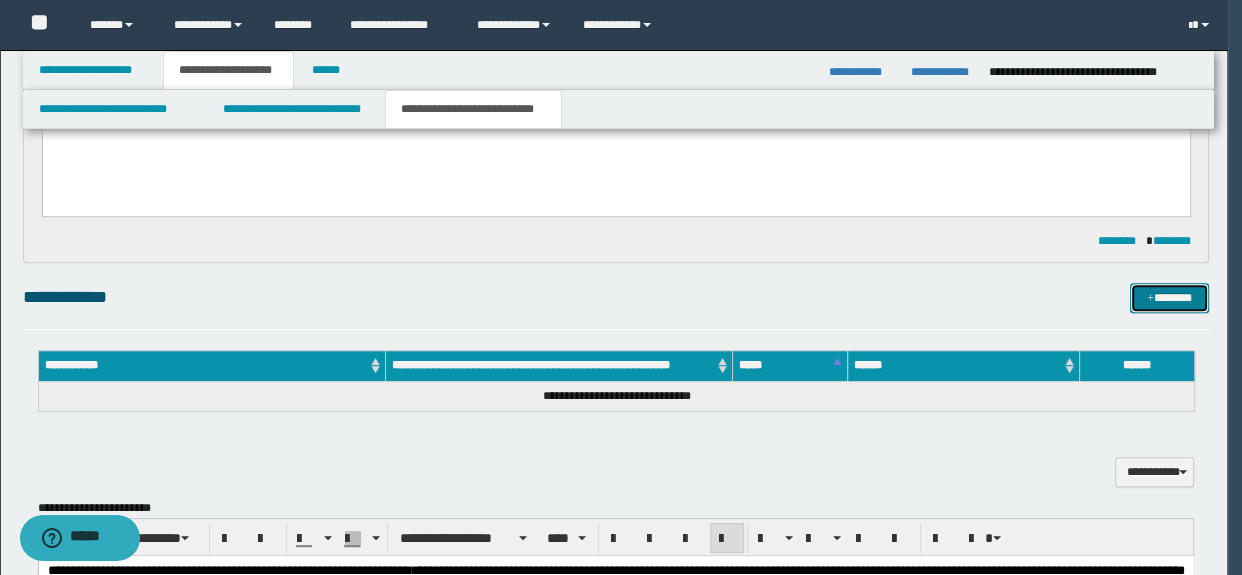 type 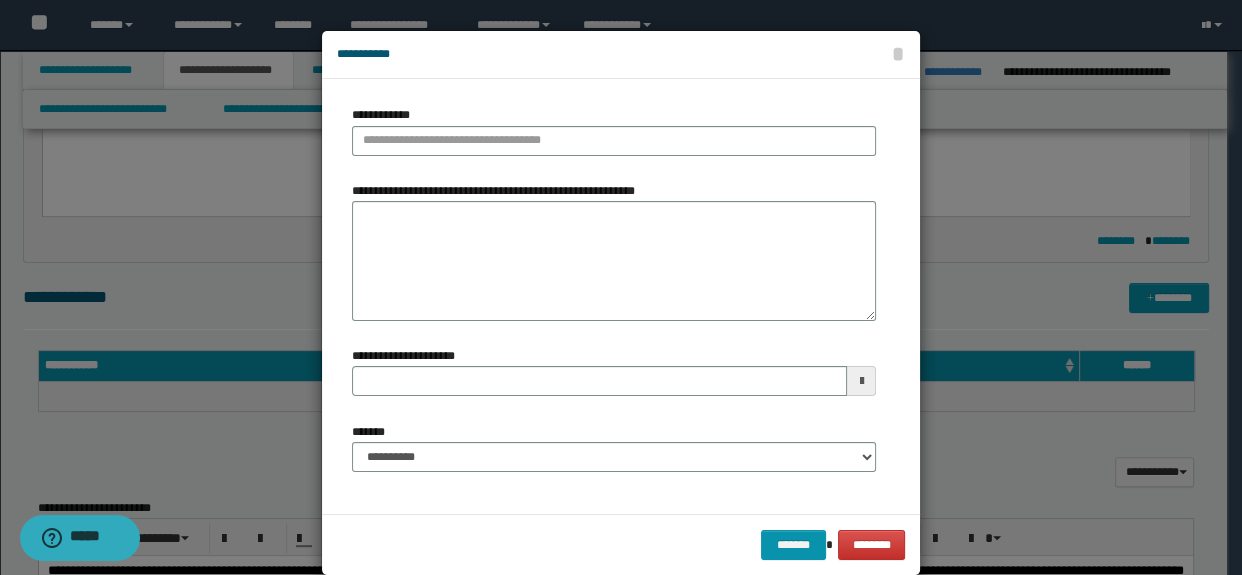 click on "**********" at bounding box center [614, 138] 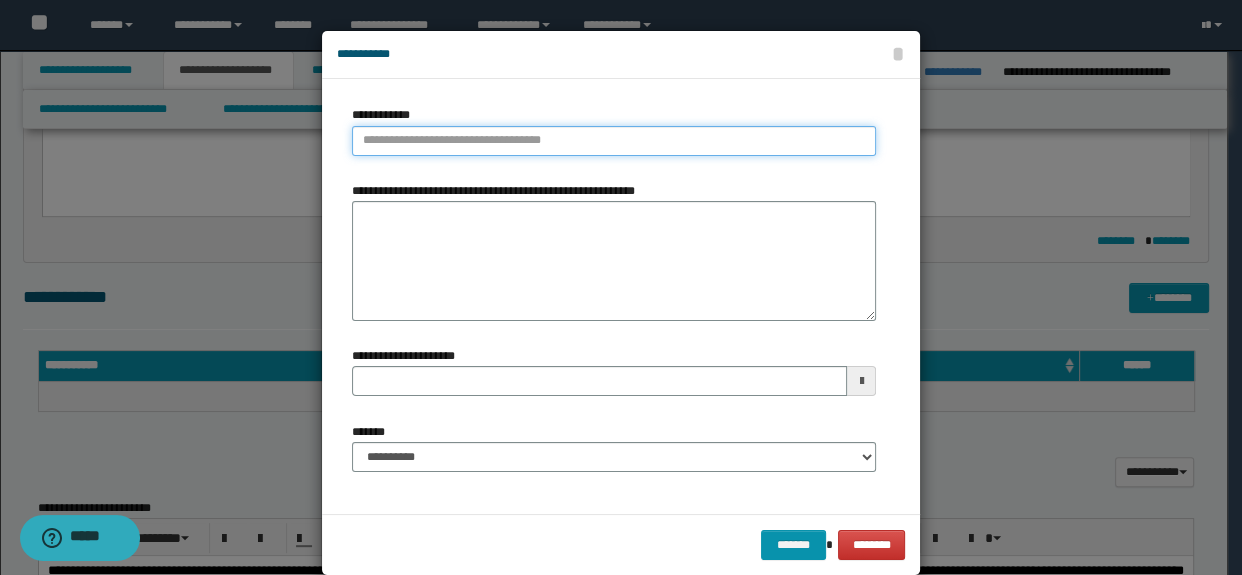 click on "**********" at bounding box center [614, 141] 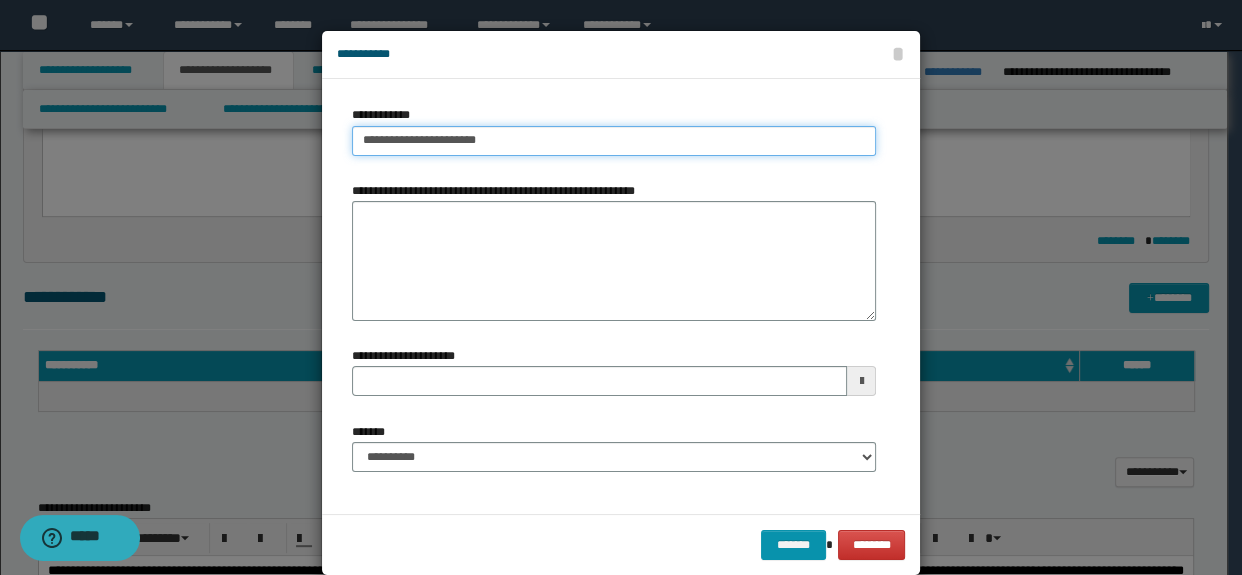 type on "**********" 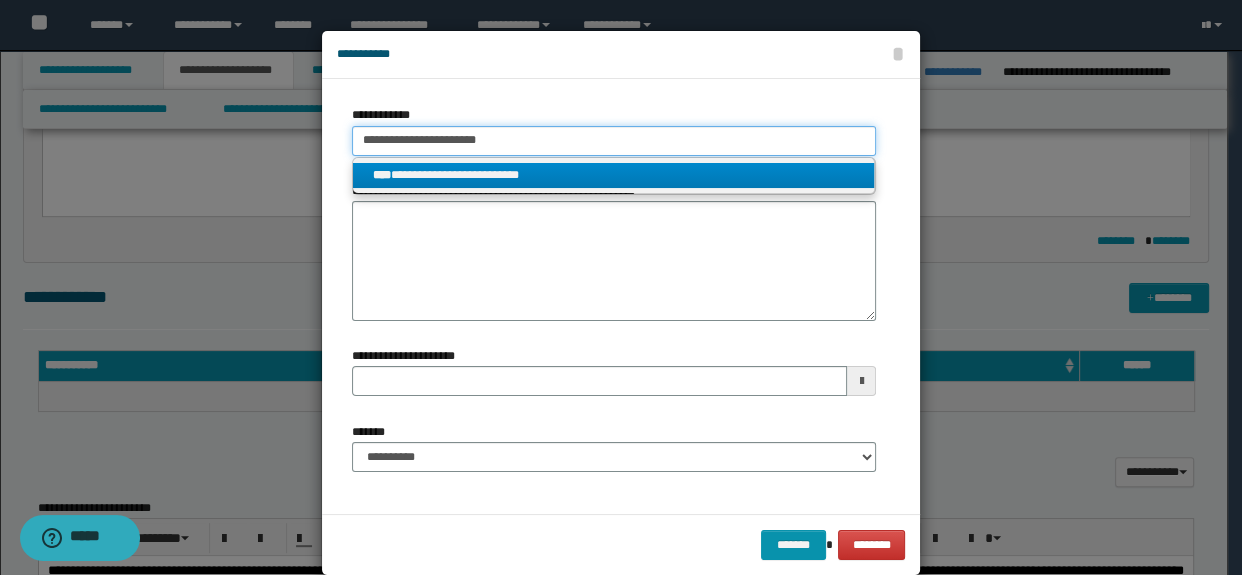type on "**********" 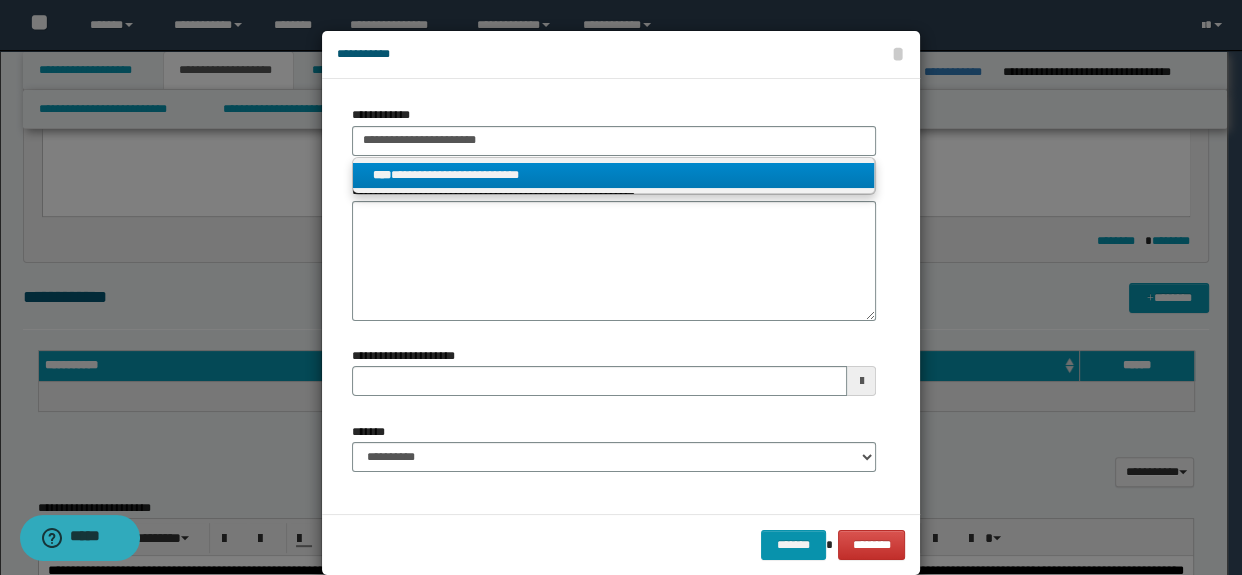 click on "**********" at bounding box center (614, 175) 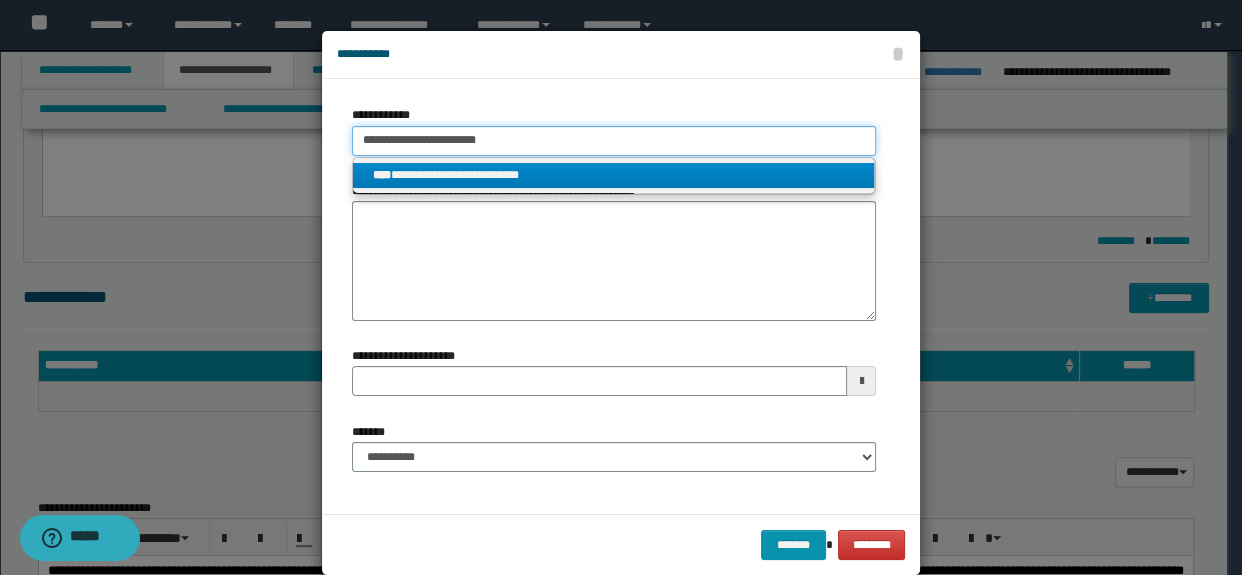 type 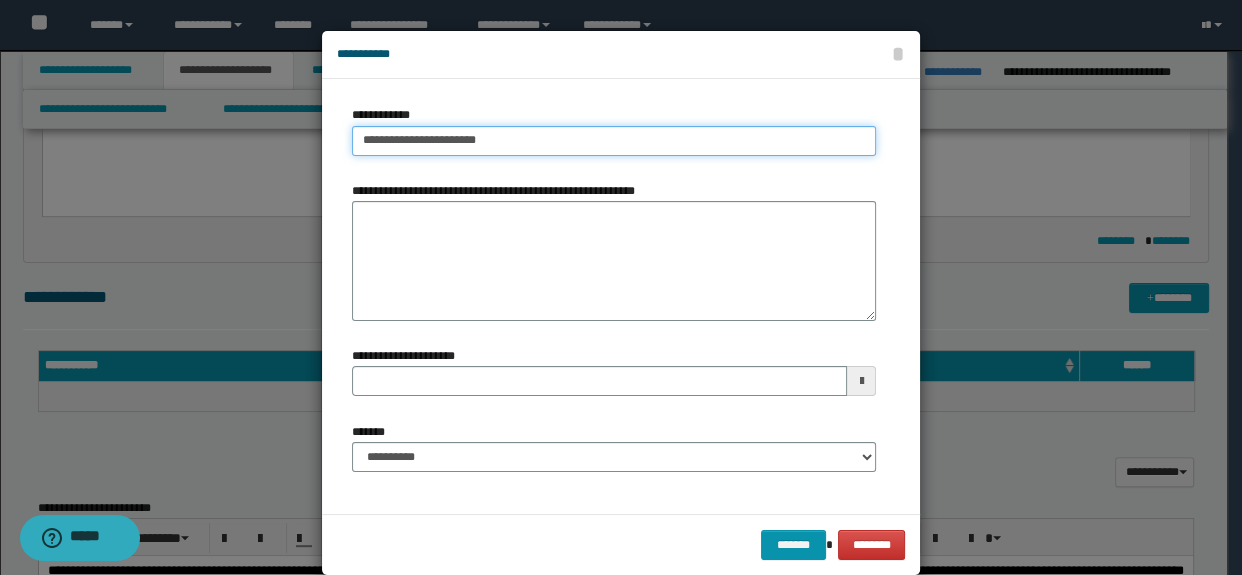 type on "**********" 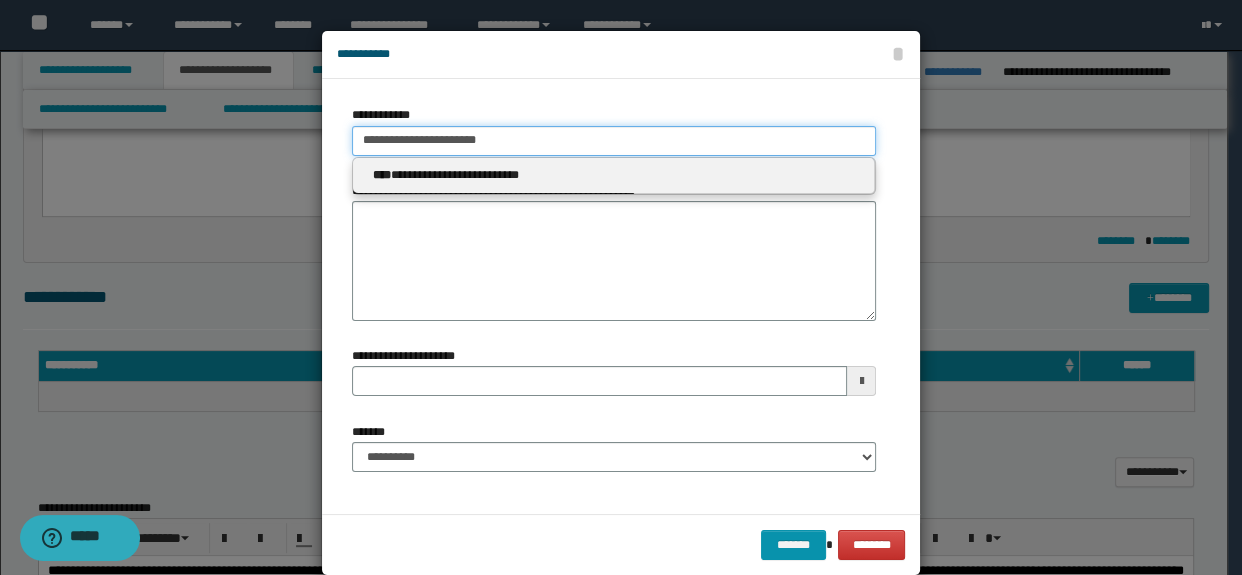 type 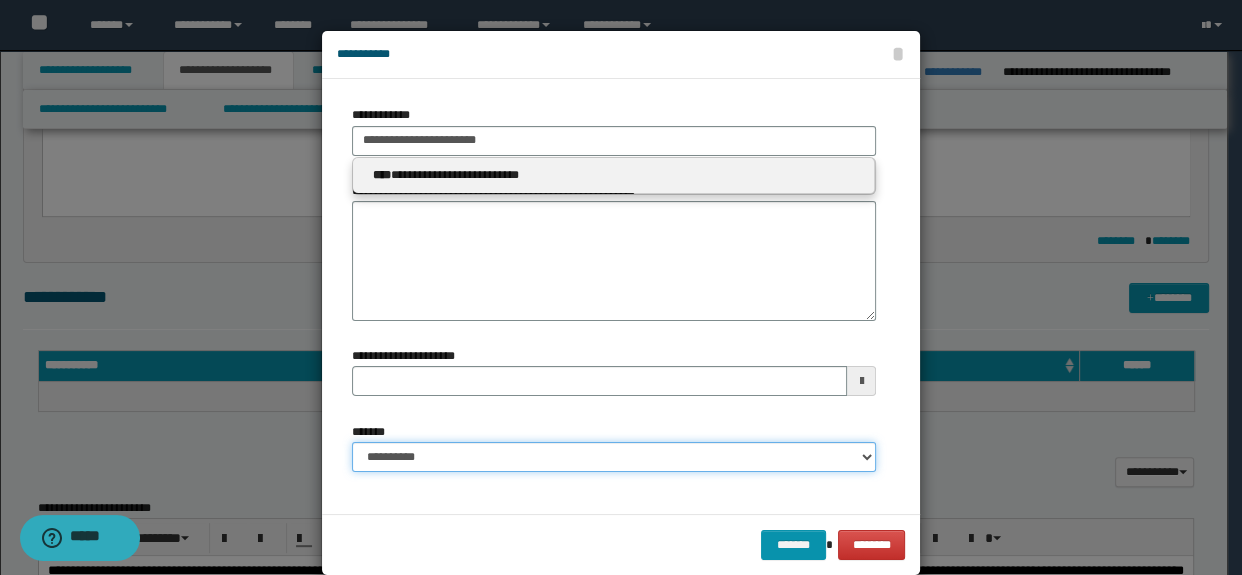 type 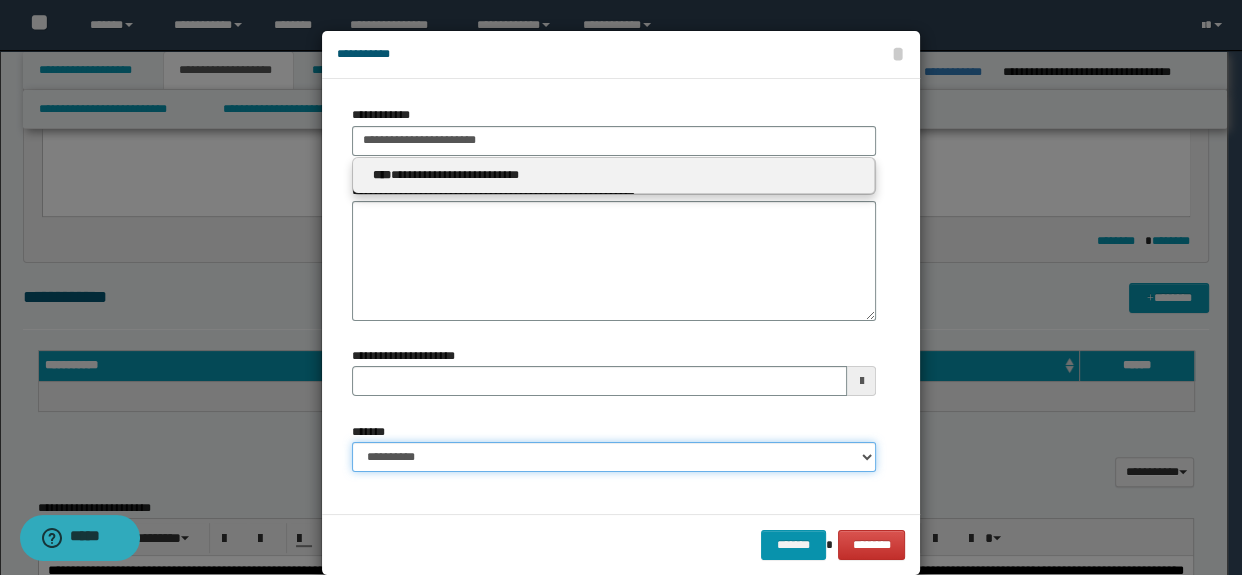 click on "**********" at bounding box center (614, 457) 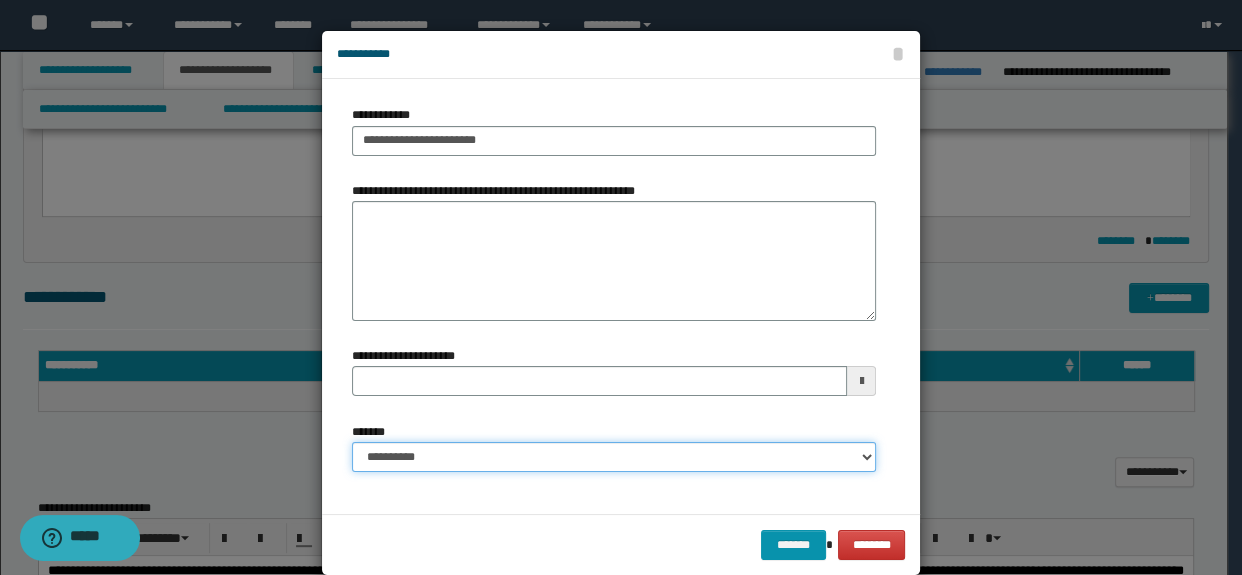 select on "*" 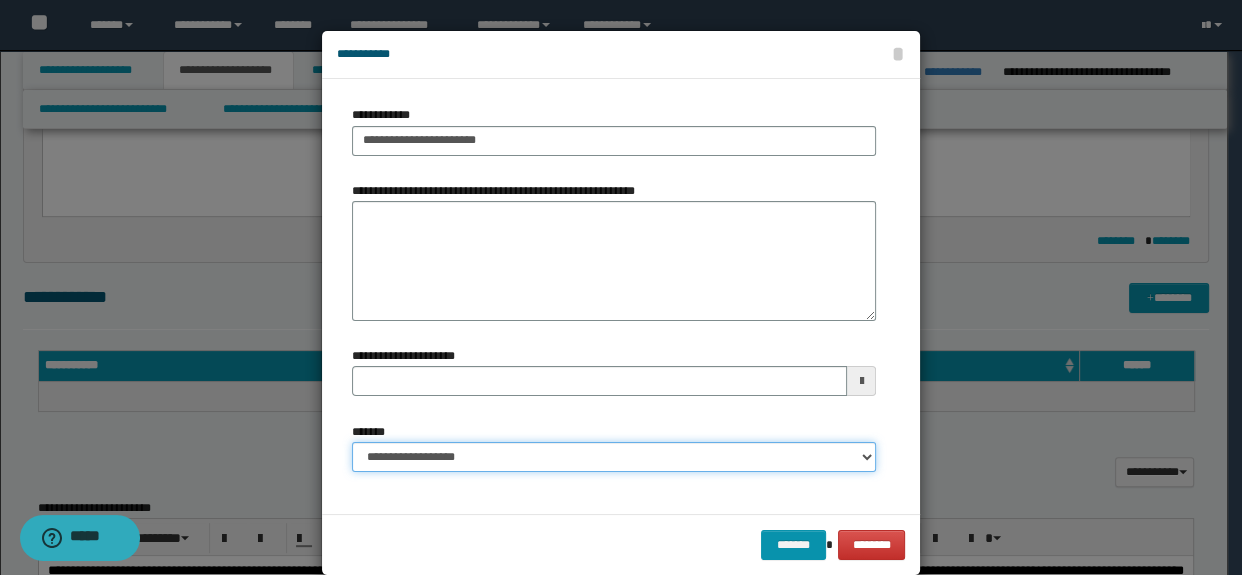 click on "**********" at bounding box center (614, 457) 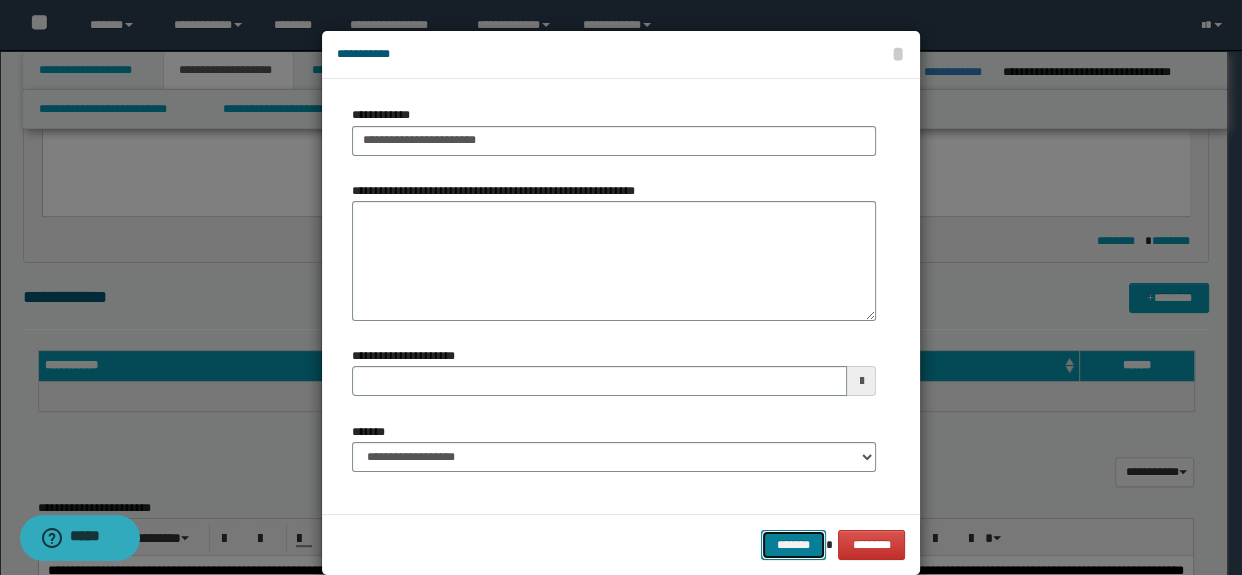 click on "*******" at bounding box center [793, 545] 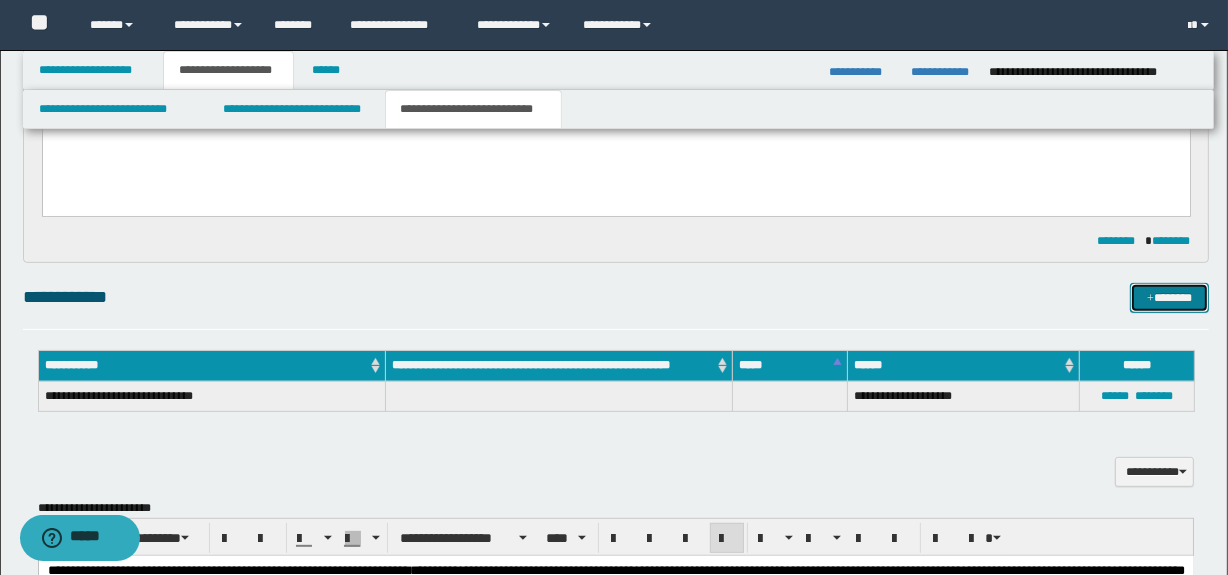 drag, startPoint x: 1147, startPoint y: 291, endPoint x: 999, endPoint y: 317, distance: 150.26643 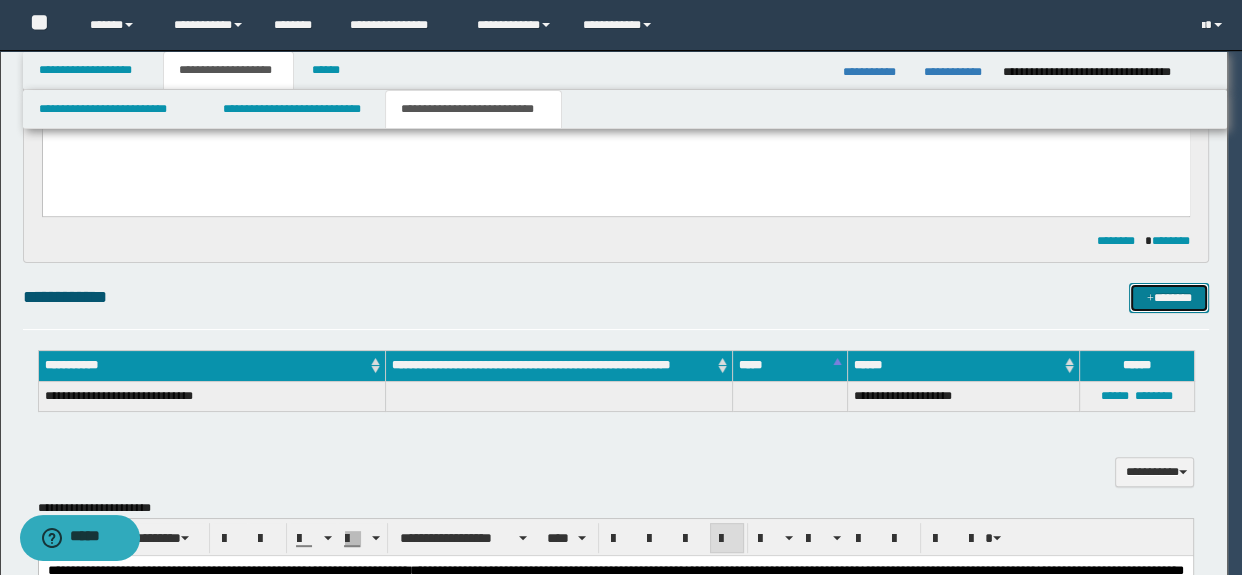 type 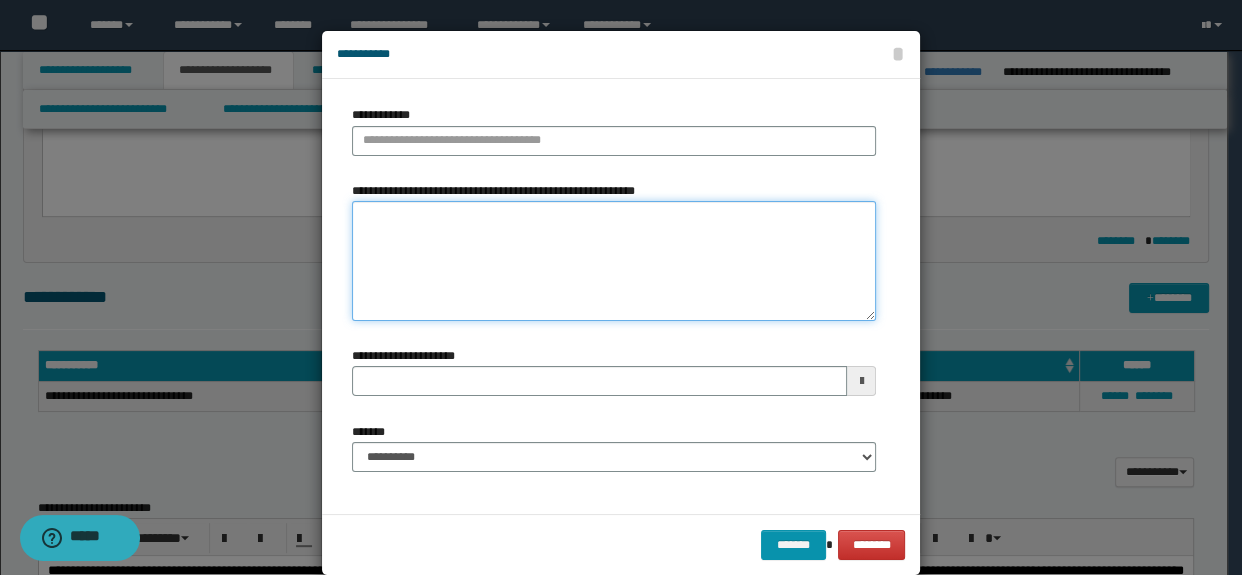 click on "**********" at bounding box center [614, 261] 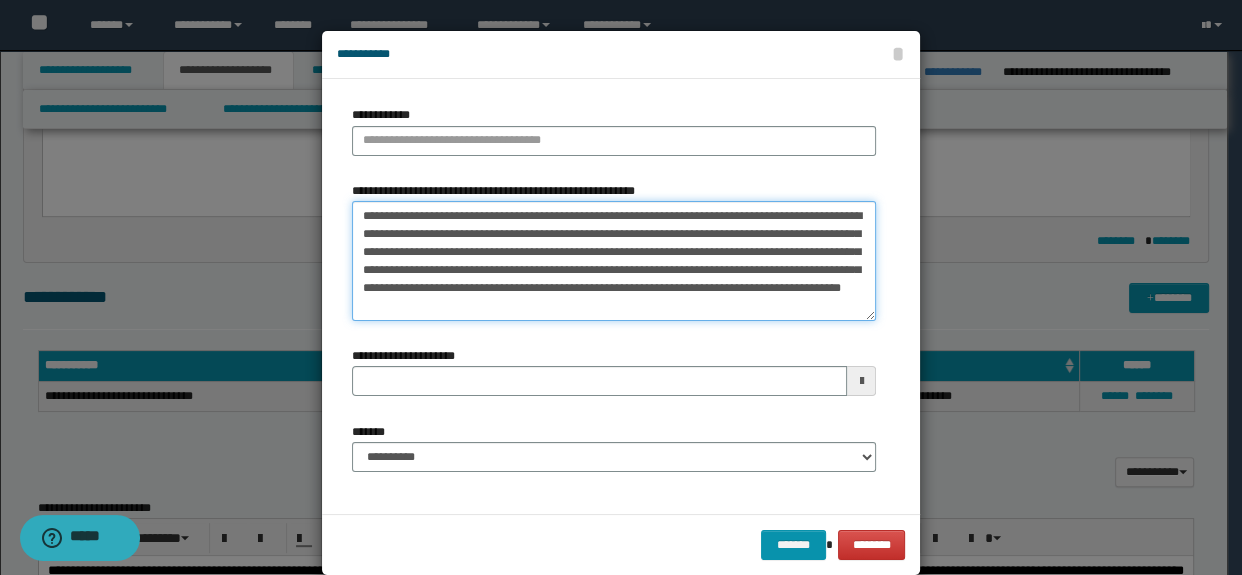 drag, startPoint x: 629, startPoint y: 210, endPoint x: 260, endPoint y: 210, distance: 369 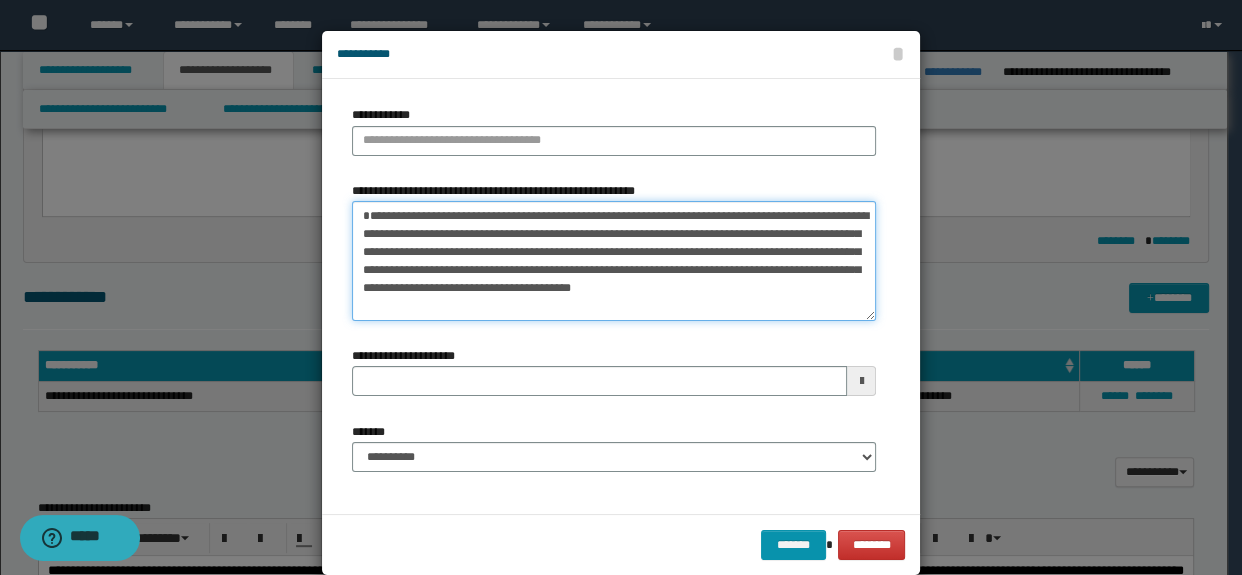type on "**********" 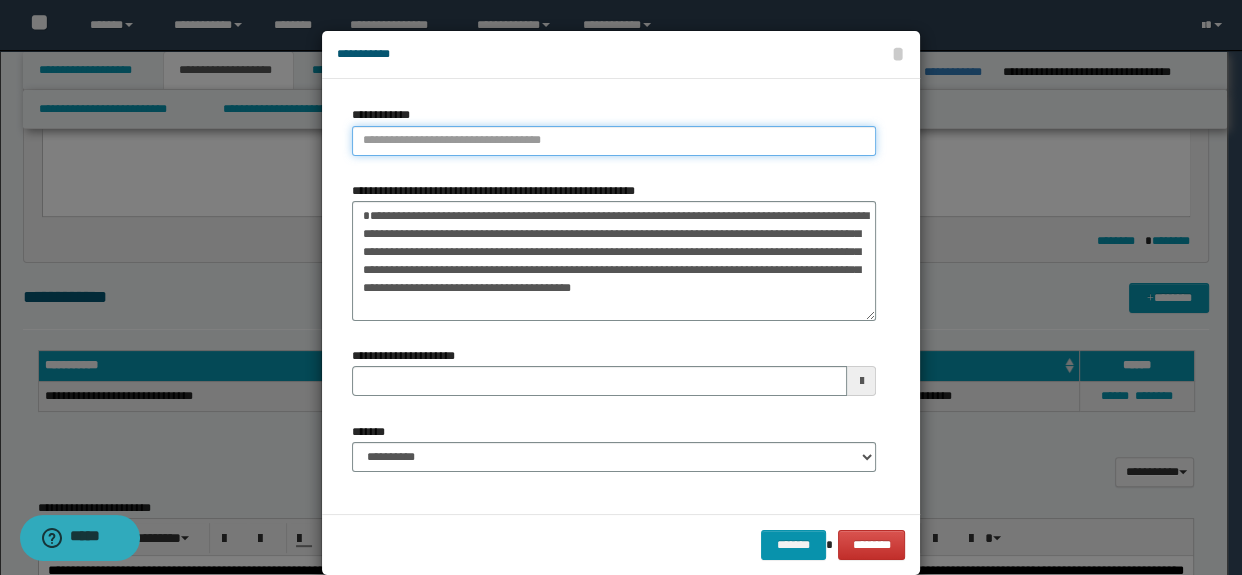 type on "**********" 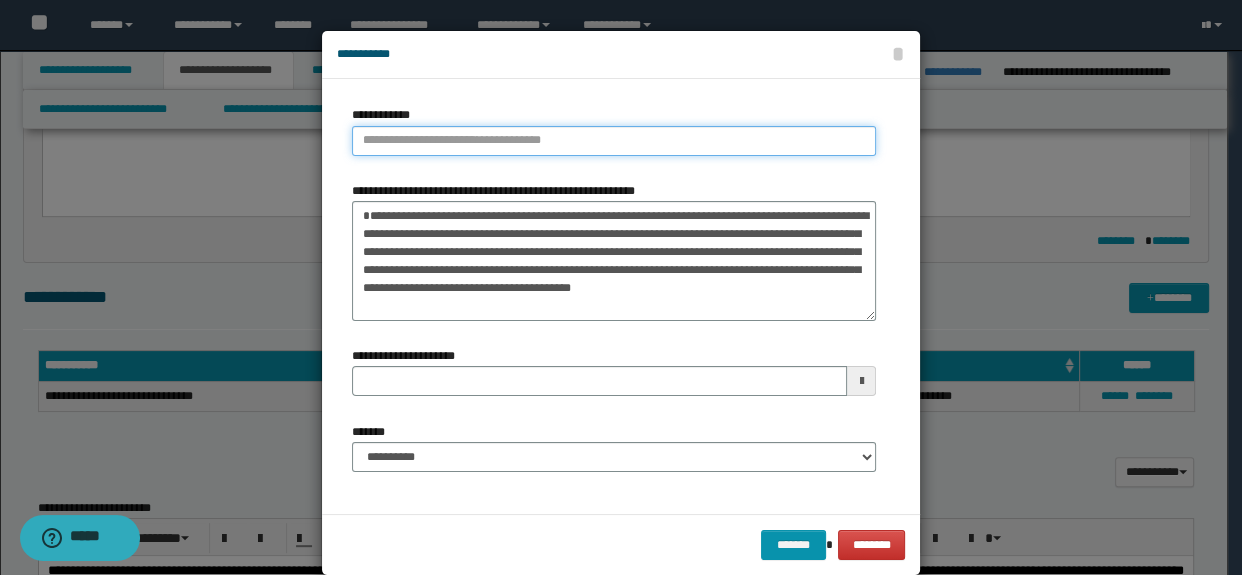 click on "**********" at bounding box center [614, 141] 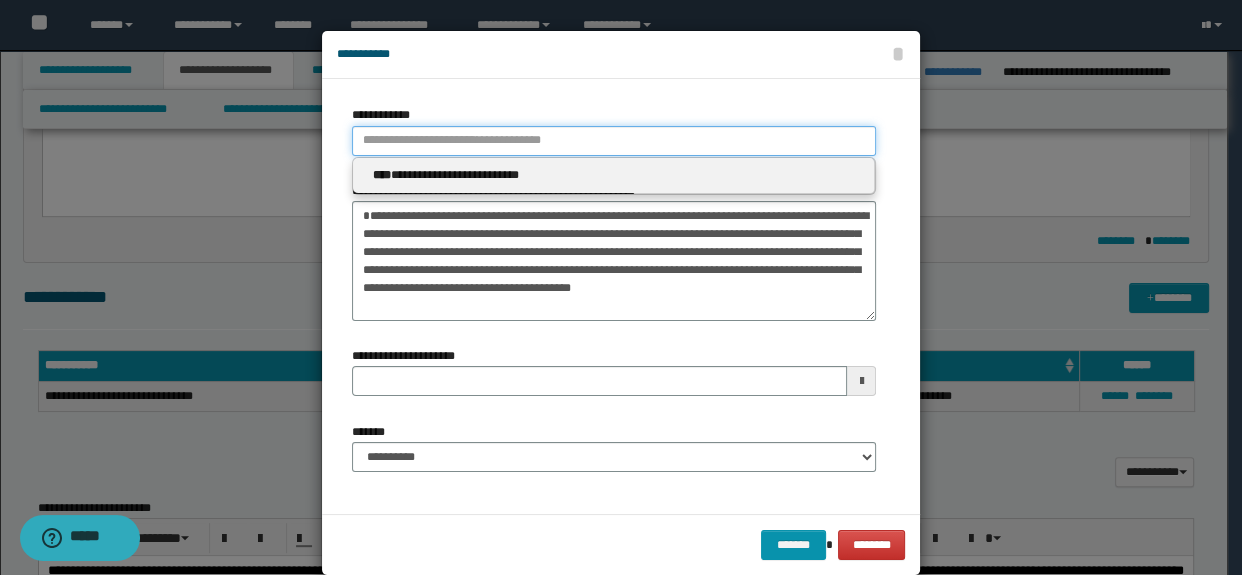 paste on "**********" 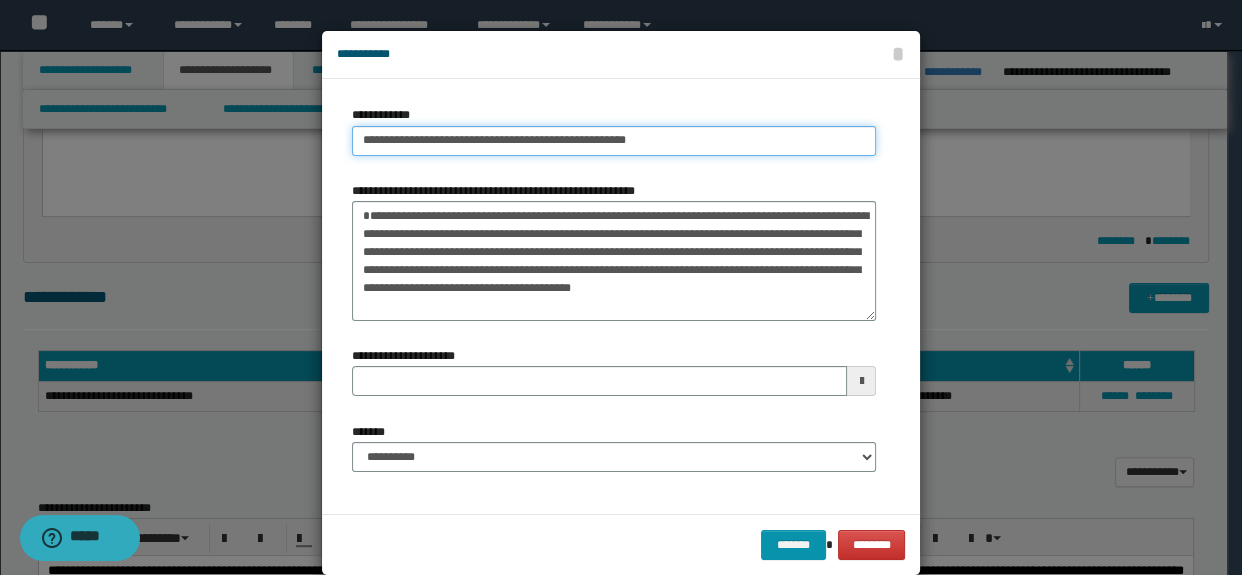 type on "**********" 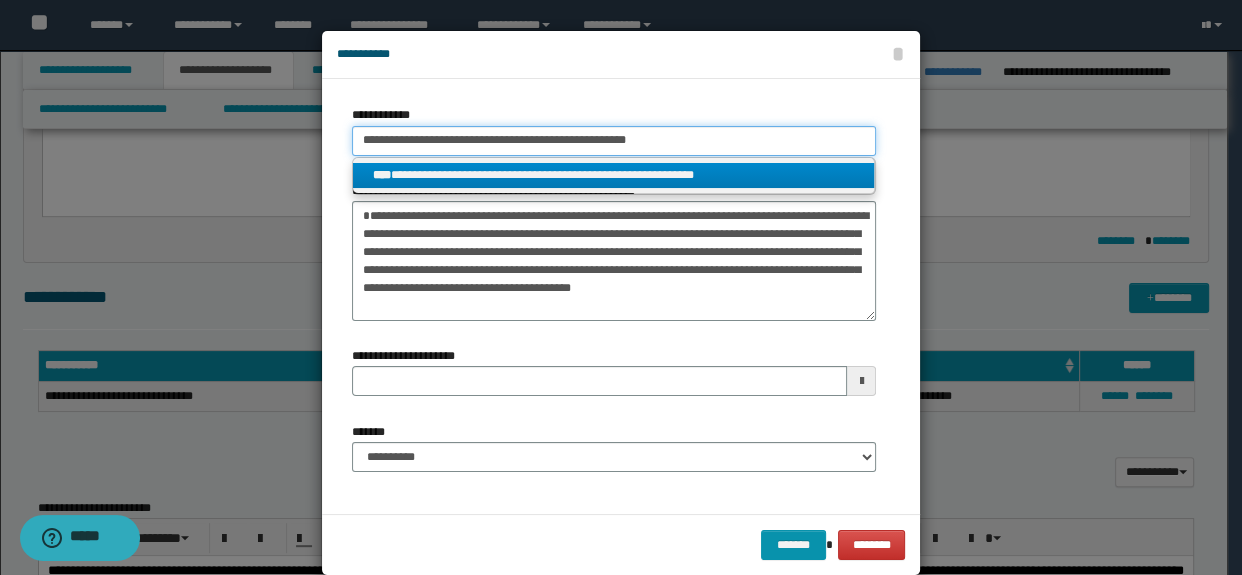 type on "**********" 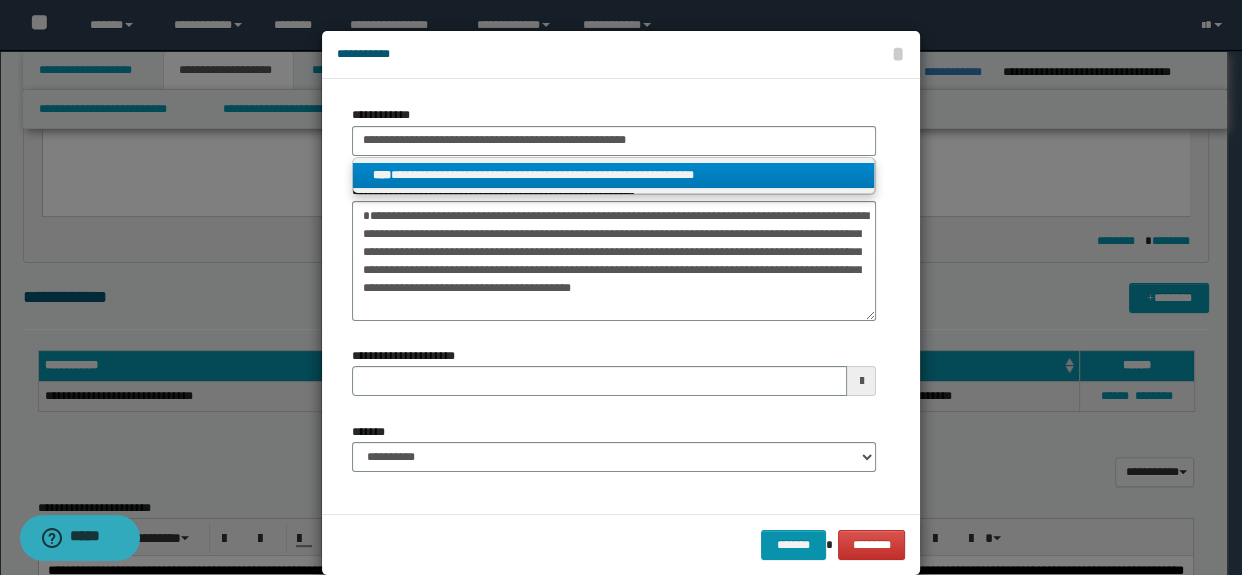 click on "**********" at bounding box center (614, 175) 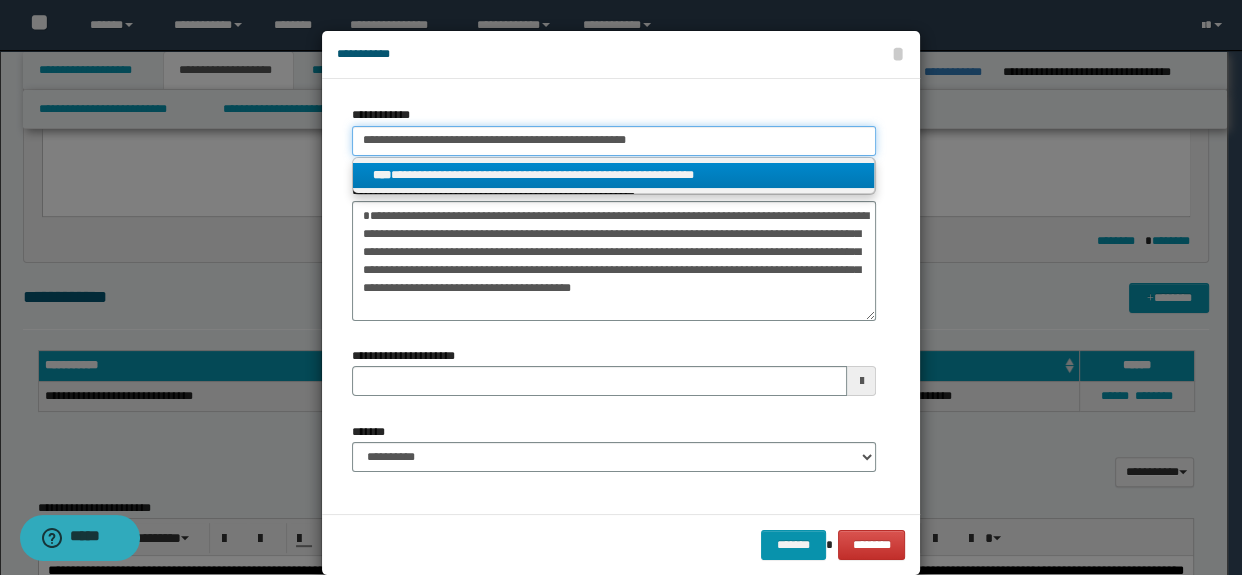 type 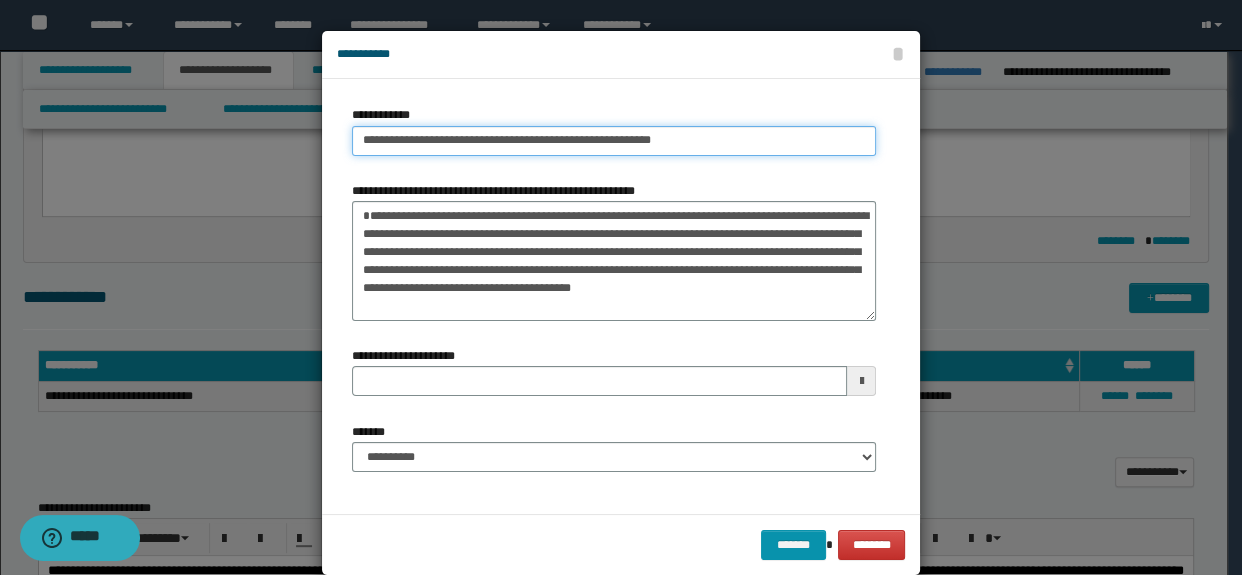 type on "**********" 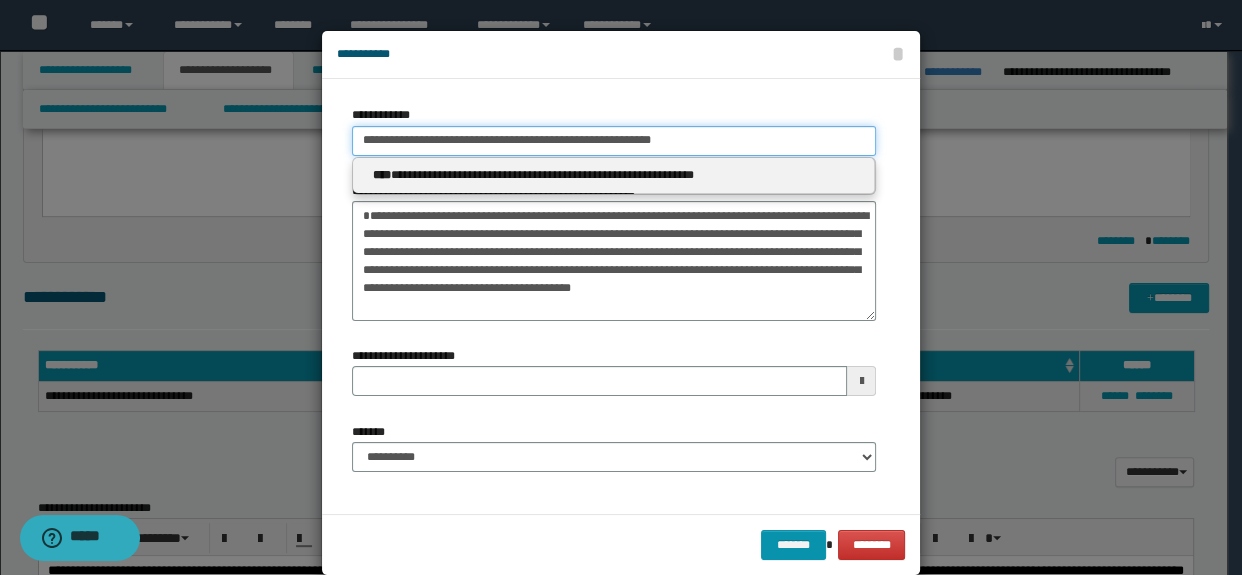 type 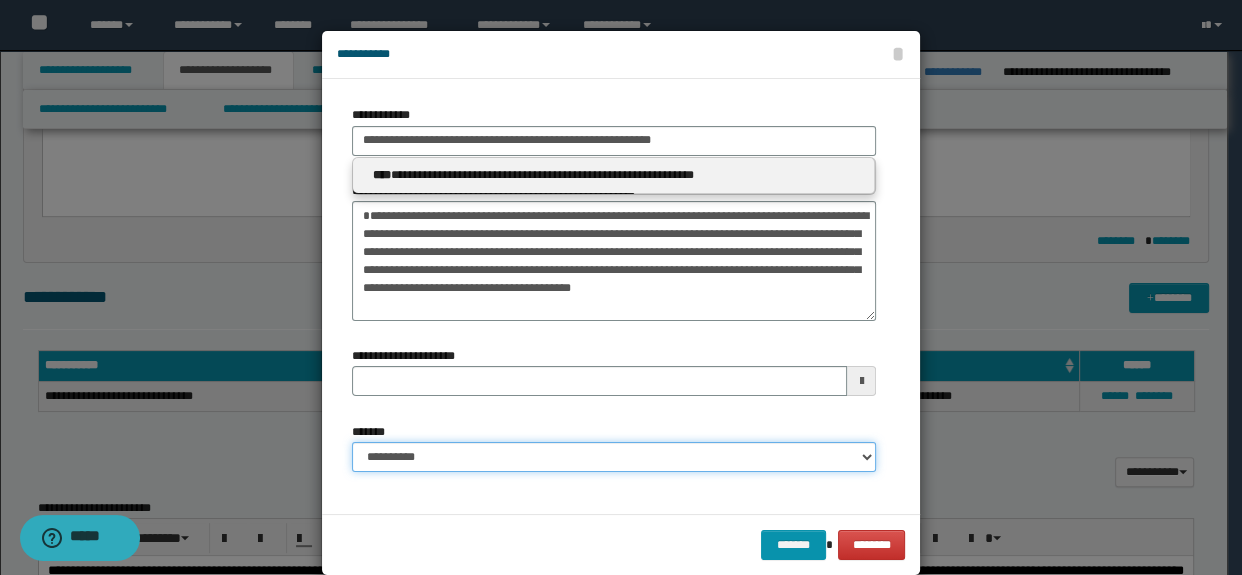 type 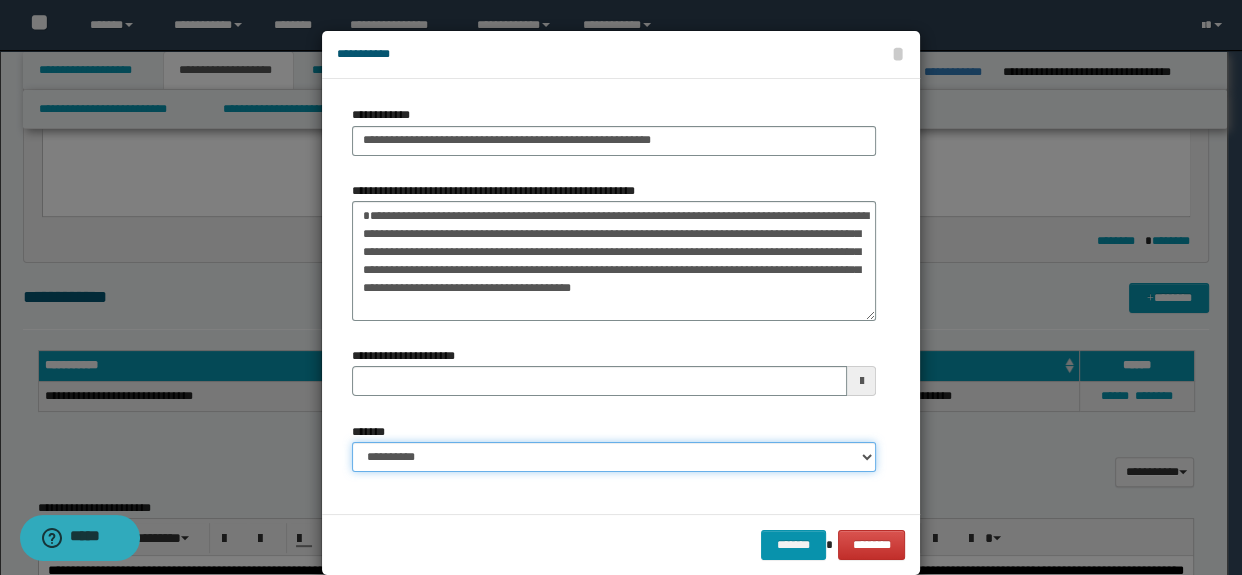 drag, startPoint x: 496, startPoint y: 449, endPoint x: 483, endPoint y: 441, distance: 15.264338 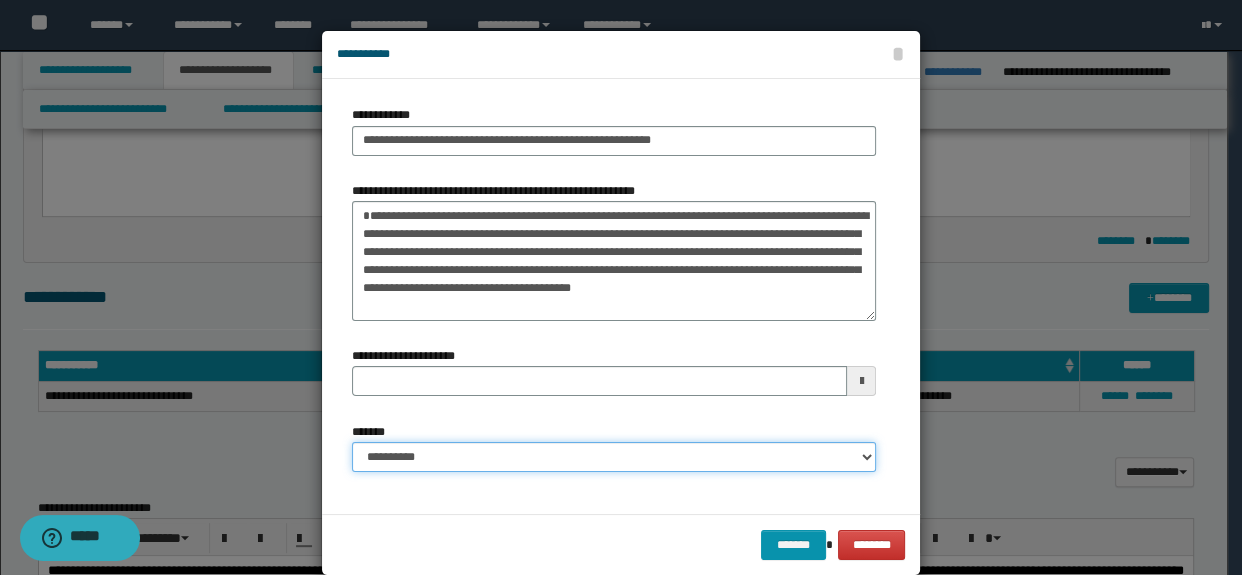select on "*" 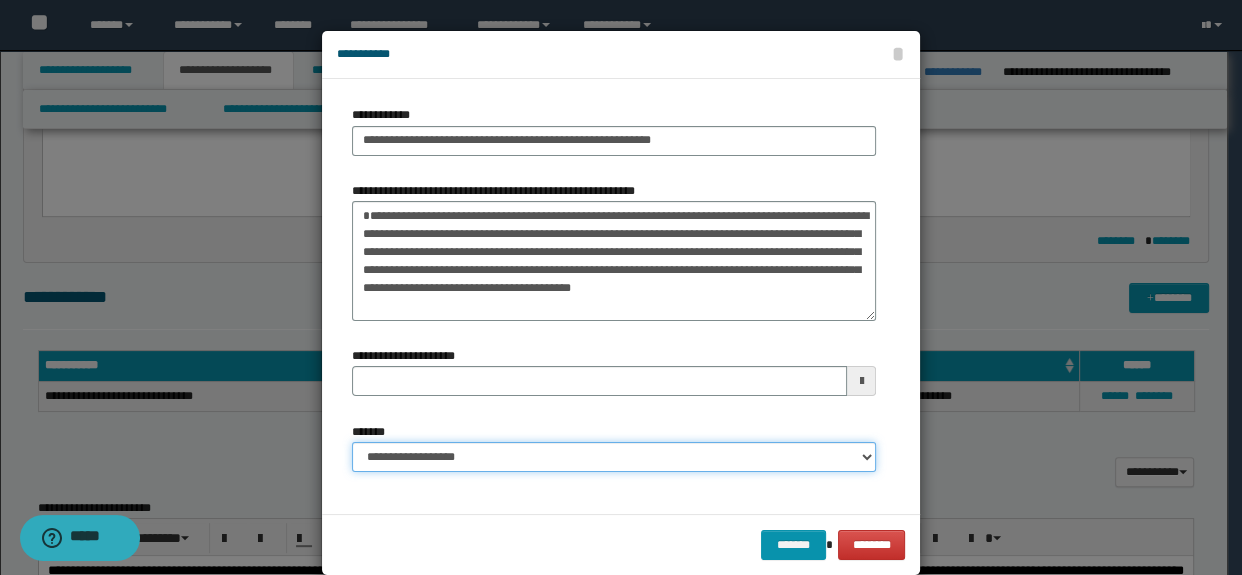 click on "**********" at bounding box center (614, 457) 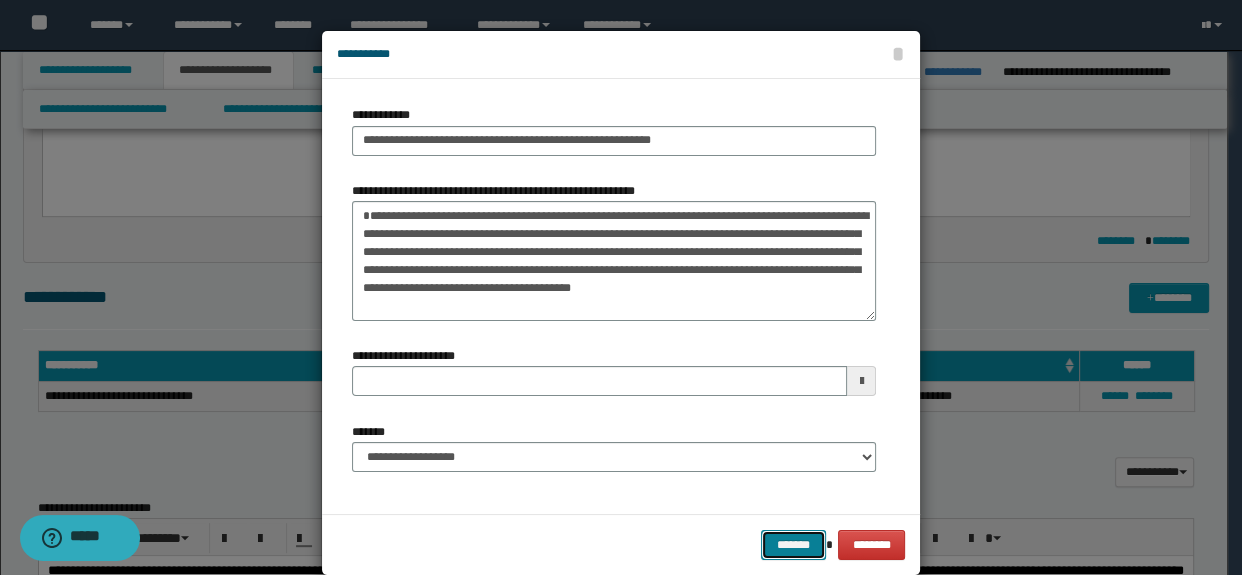 click on "*******" at bounding box center [793, 545] 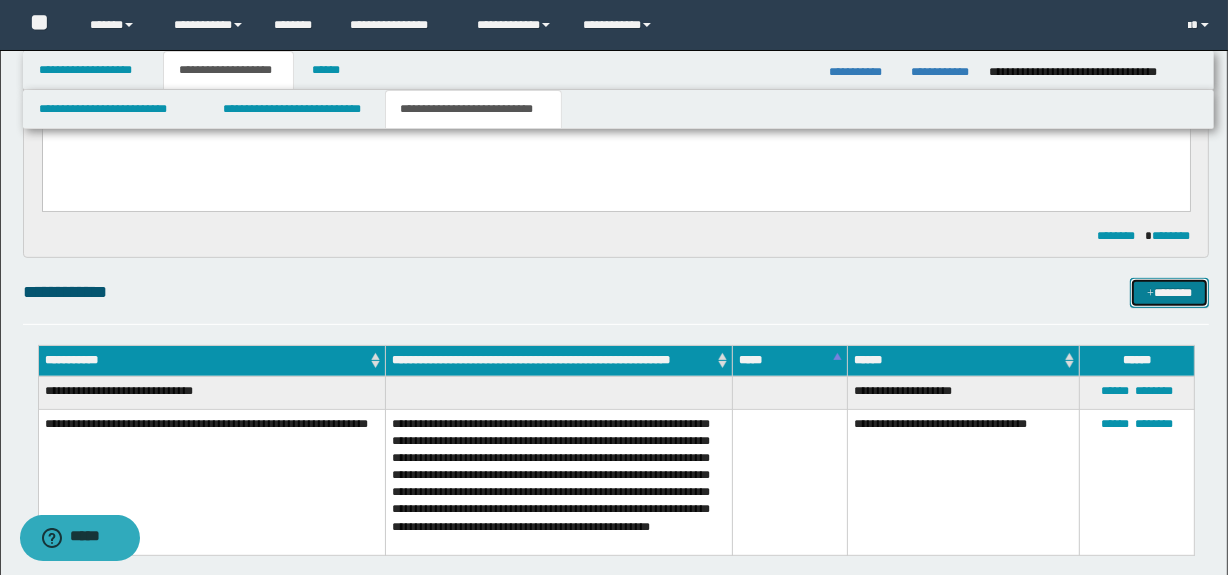 scroll, scrollTop: 659, scrollLeft: 0, axis: vertical 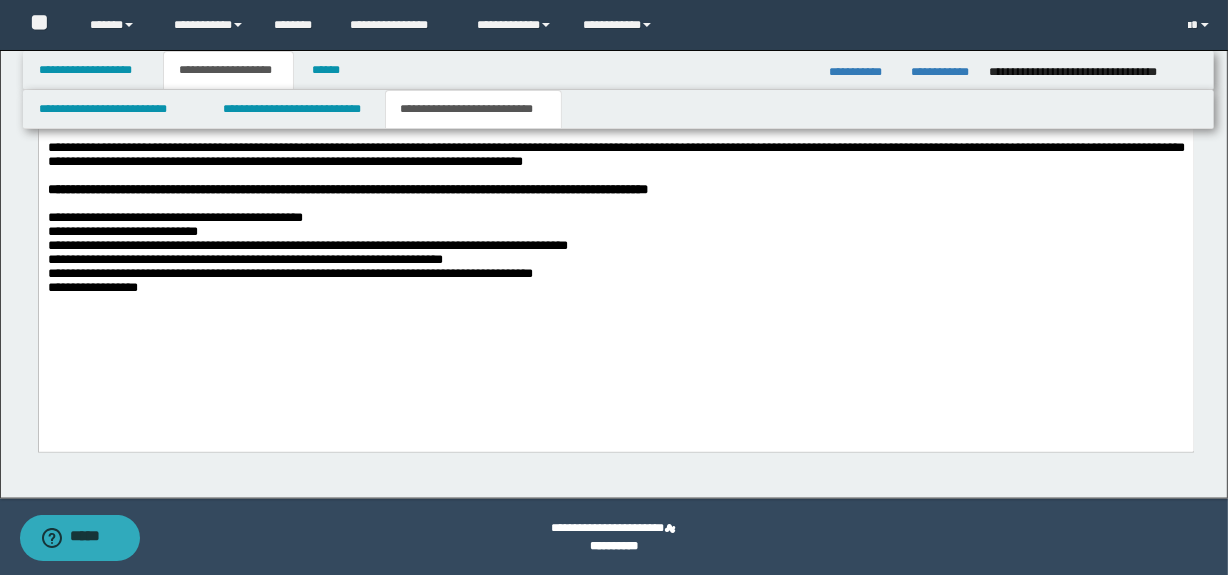 drag, startPoint x: 1240, startPoint y: 184, endPoint x: 768, endPoint y: 255, distance: 477.31018 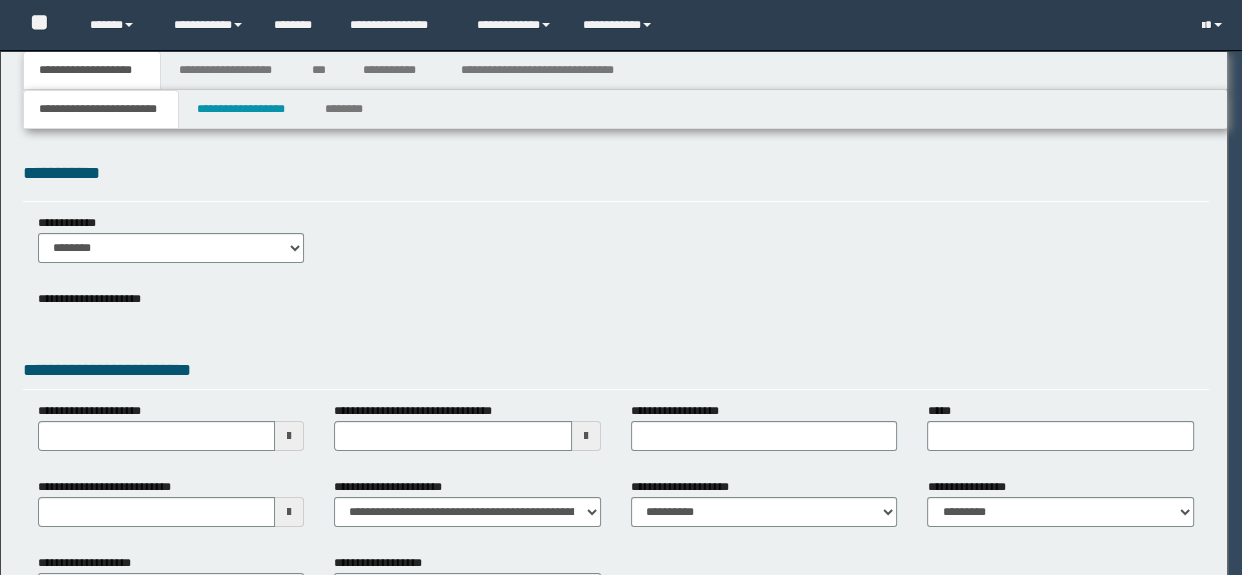 select on "*" 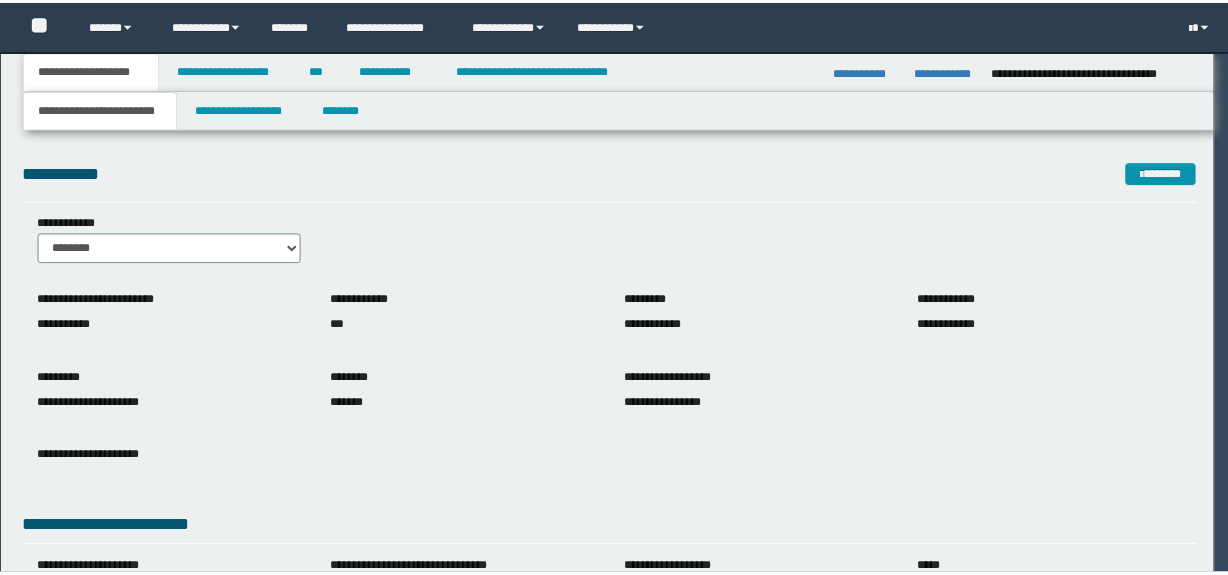 scroll, scrollTop: 0, scrollLeft: 0, axis: both 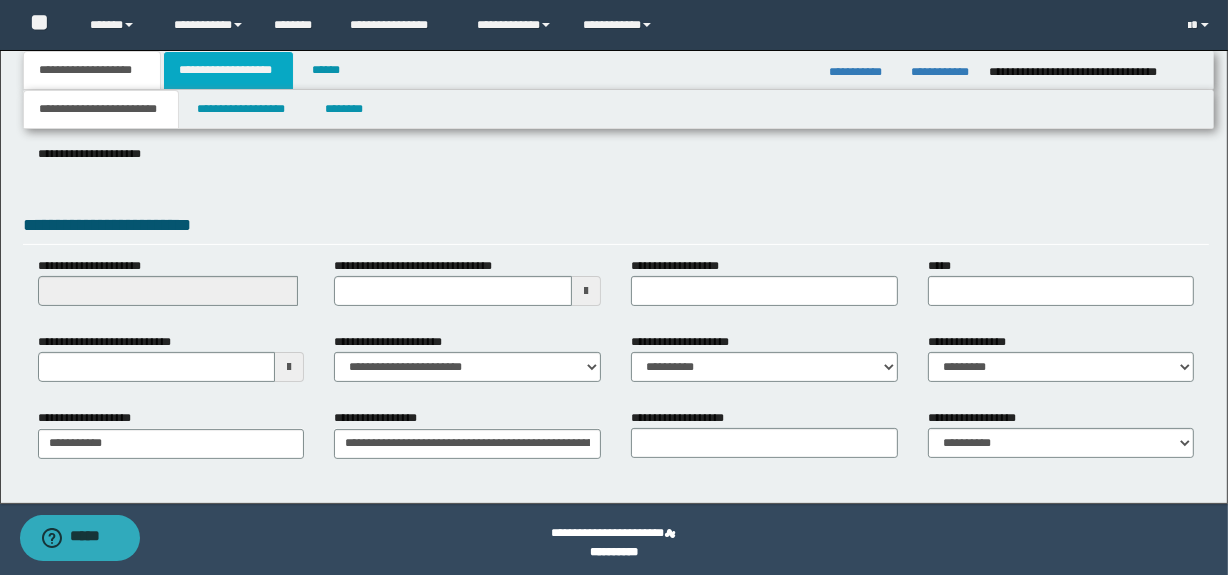click on "**********" at bounding box center [228, 70] 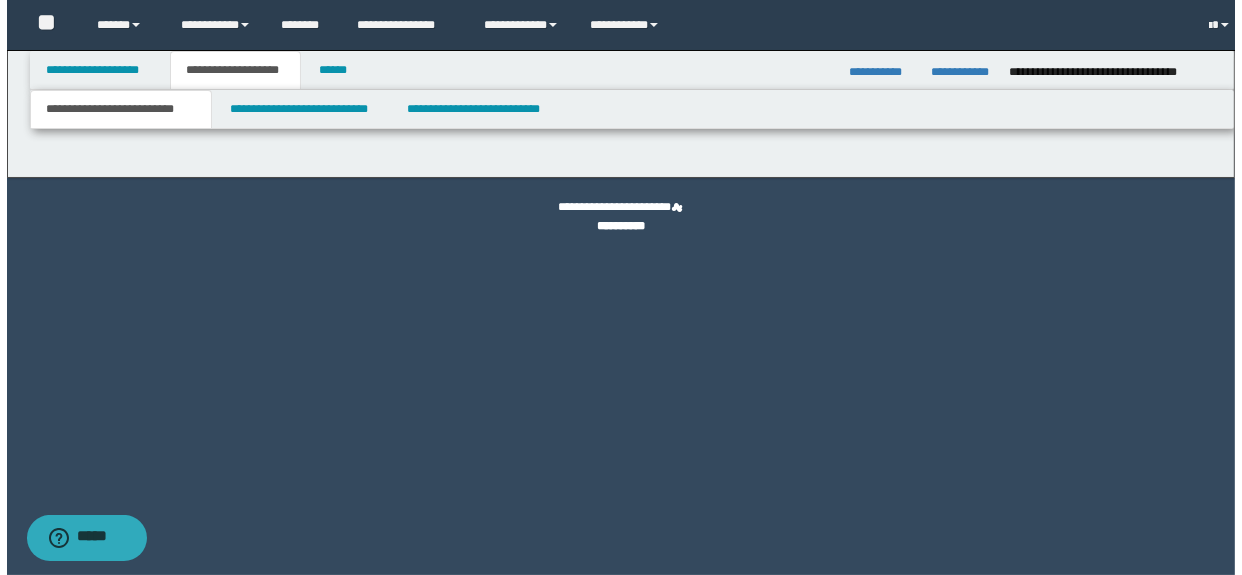 scroll, scrollTop: 0, scrollLeft: 0, axis: both 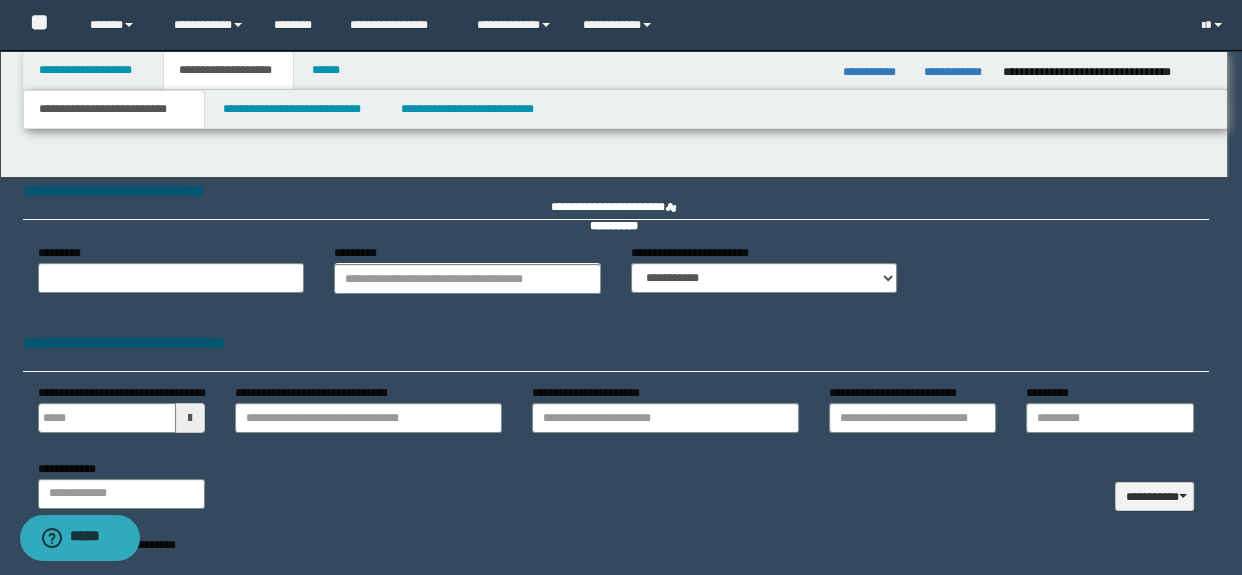 type 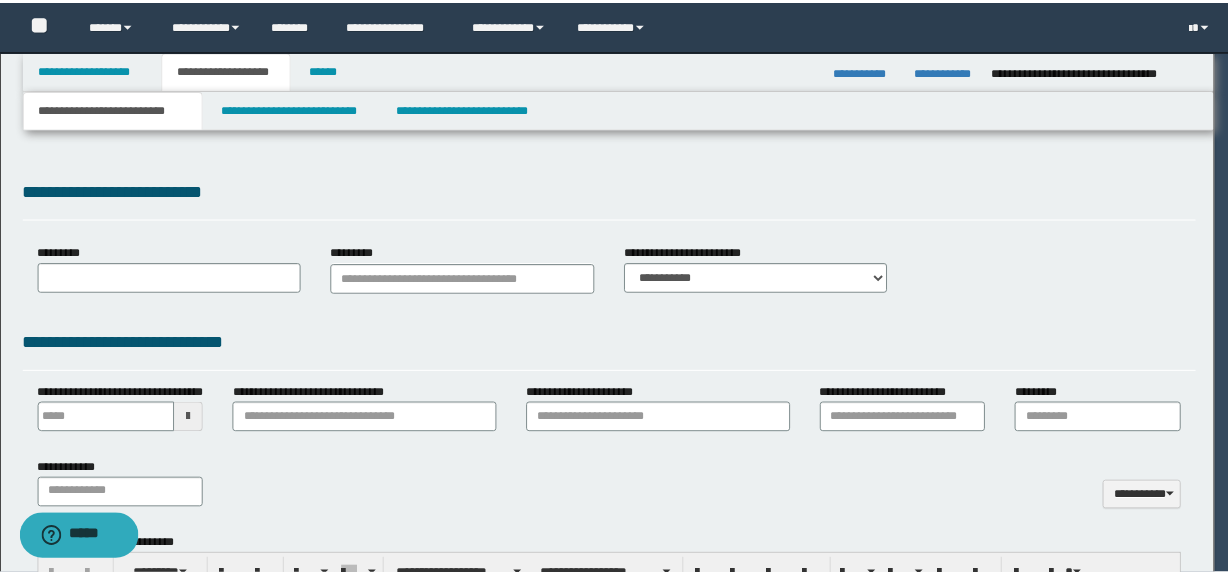 scroll, scrollTop: 0, scrollLeft: 0, axis: both 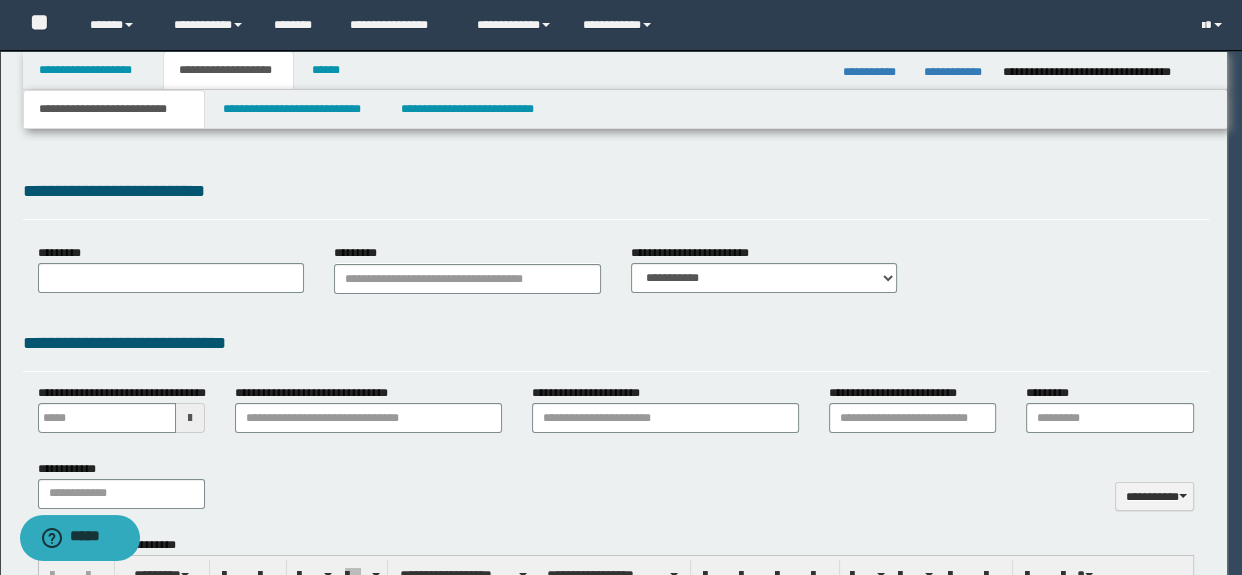 select on "*" 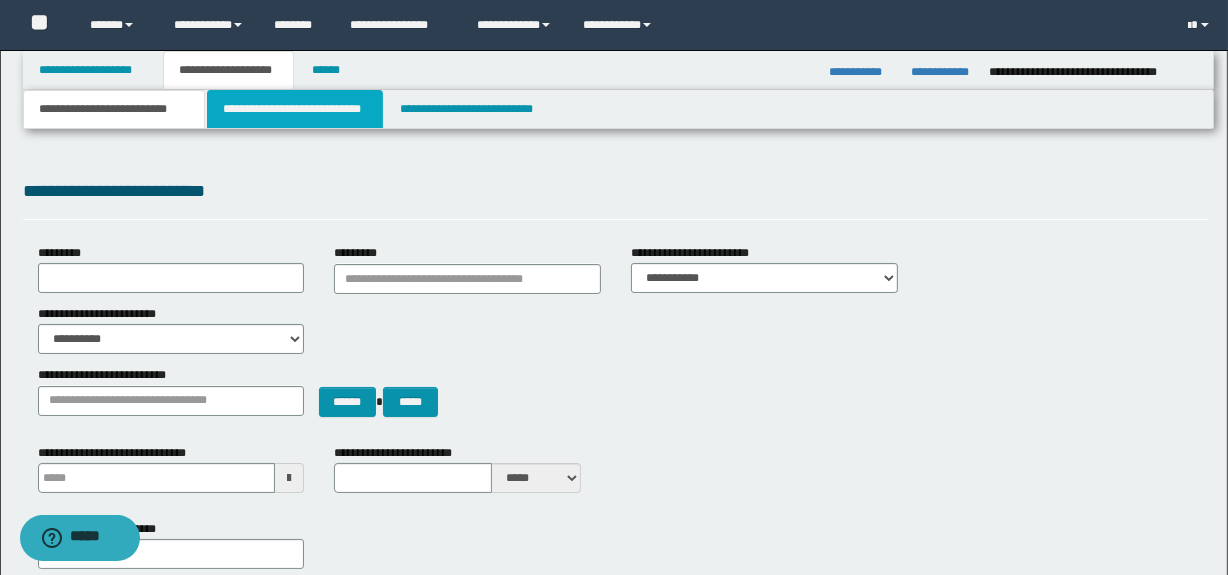 click on "**********" at bounding box center [294, 109] 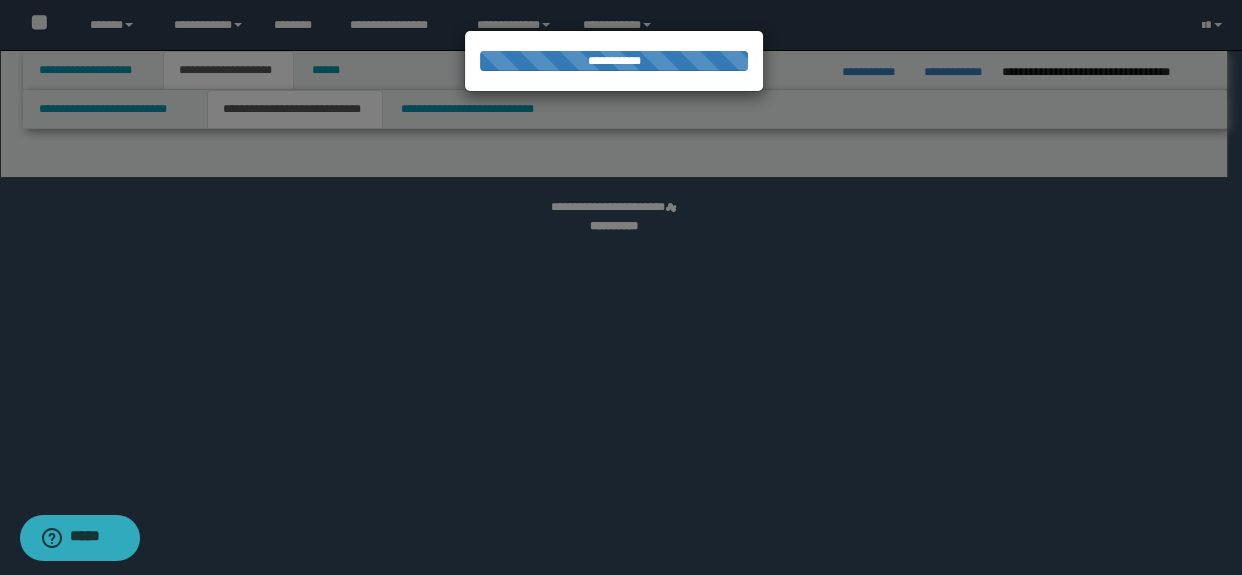 select on "*" 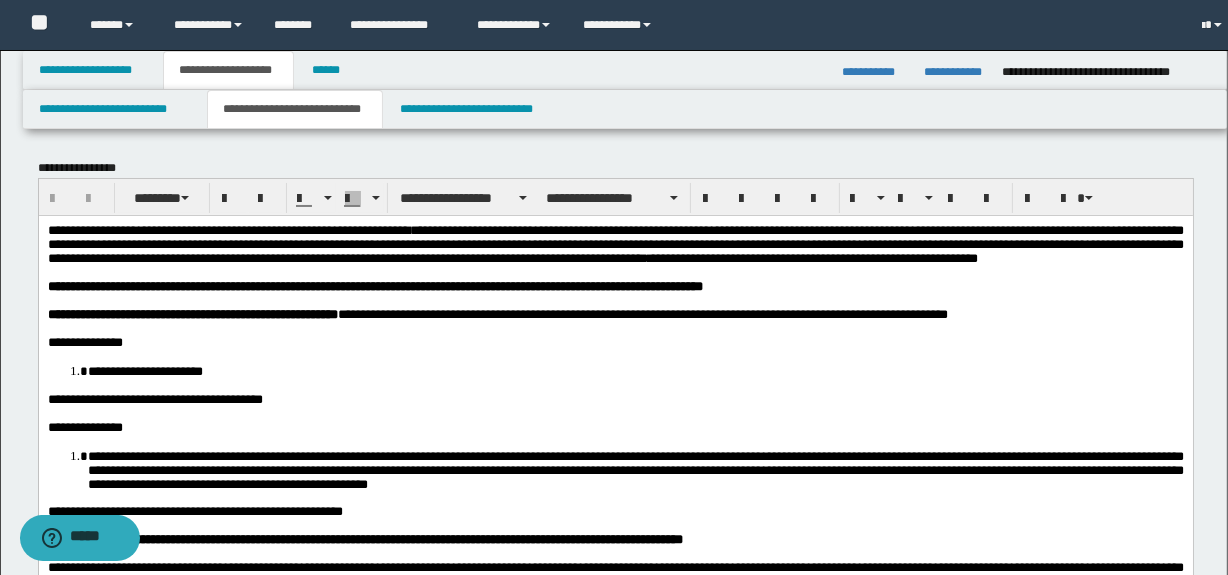 scroll, scrollTop: 0, scrollLeft: 0, axis: both 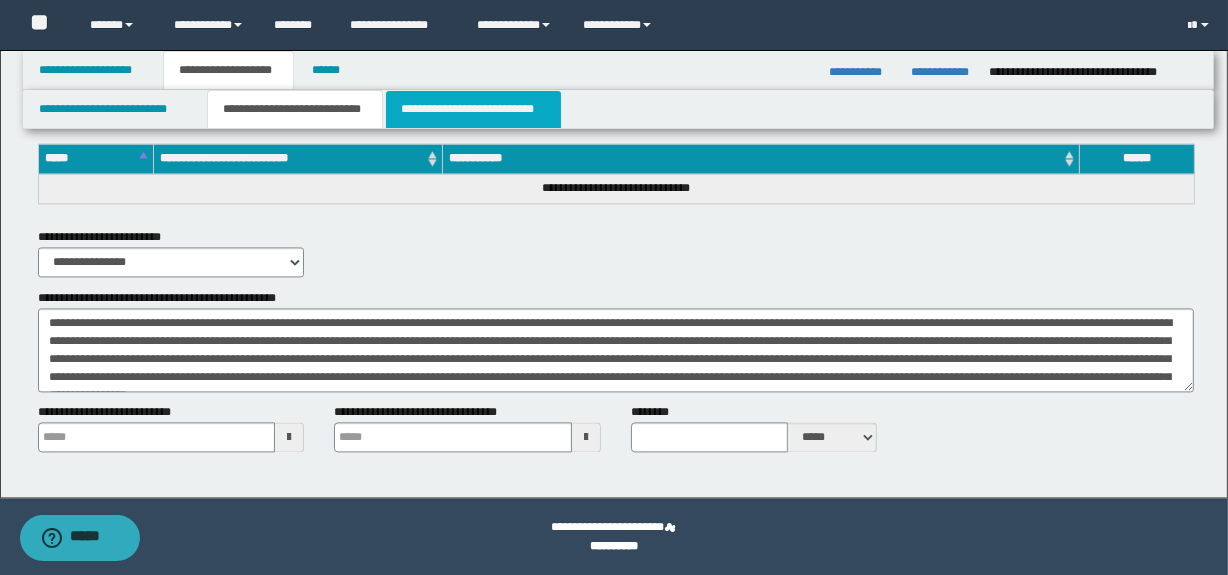 click on "**********" at bounding box center [473, 109] 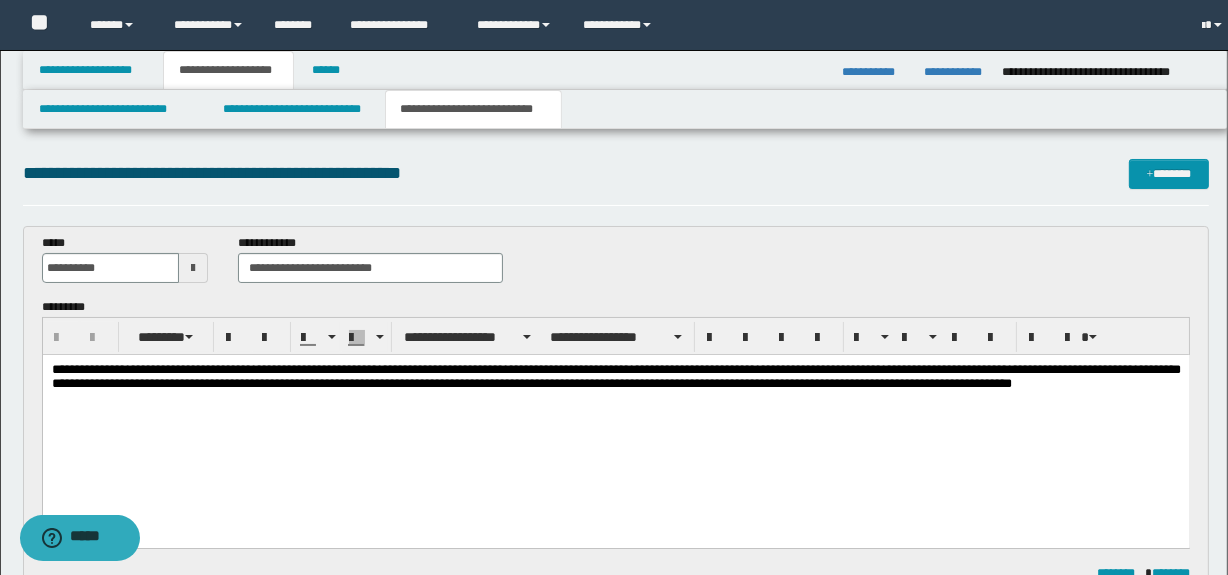 scroll, scrollTop: 0, scrollLeft: 0, axis: both 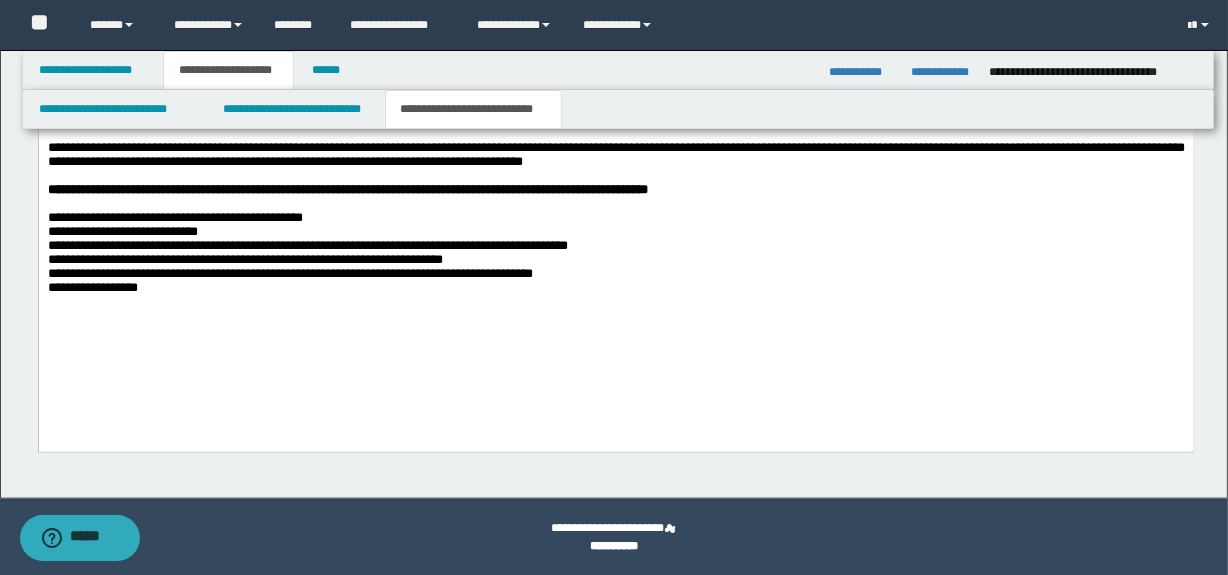 drag, startPoint x: 1240, startPoint y: 51, endPoint x: 1057, endPoint y: 475, distance: 461.80624 